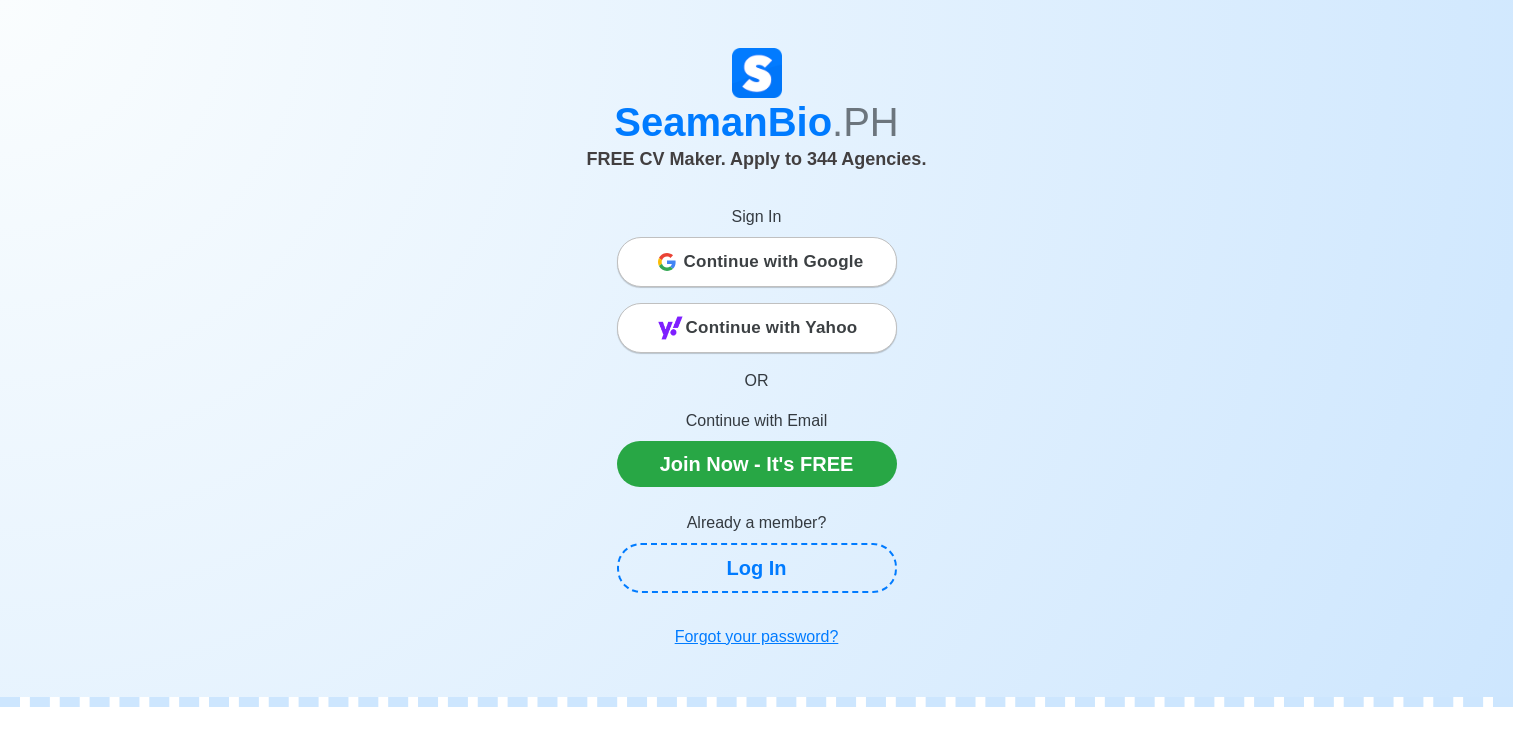 scroll, scrollTop: 0, scrollLeft: 0, axis: both 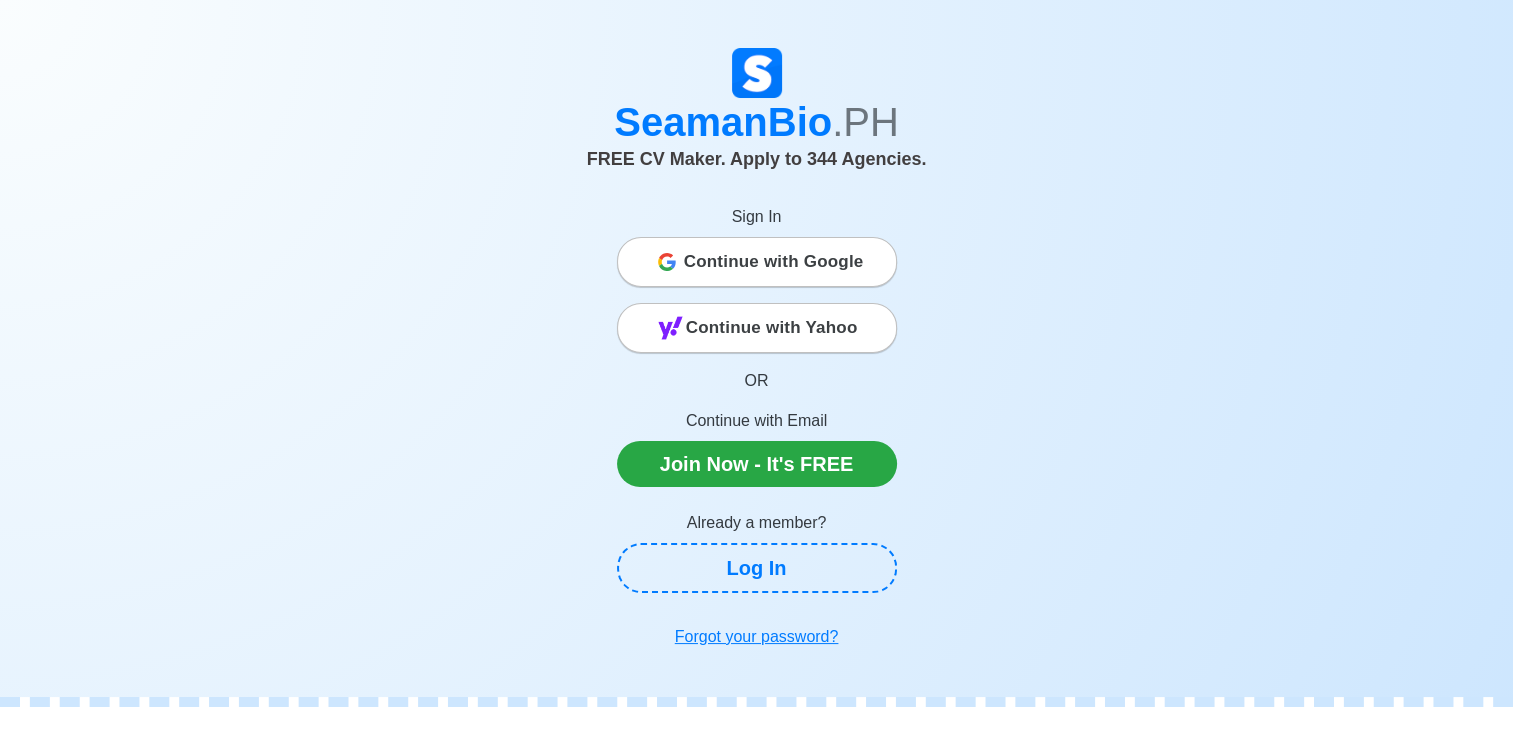 click on "Continue with Google" at bounding box center [774, 262] 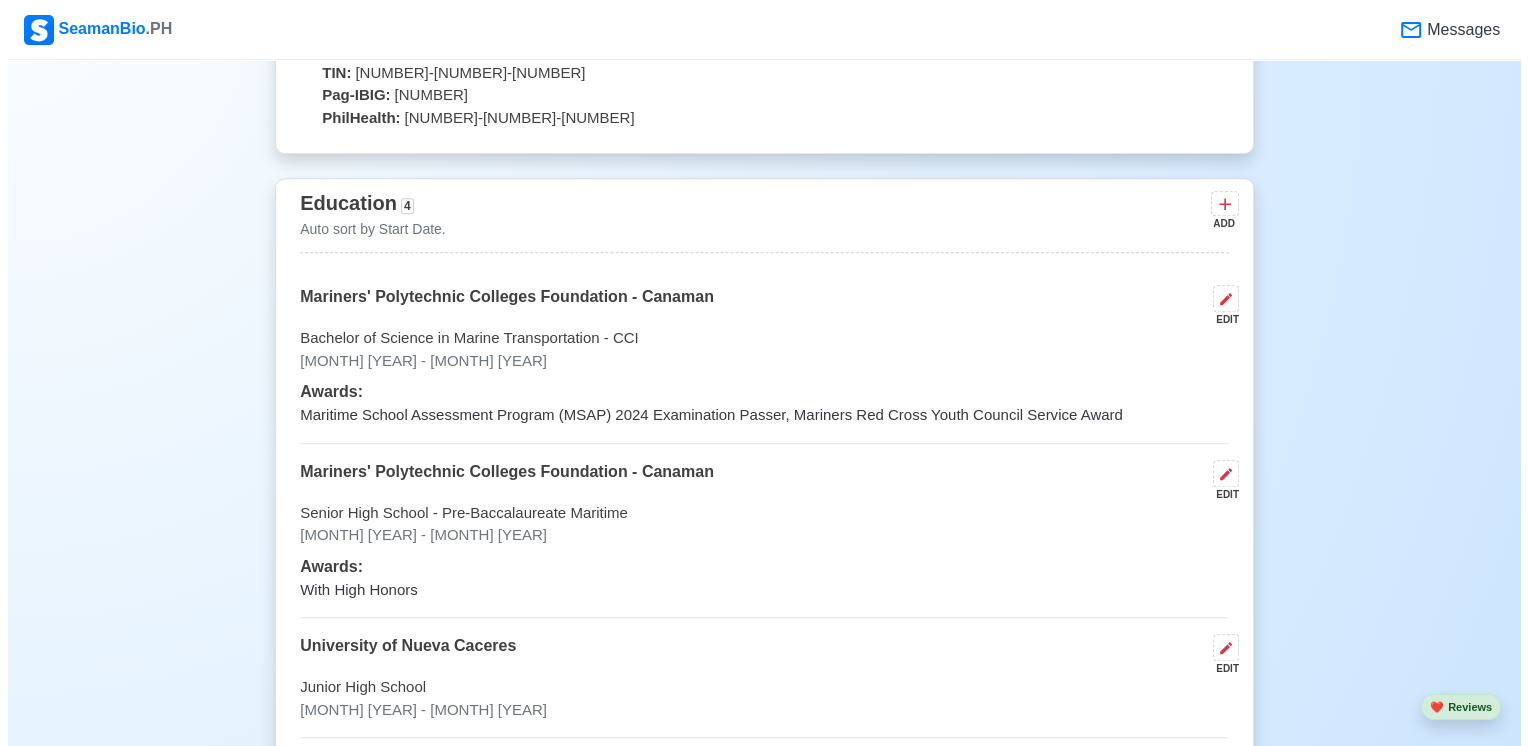 scroll, scrollTop: 1420, scrollLeft: 0, axis: vertical 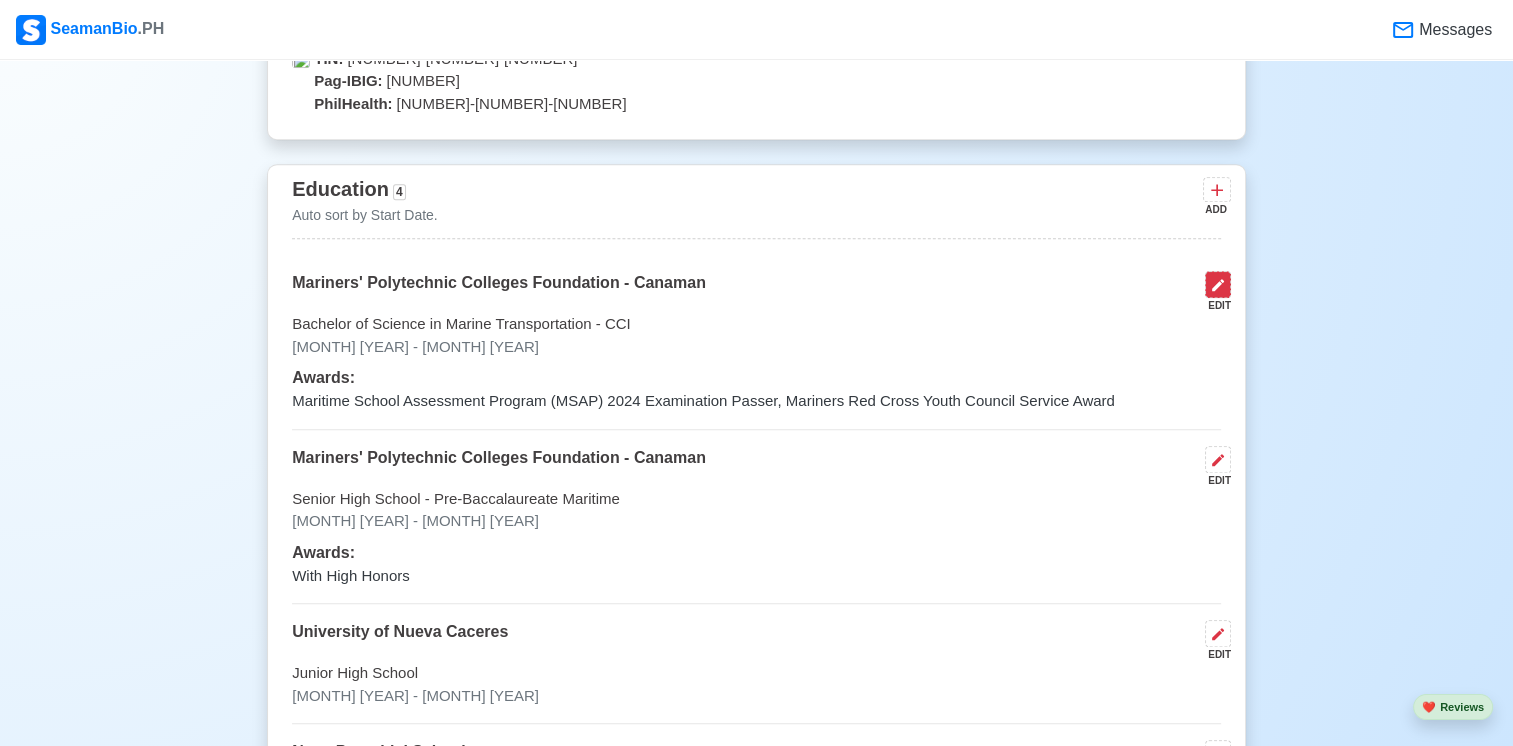click at bounding box center (1218, 284) 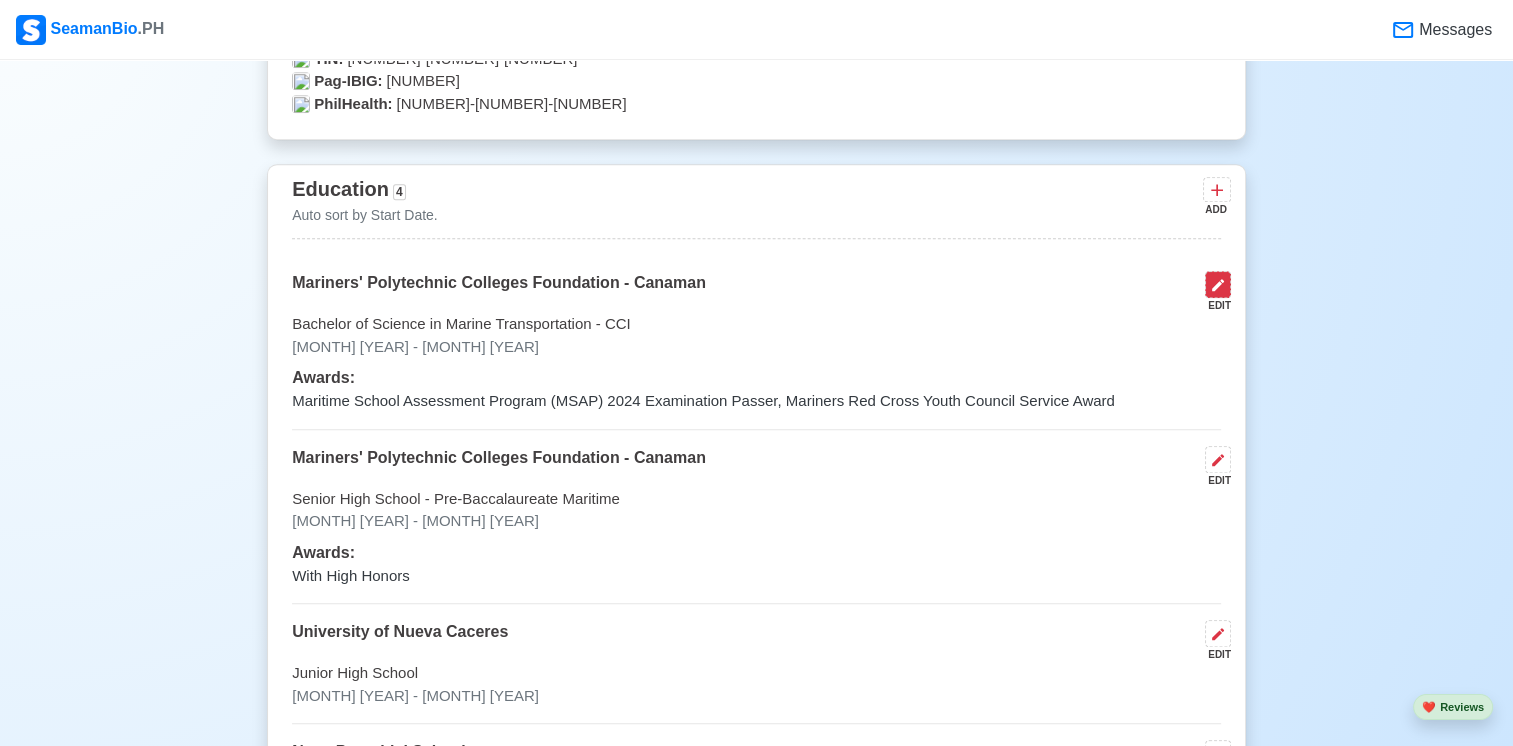select on "2021" 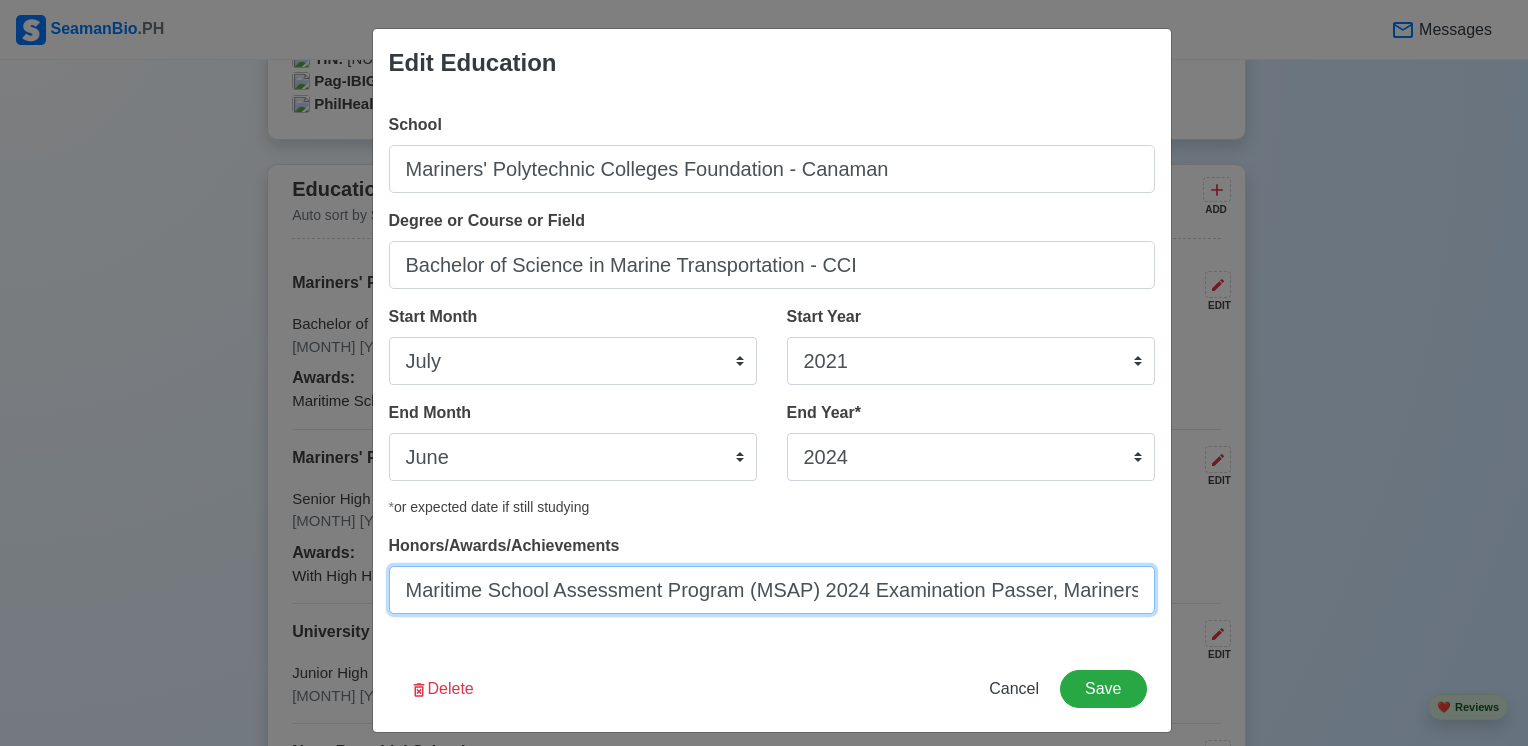 click on "Maritime School Assessment Program (MSAP) 2024 Examination Passer, Mariners Red Cross Youth Council Service Award" at bounding box center (772, 590) 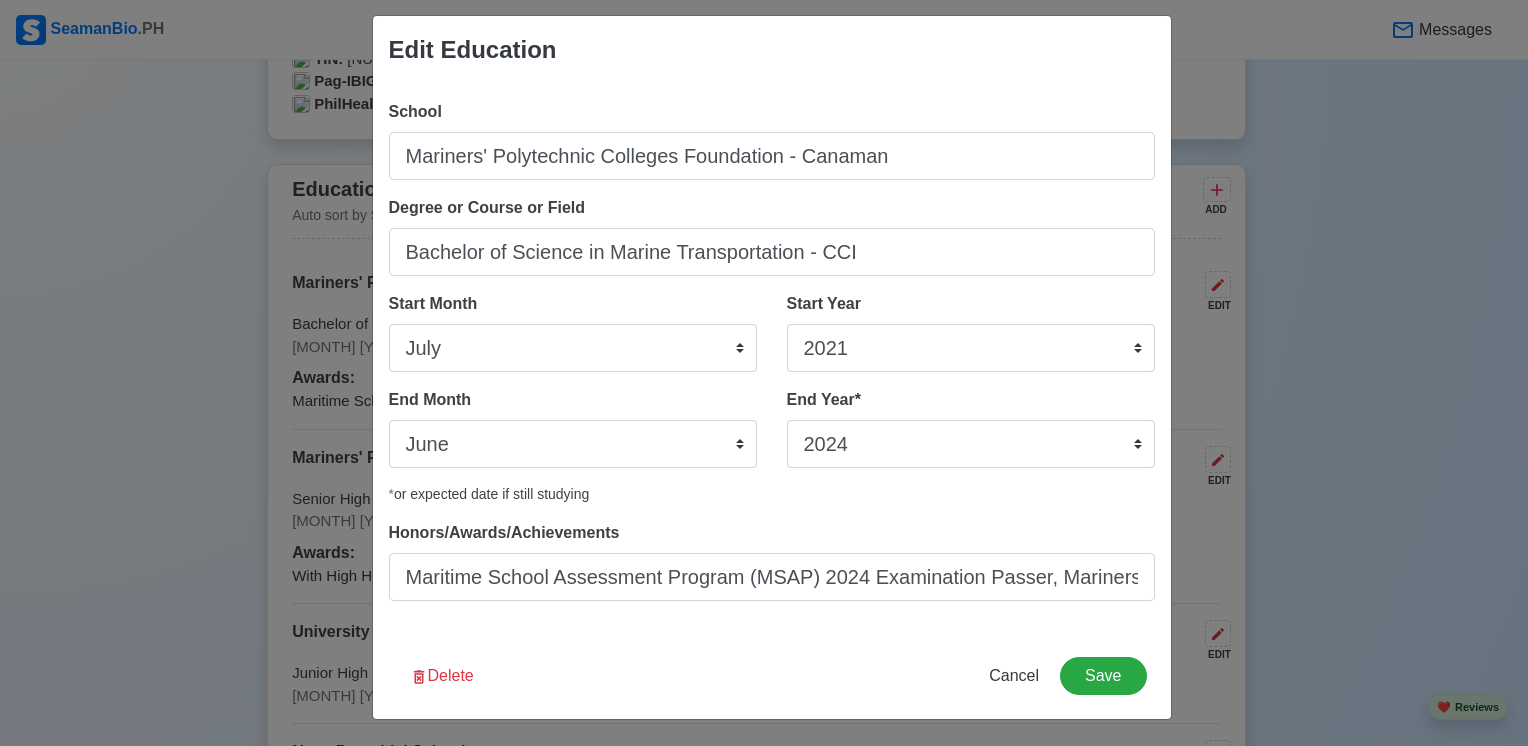click on "School Mariners' Polytechnic Colleges Foundation - Canaman Degree or Course or Field Bachelor of Science in Marine Transportation - CCI Start Month January February March April May June July August September October November December Start Year 2025 2024 2023 2022 2021 2020 2019 2018 2017 2016 2015 2014 2013 2012 2011 2010 2009 2008 2007 2006 2005 2004 2003 2002 2001 2000 1999 1998 1997 1996 1995 1994 1993 1992 1991 1990 1989 1988 1987 1986 1985 1984 1983 1982 1981 1980 1979 1978 1977 1976 1975 1974 1973 1972 1971 1970 1969 1968 1967 1966 1965 1964 1963 1962 1961 1960 1959 1958 1957 1956 1955 1954 1953 1952 1951 1950 1949 1948 1947 1946 1945 1944 1943 1942 1941 1940 1939 1938 1937 1936 1935 1934 1933 1932 1931 1930 1929 1928 1927 1926 1925 End Month January February March April May June July August September October November December End Year  * 2035 2034 2033 2032 2031 2030 2029 2028 2027 2026 2025 2024 2023 2022 2021 2020 2019 2018 2017 2016 2015 2014 2013 2012 2011 2010 2009 2008 2007 2006 2005 2004 2003 *" at bounding box center [772, 358] 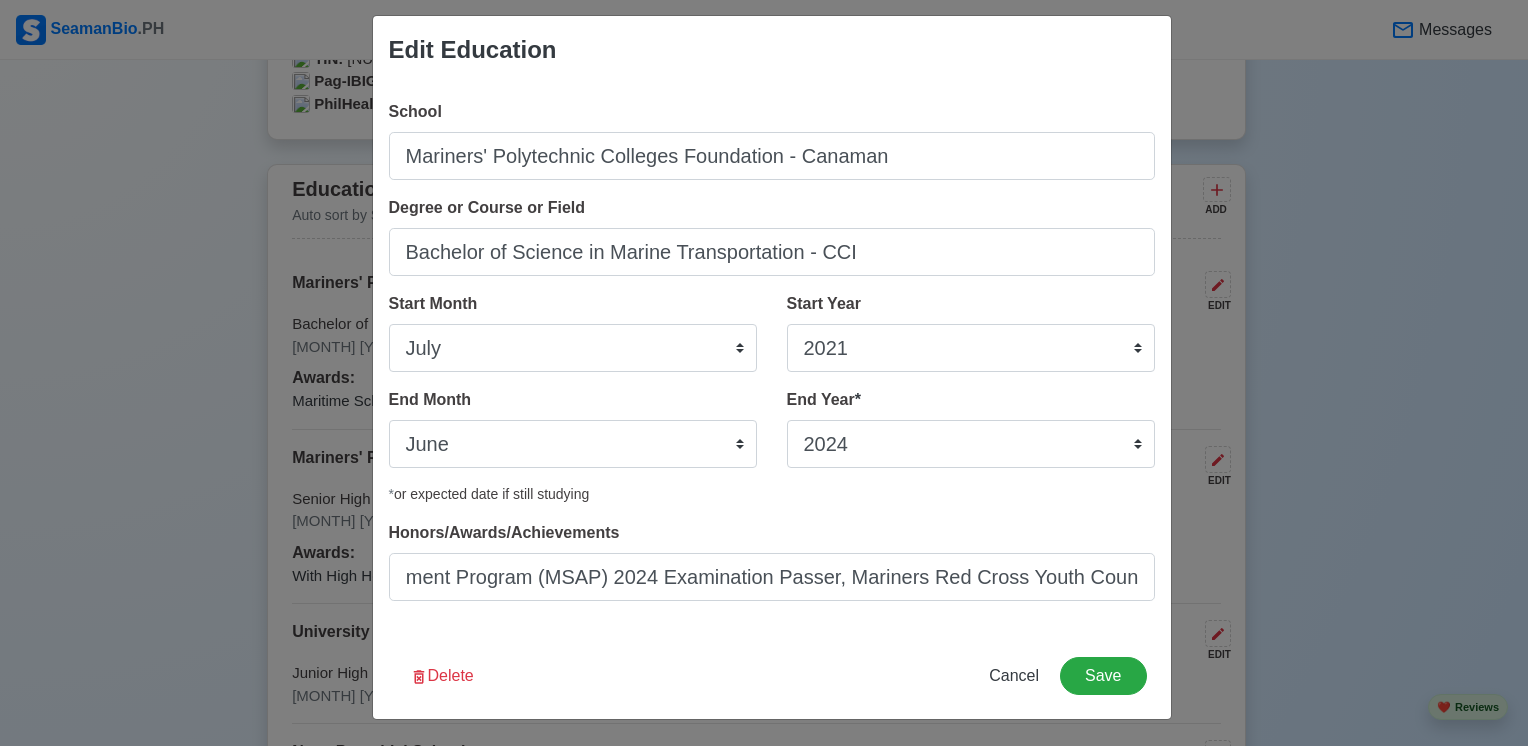 scroll, scrollTop: 0, scrollLeft: 329, axis: horizontal 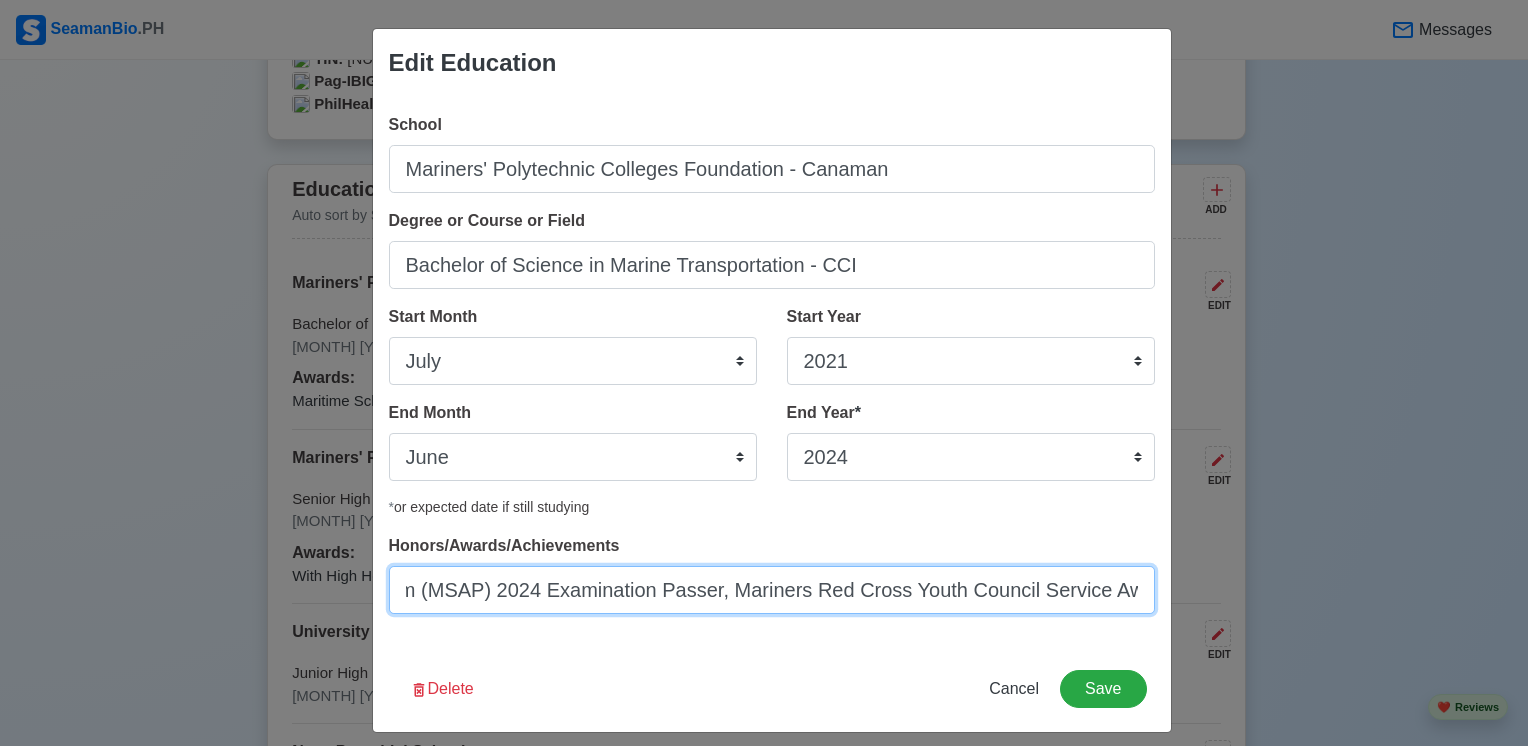 click on "Maritime School Assessment Program (MSAP) 2024 Examination Passer, Mariners Red Cross Youth Council Service Award" at bounding box center [772, 590] 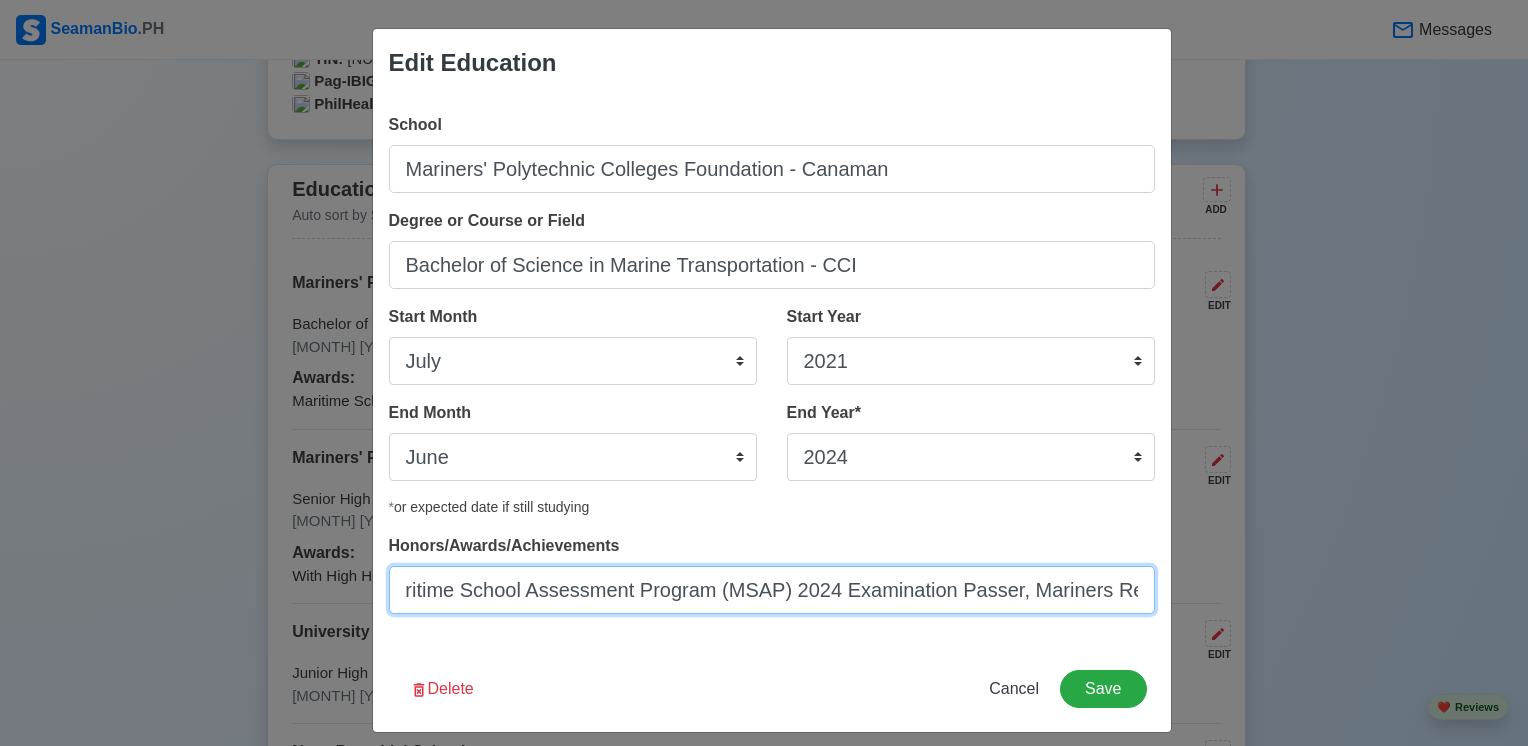 scroll, scrollTop: 0, scrollLeft: 0, axis: both 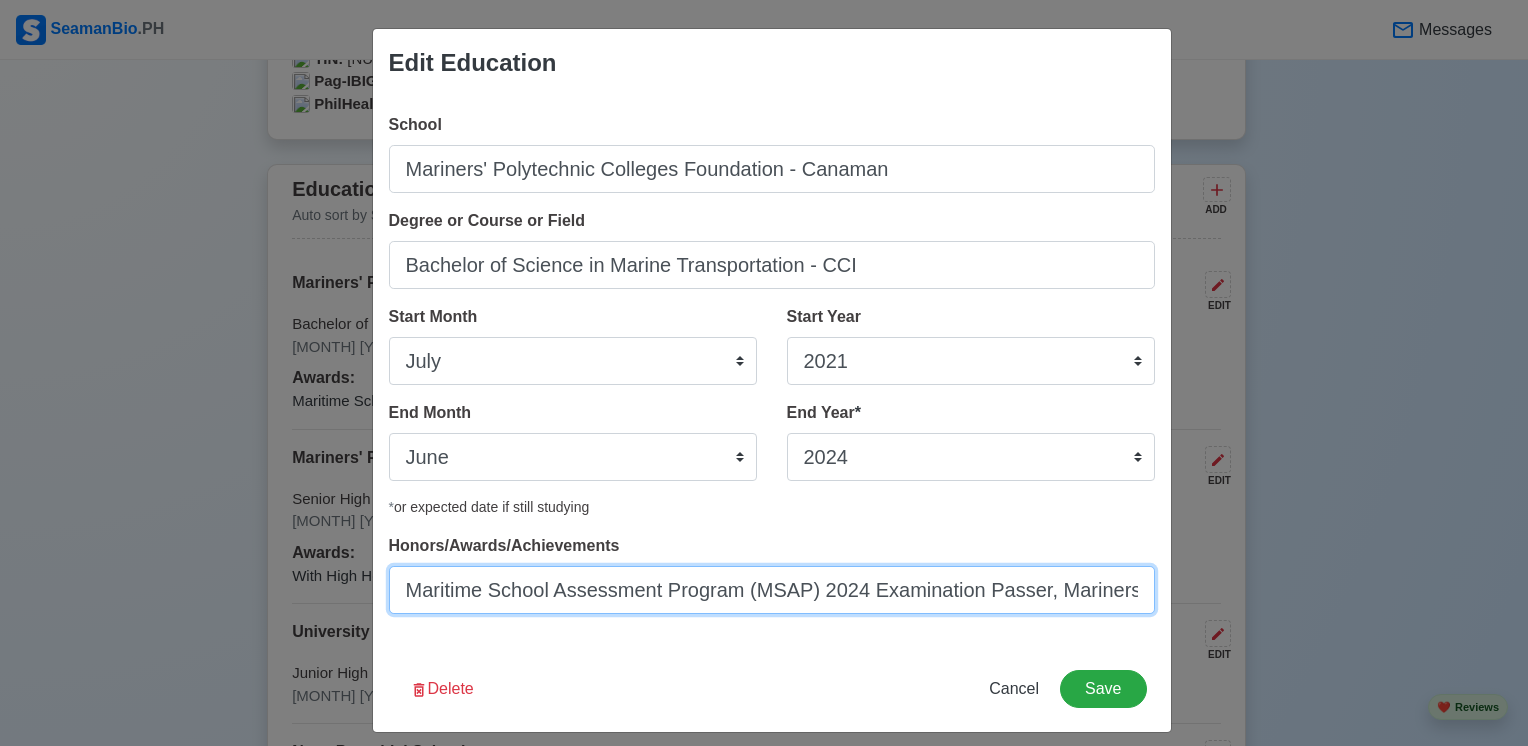 drag, startPoint x: 596, startPoint y: 594, endPoint x: 334, endPoint y: 590, distance: 262.03052 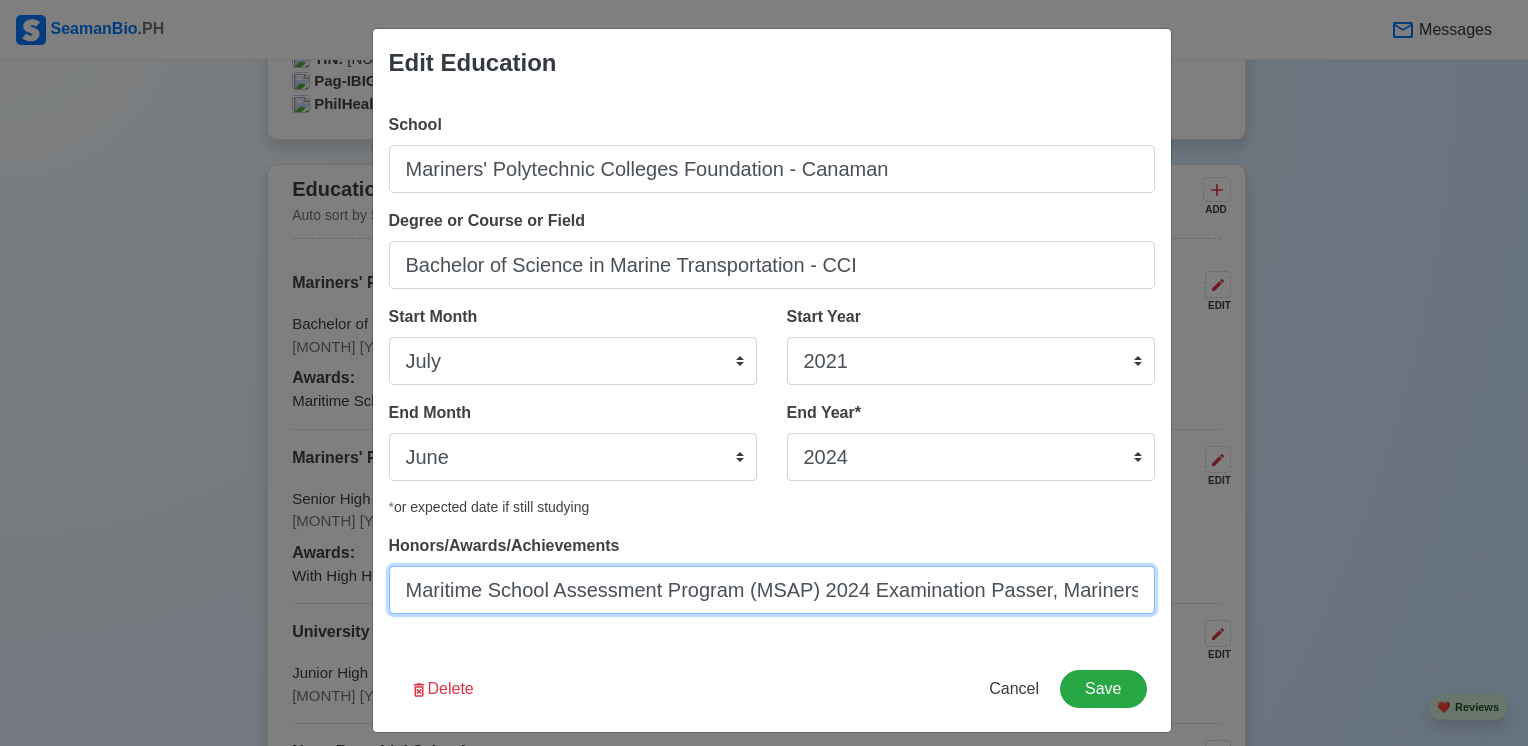 click on "Maritime School Assessment Program (MSAP) 2024 Examination Passer, Mariners Red Cross Youth Council Service Award" at bounding box center [772, 590] 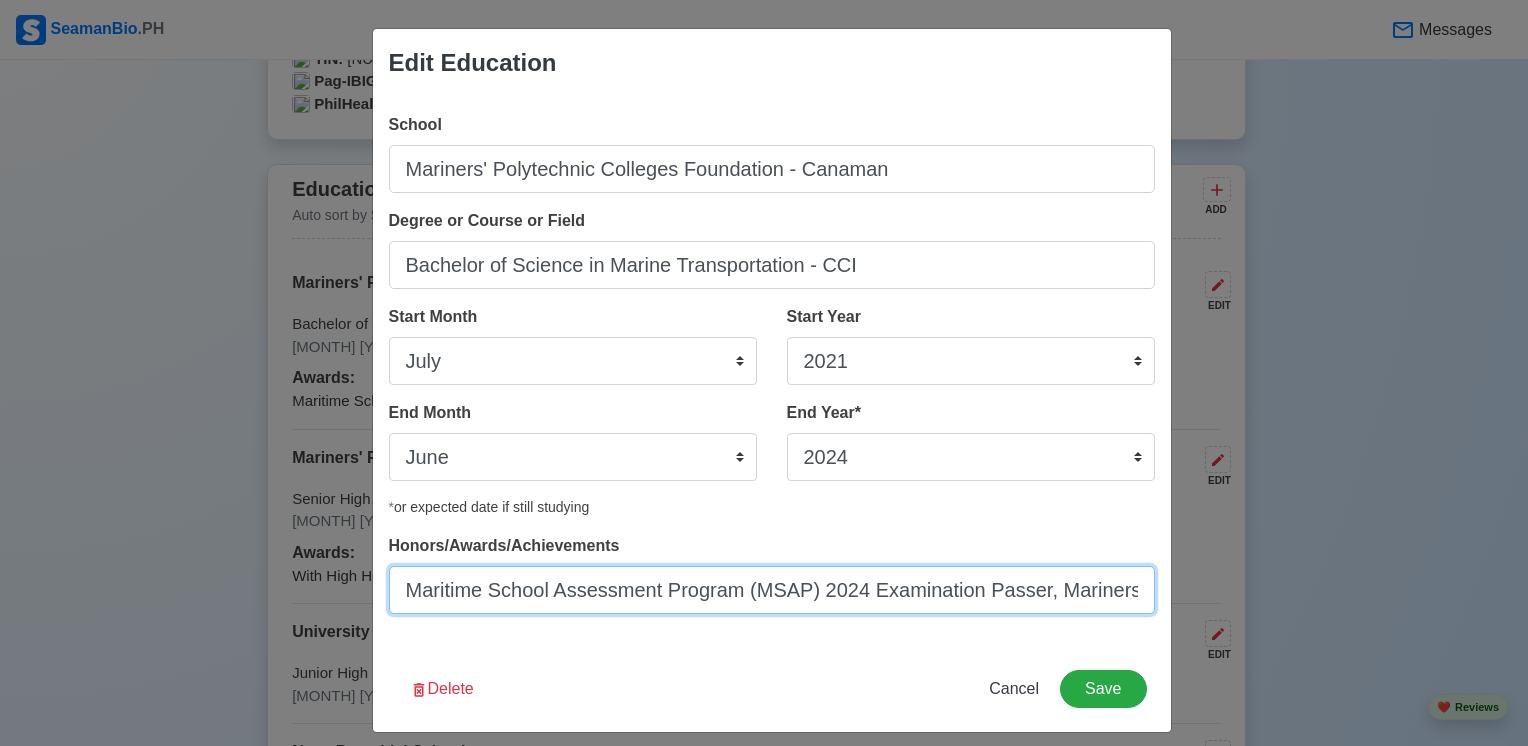 click on "Maritime School Assessment Program (MSAP) 2024 Examination Passer, Mariners Red Cross Youth Council Service Award" at bounding box center [772, 590] 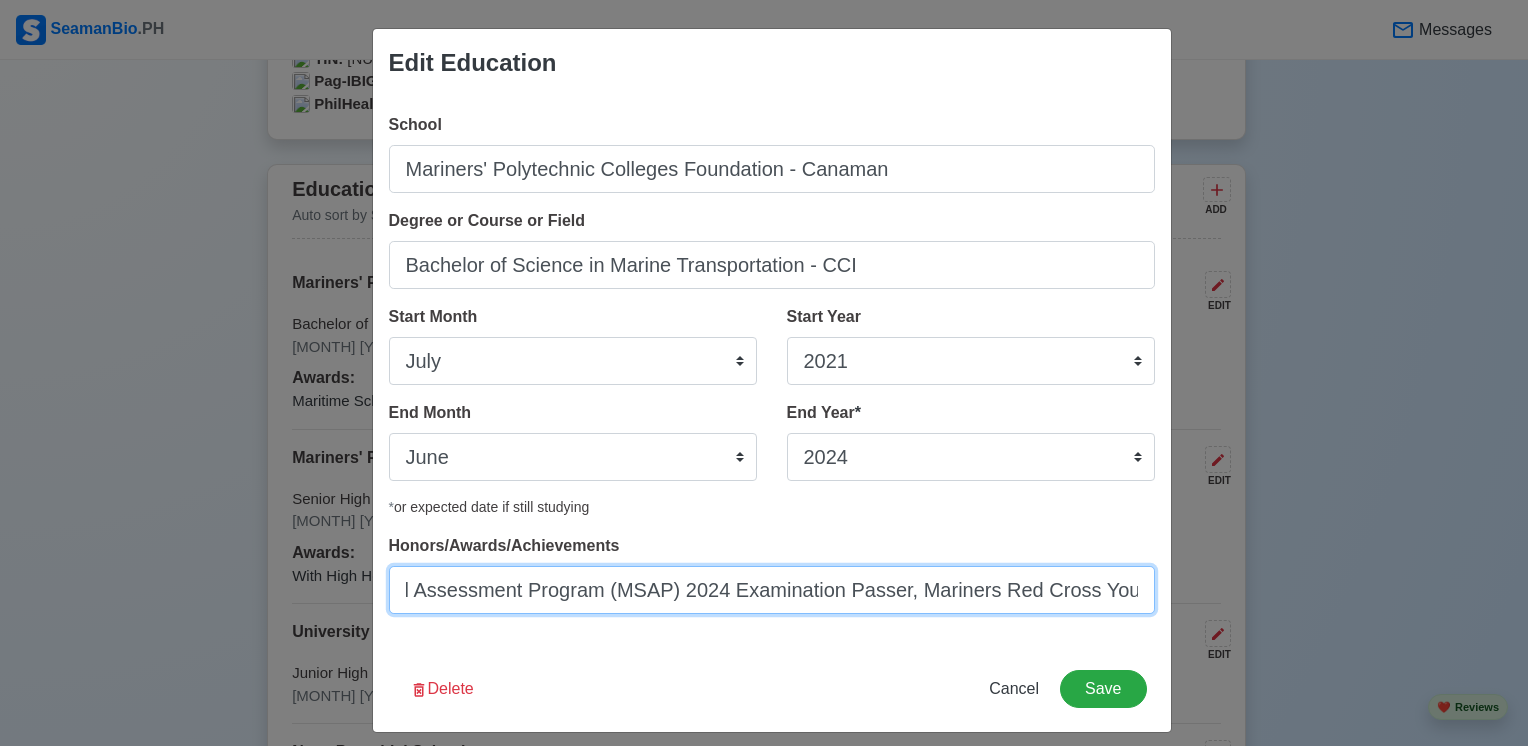 scroll, scrollTop: 0, scrollLeft: 457, axis: horizontal 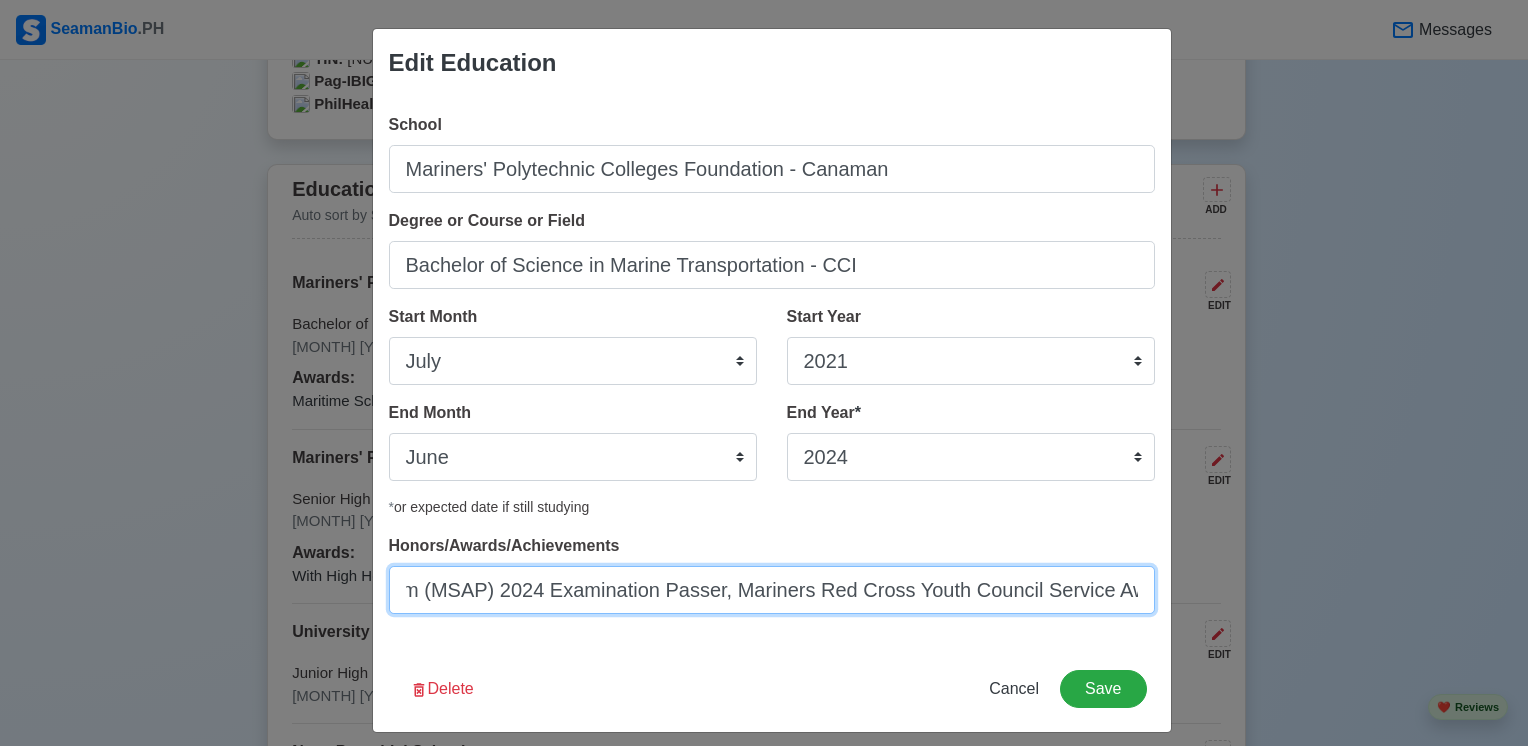 drag, startPoint x: 1052, startPoint y: 596, endPoint x: 1097, endPoint y: 602, distance: 45.39824 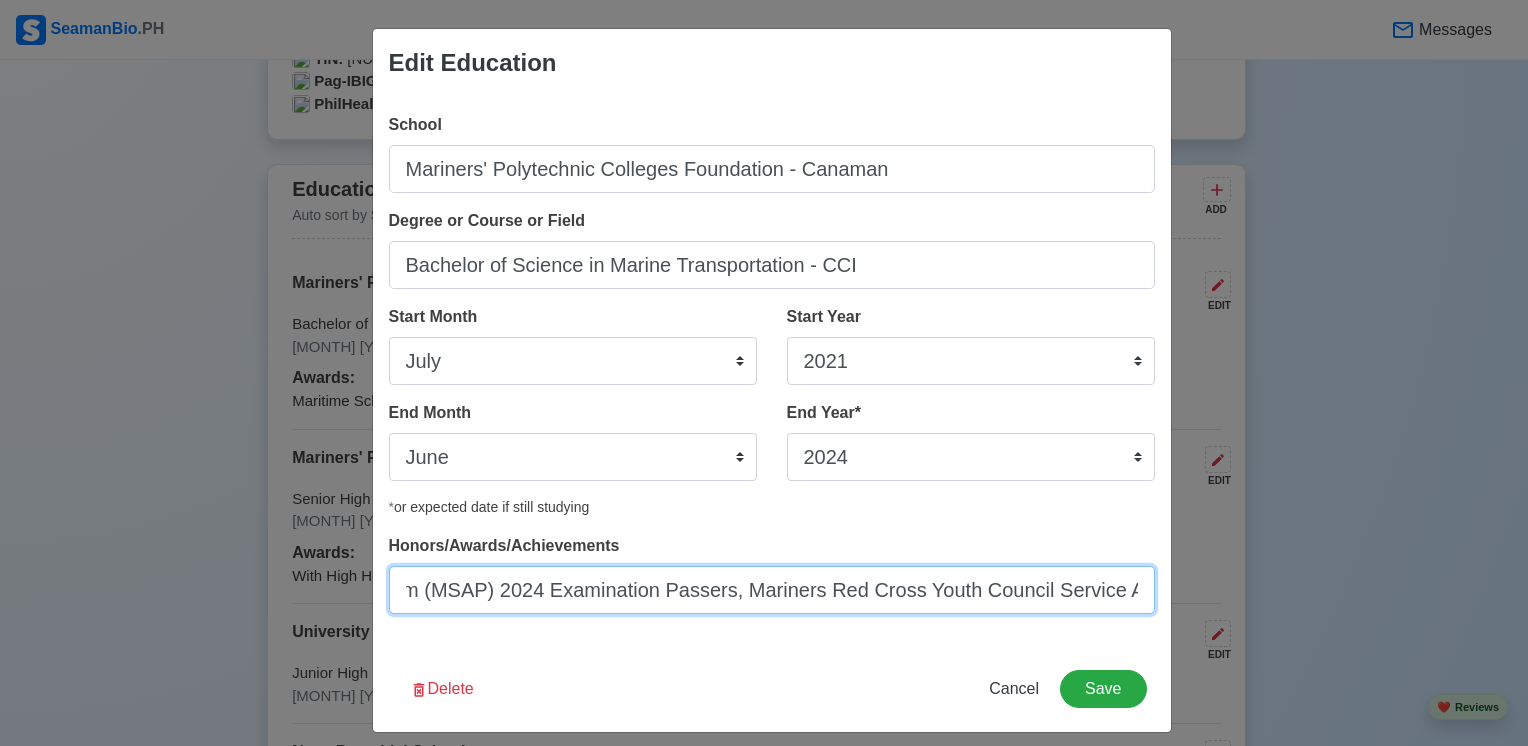 scroll, scrollTop: 0, scrollLeft: 0, axis: both 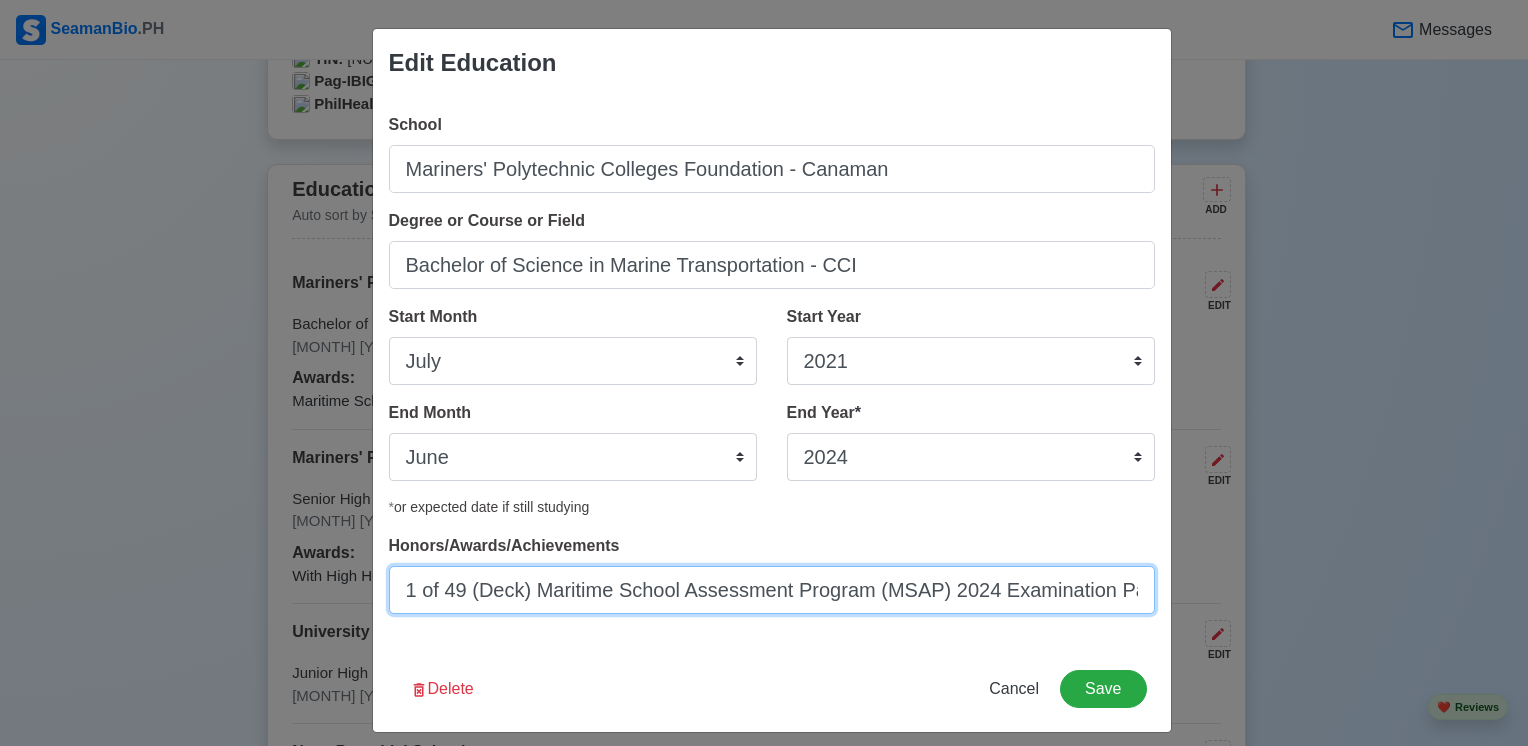 drag, startPoint x: 663, startPoint y: 597, endPoint x: 316, endPoint y: 619, distance: 347.69672 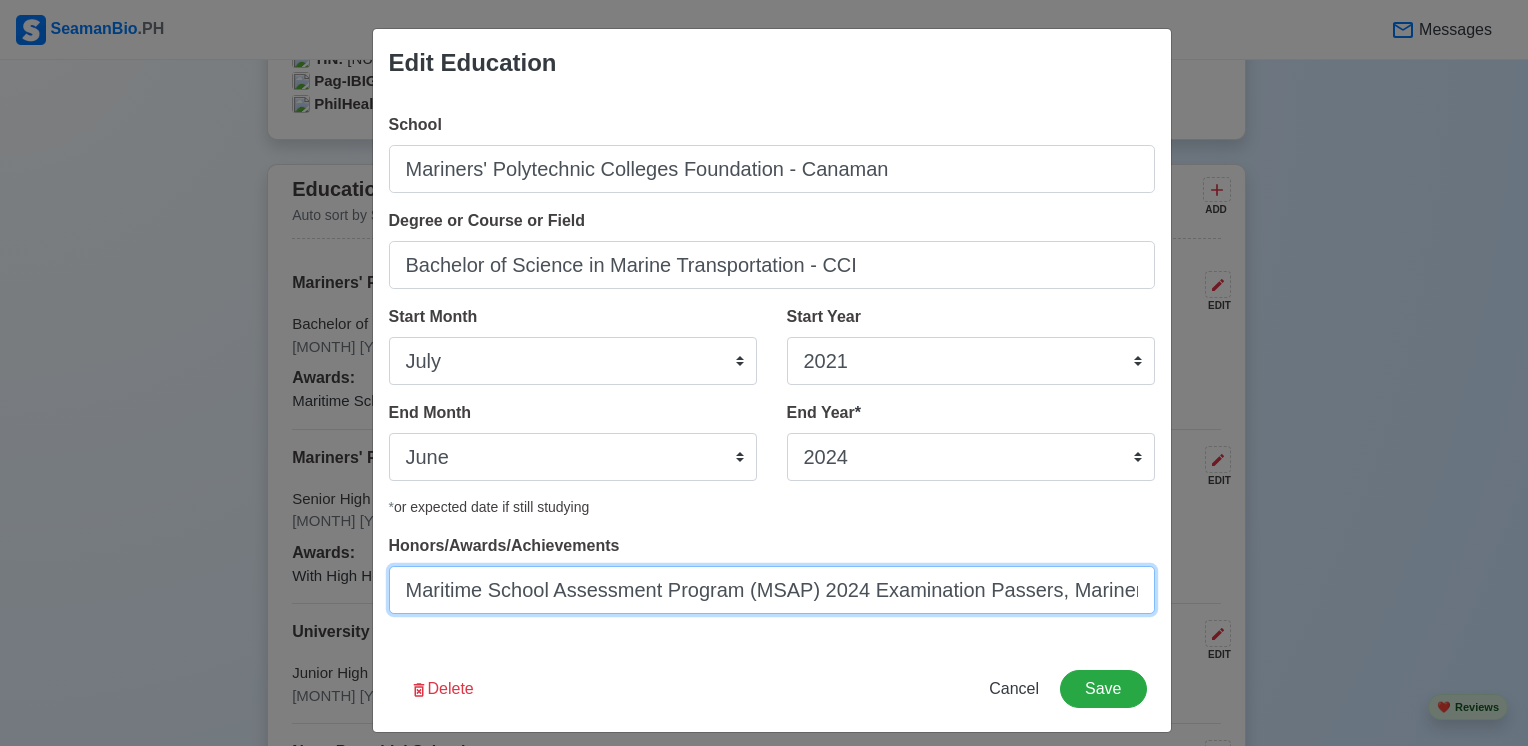 click on "Maritime School Assessment Program (MSAP) 2024 Examination Passers, Mariners Red Cross Youth Council Service Award" at bounding box center [772, 590] 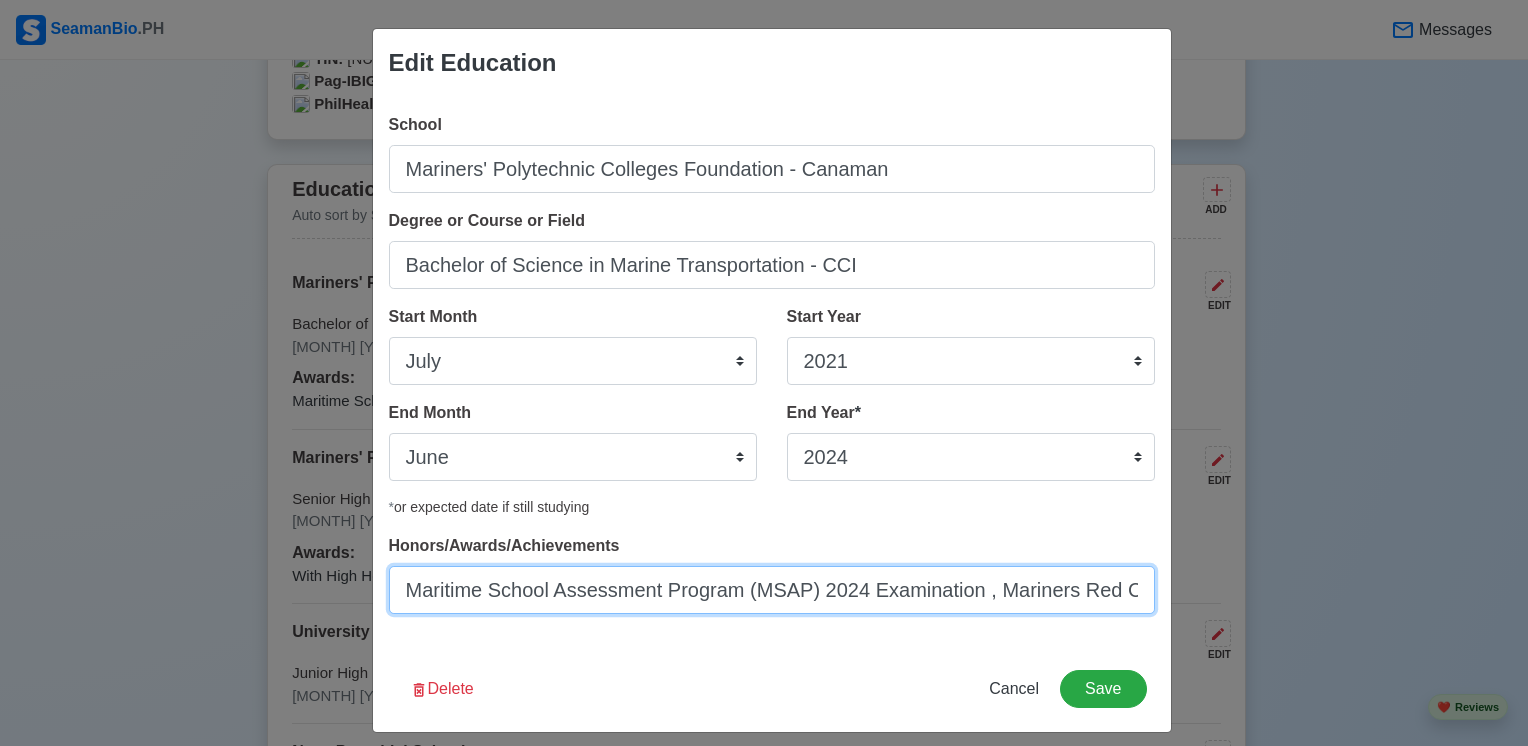 click on "Maritime School Assessment Program (MSAP) 2024 Examination , Mariners Red Cross Youth Council Service Award" at bounding box center [772, 590] 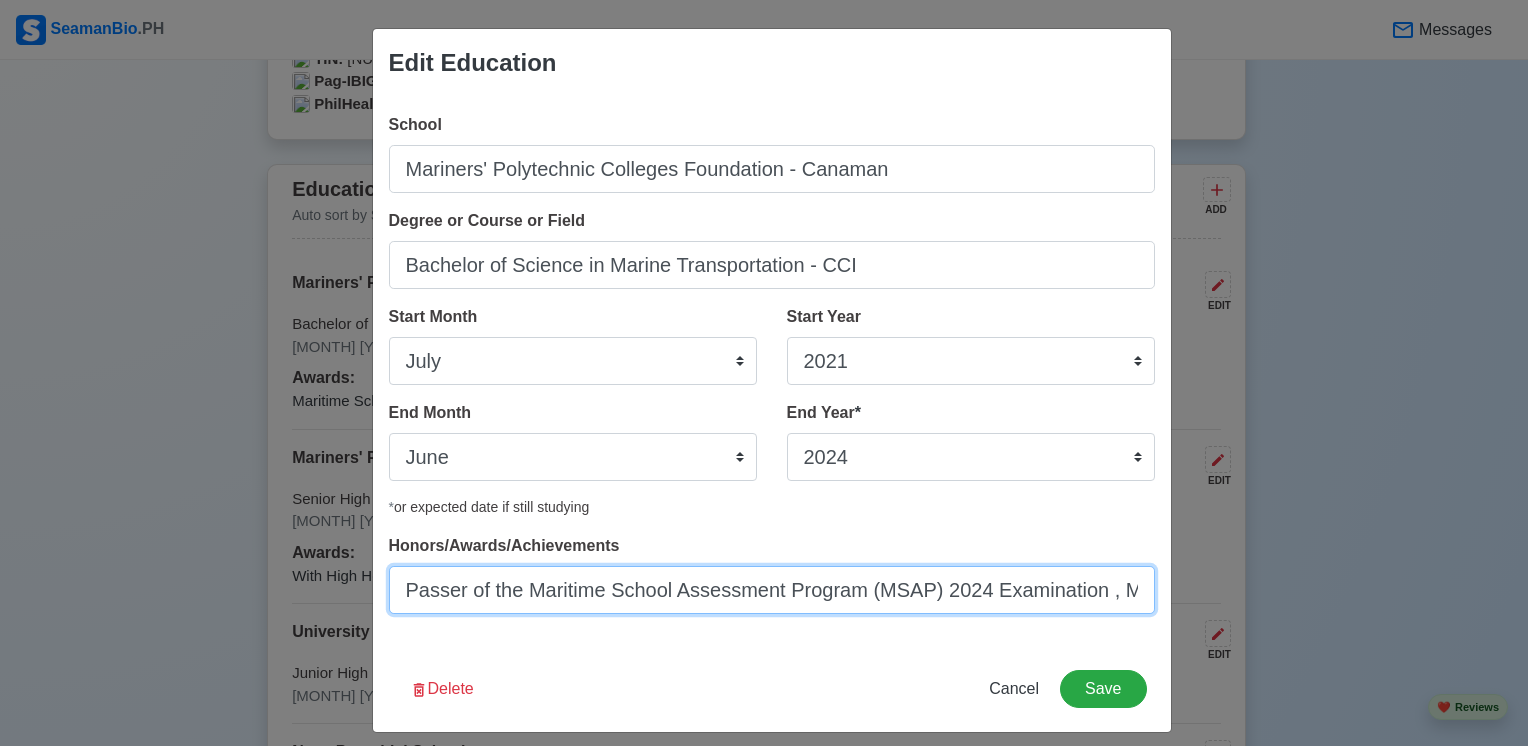 drag, startPoint x: 584, startPoint y: 594, endPoint x: 1026, endPoint y: 564, distance: 443.01694 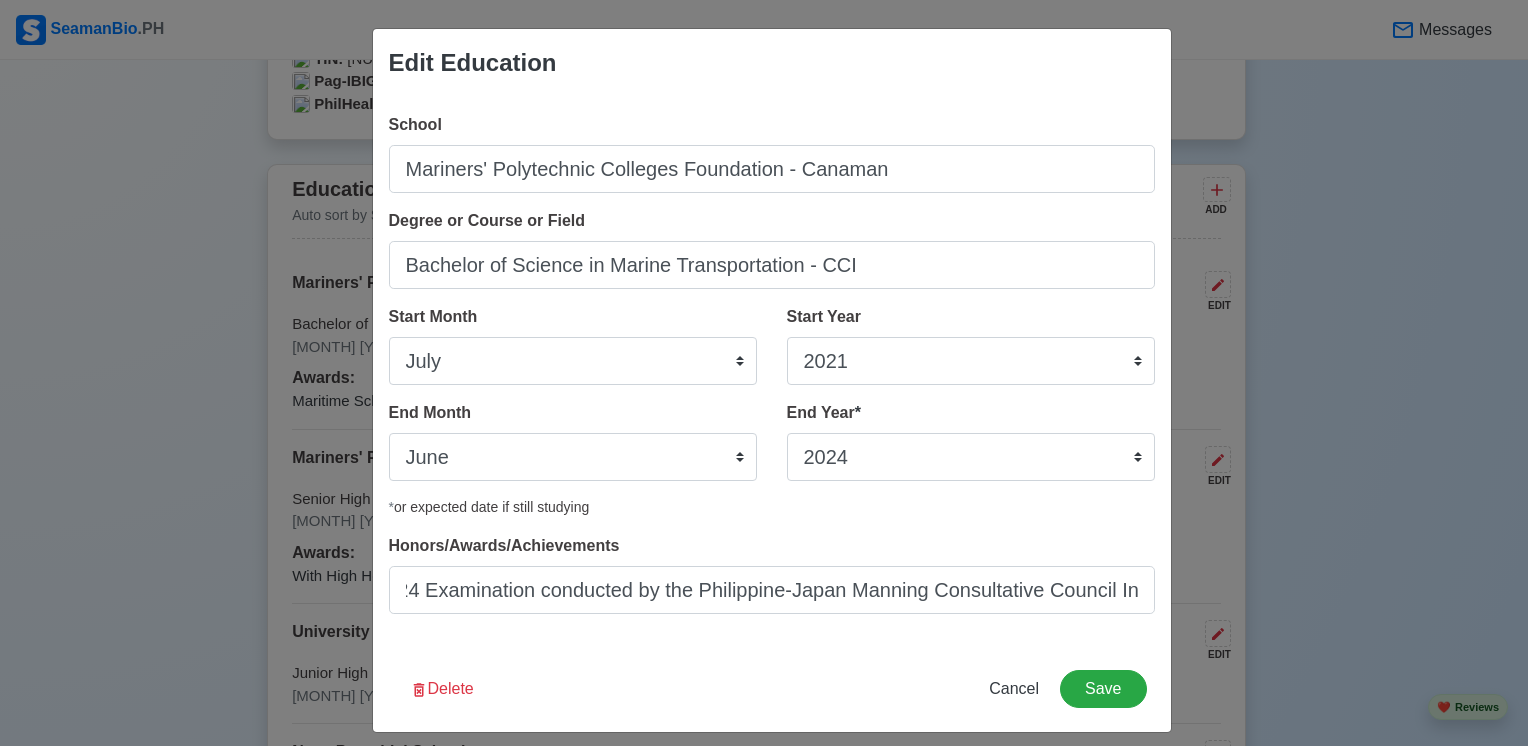 scroll, scrollTop: 0, scrollLeft: 0, axis: both 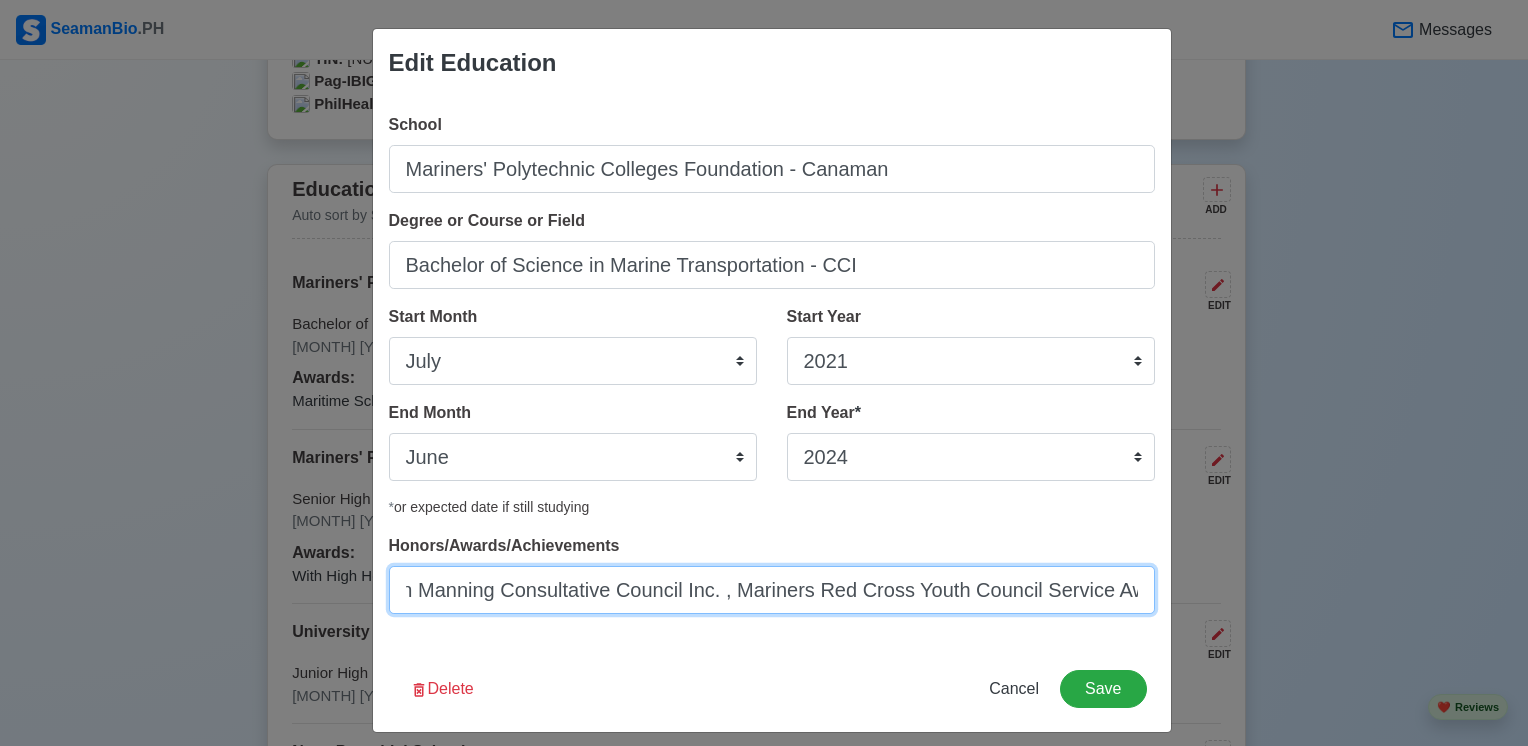 drag, startPoint x: 574, startPoint y: 590, endPoint x: 811, endPoint y: 602, distance: 237.3036 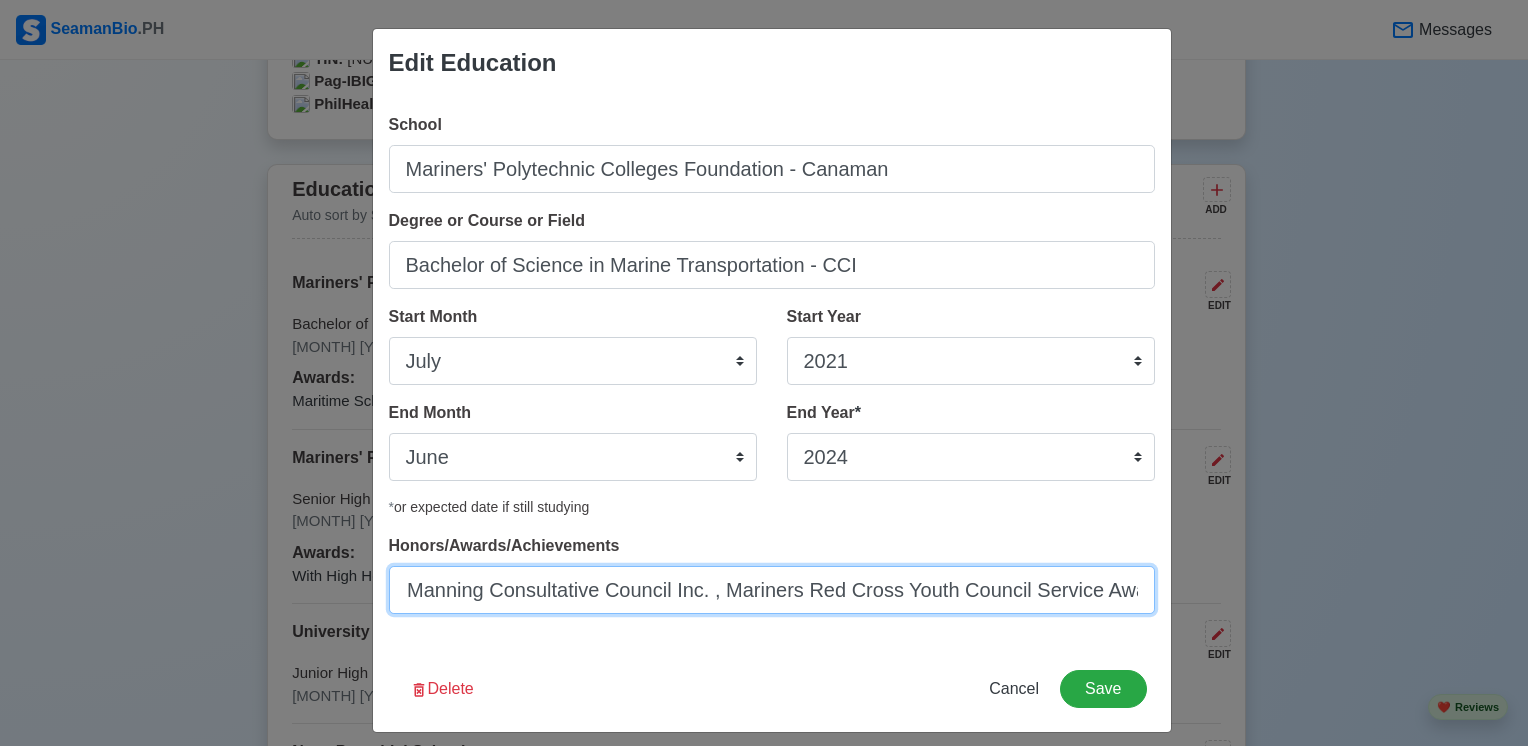 scroll, scrollTop: 0, scrollLeft: 1029, axis: horizontal 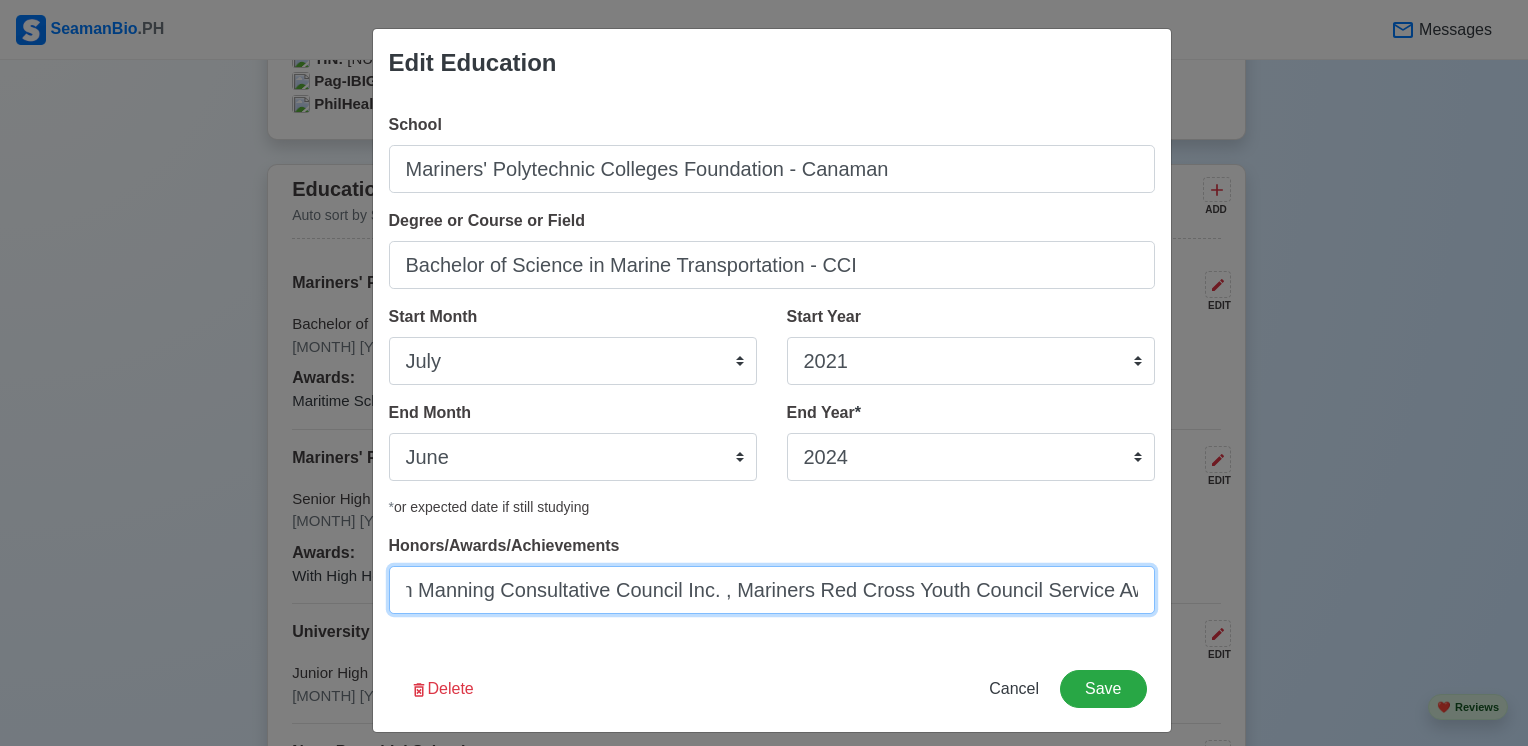 click on "Passer of the Maritime School Assessment Program (MSAP) 2024 Examination conducted by the Philippine-Japan Manning Consultative Council Inc. ,  Mariners Red Cross Youth Council Service Awardee" at bounding box center (772, 590) 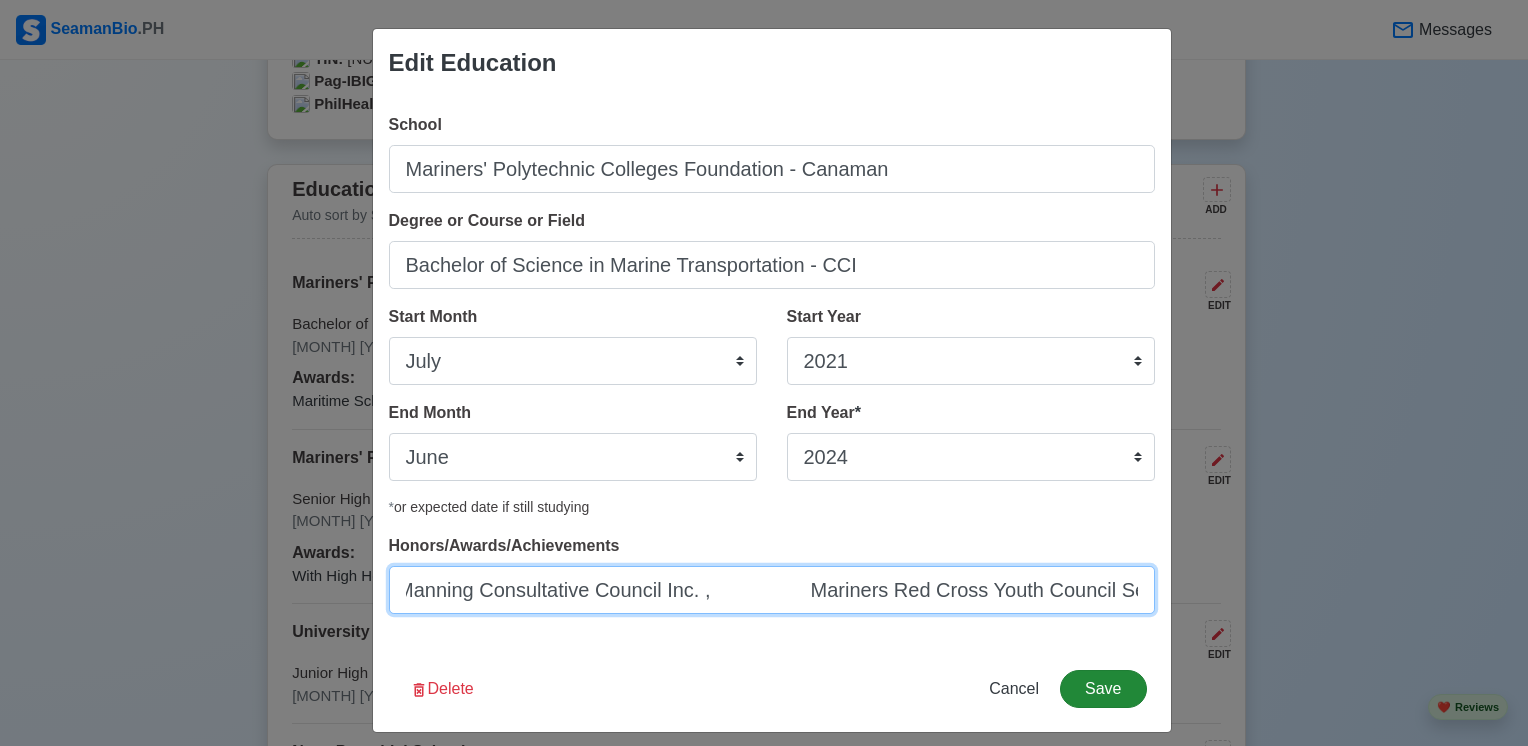 type on "Passer of the Maritime School Assessment Program (MSAP) 2024 Examination conducted by the Philippine-Japan Manning Consultative Council Inc. ,                  Mariners Red Cross Youth Council Service Awardee" 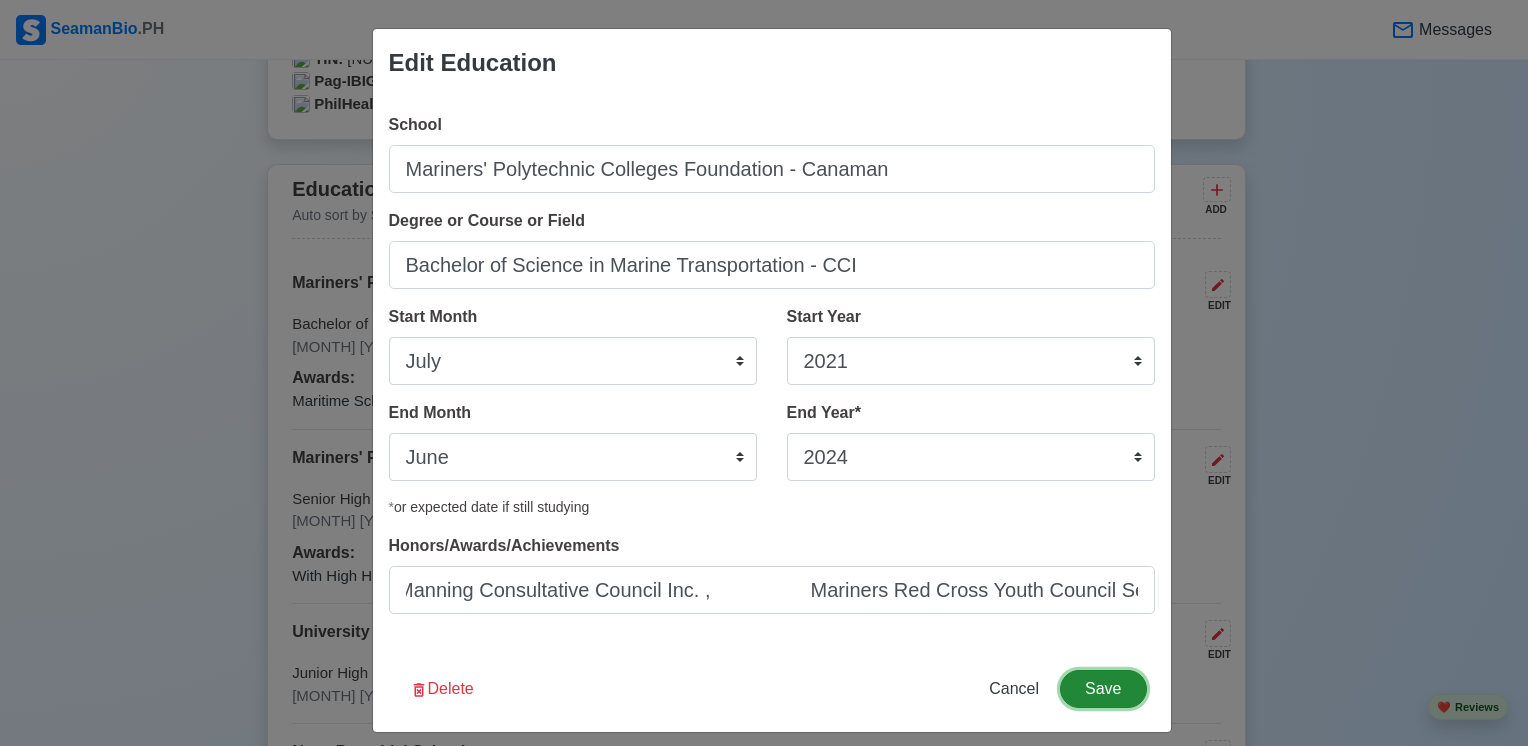 click on "Save" at bounding box center [1103, 689] 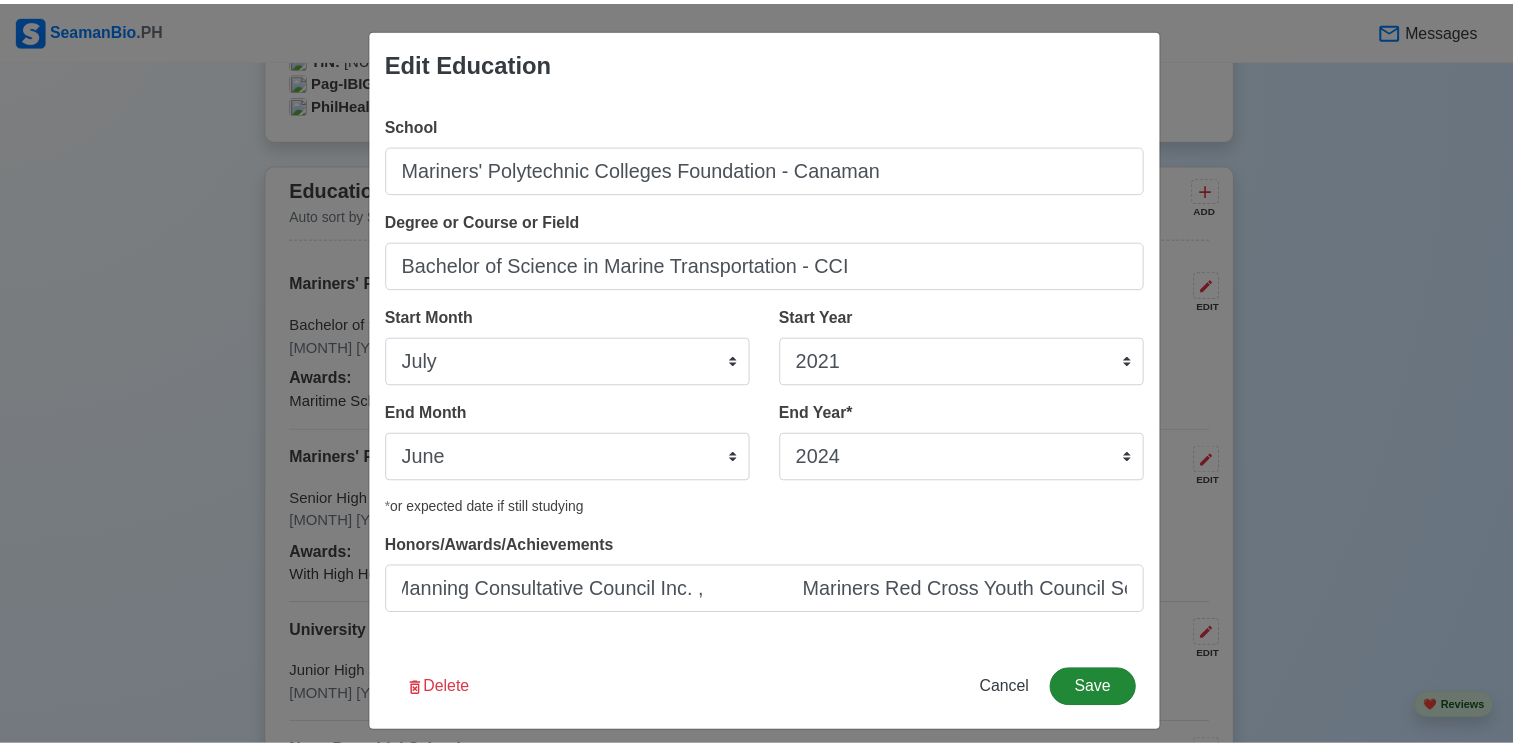 scroll, scrollTop: 0, scrollLeft: 0, axis: both 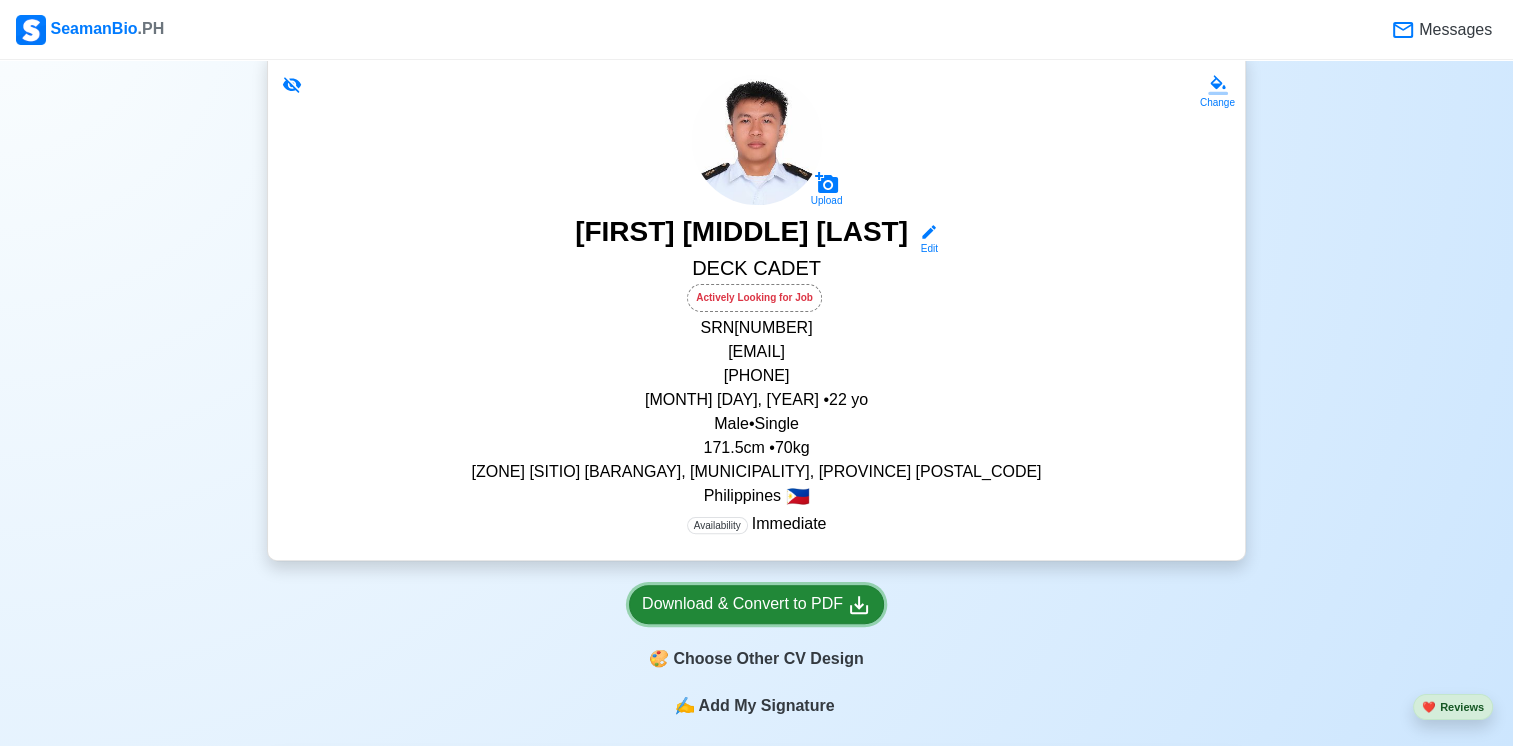 click on "Download & Convert to PDF" at bounding box center [756, 604] 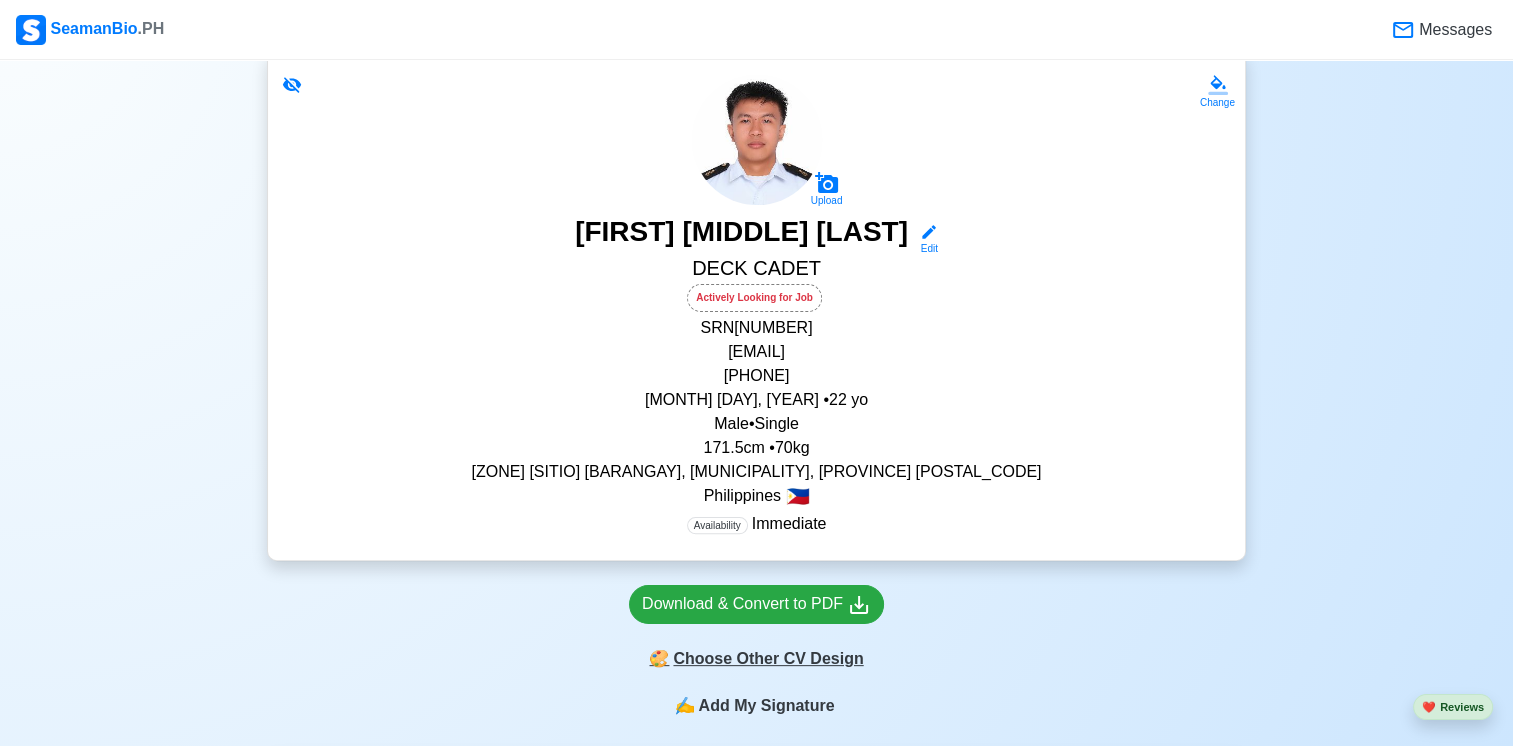 click on "🎨 Choose Other CV Design" at bounding box center [756, 659] 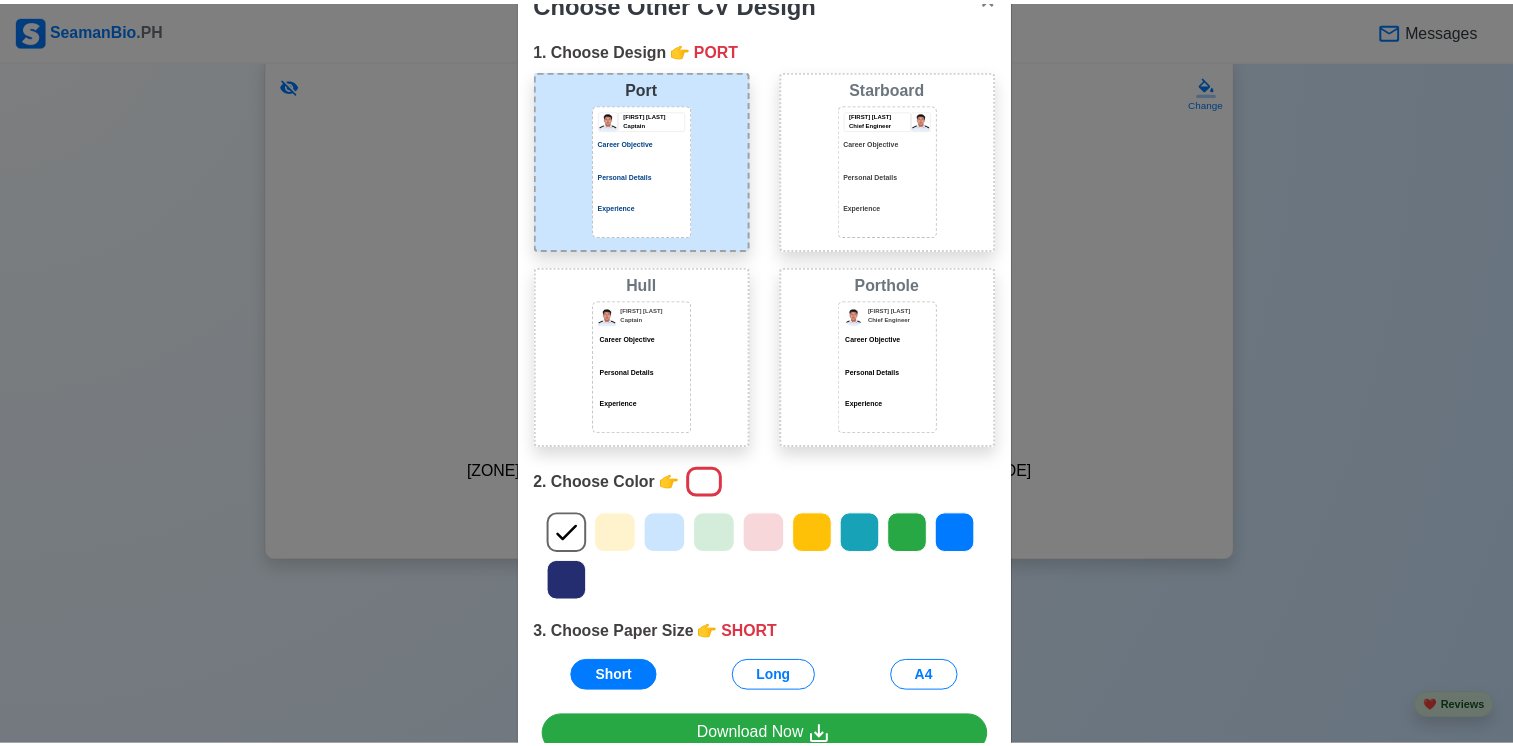 scroll, scrollTop: 0, scrollLeft: 0, axis: both 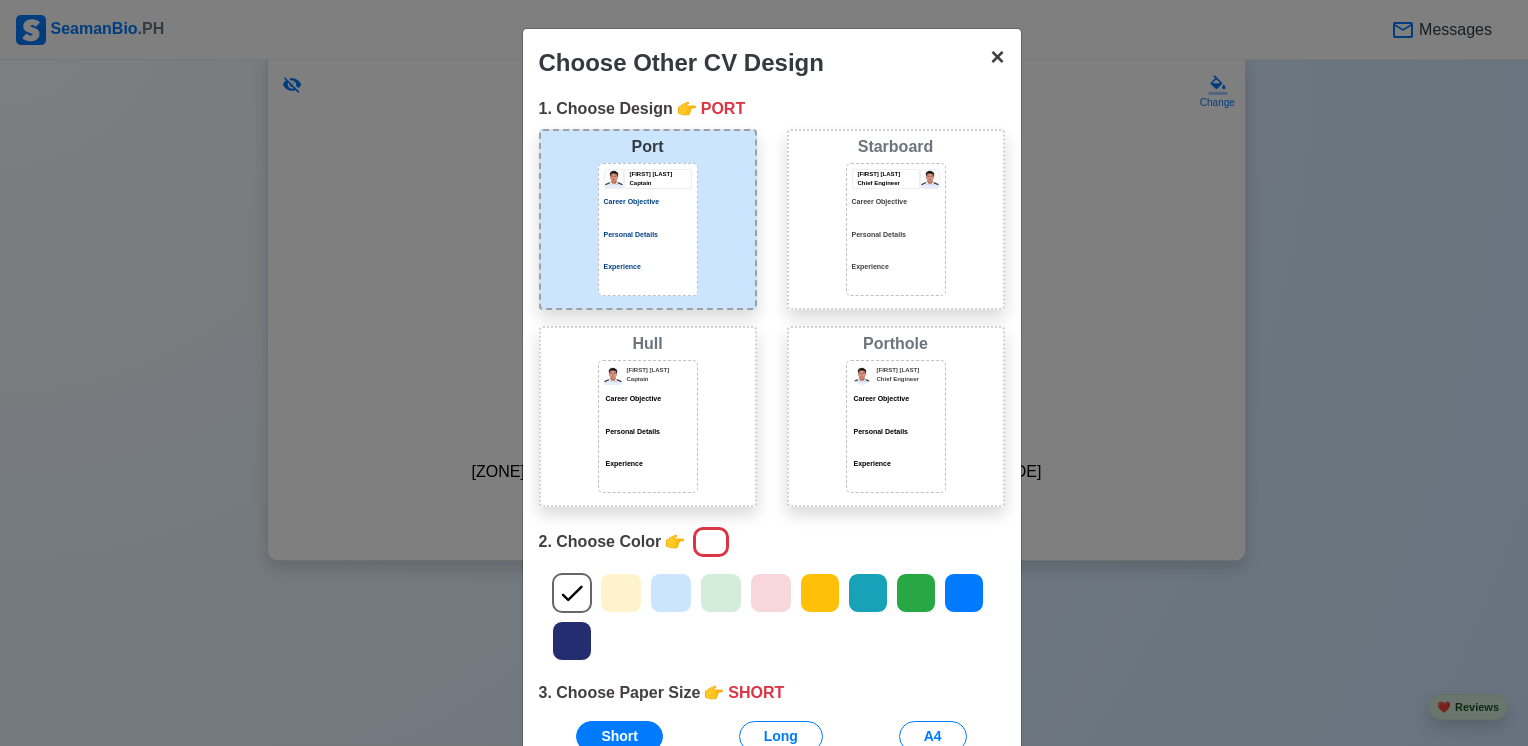 click on "×" at bounding box center (997, 56) 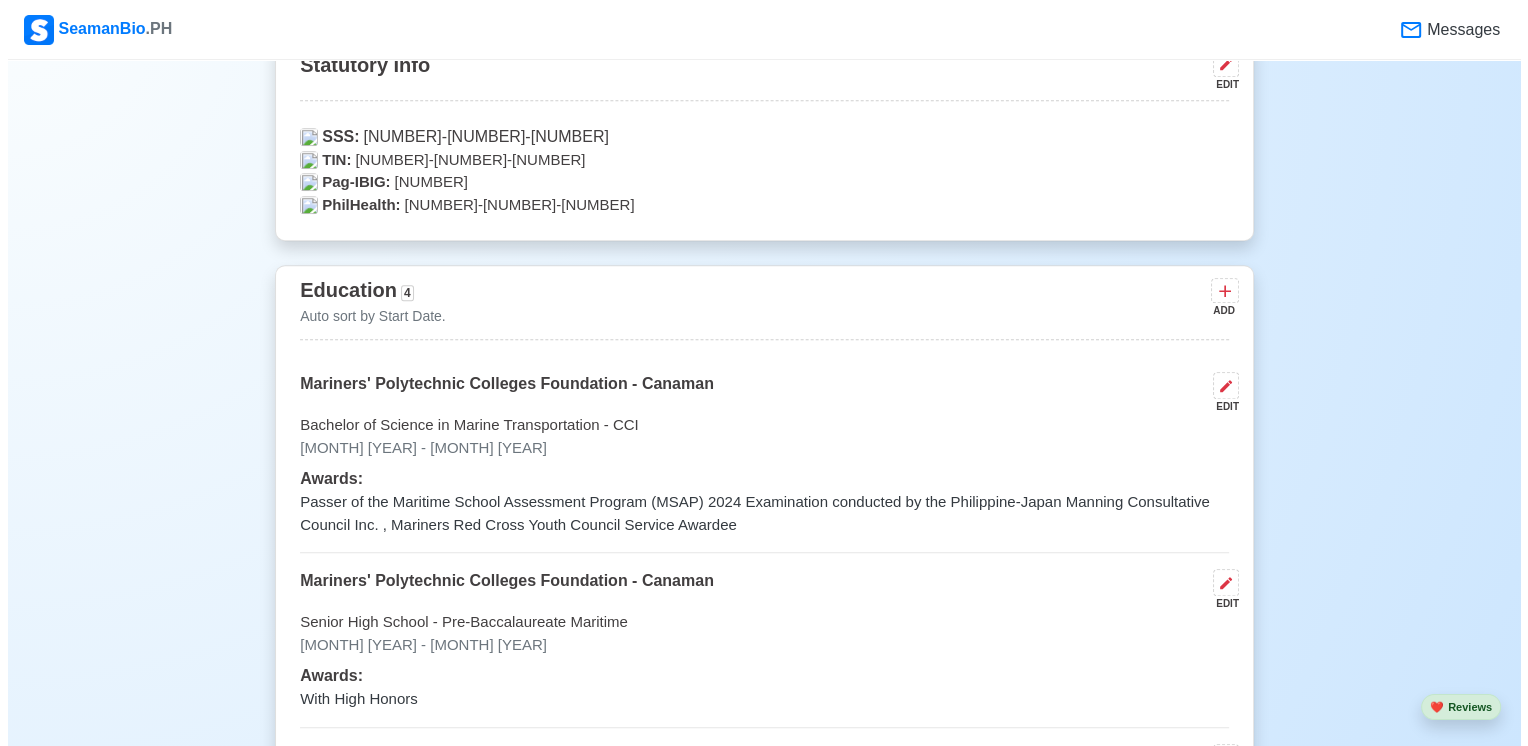 scroll, scrollTop: 1404, scrollLeft: 0, axis: vertical 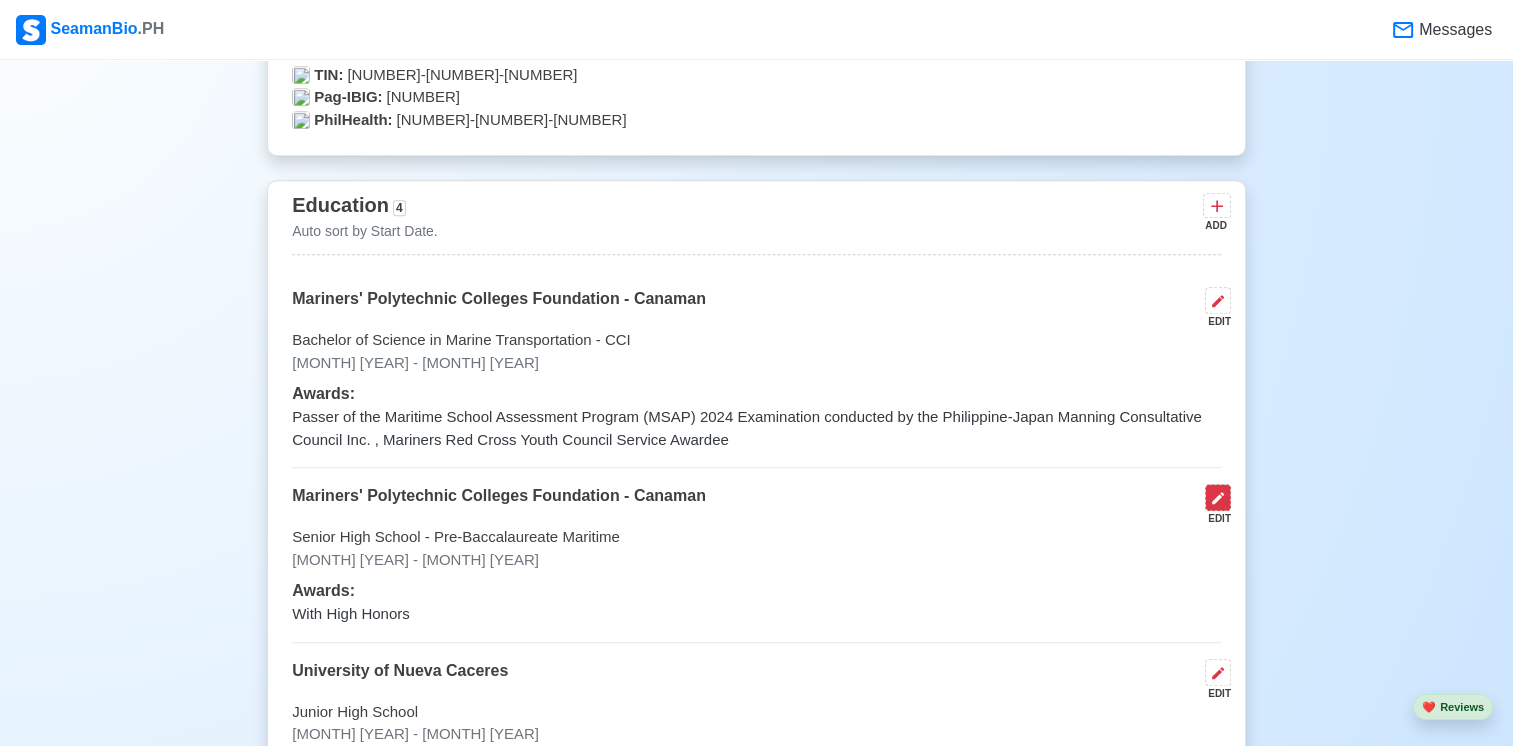 click at bounding box center (1218, 497) 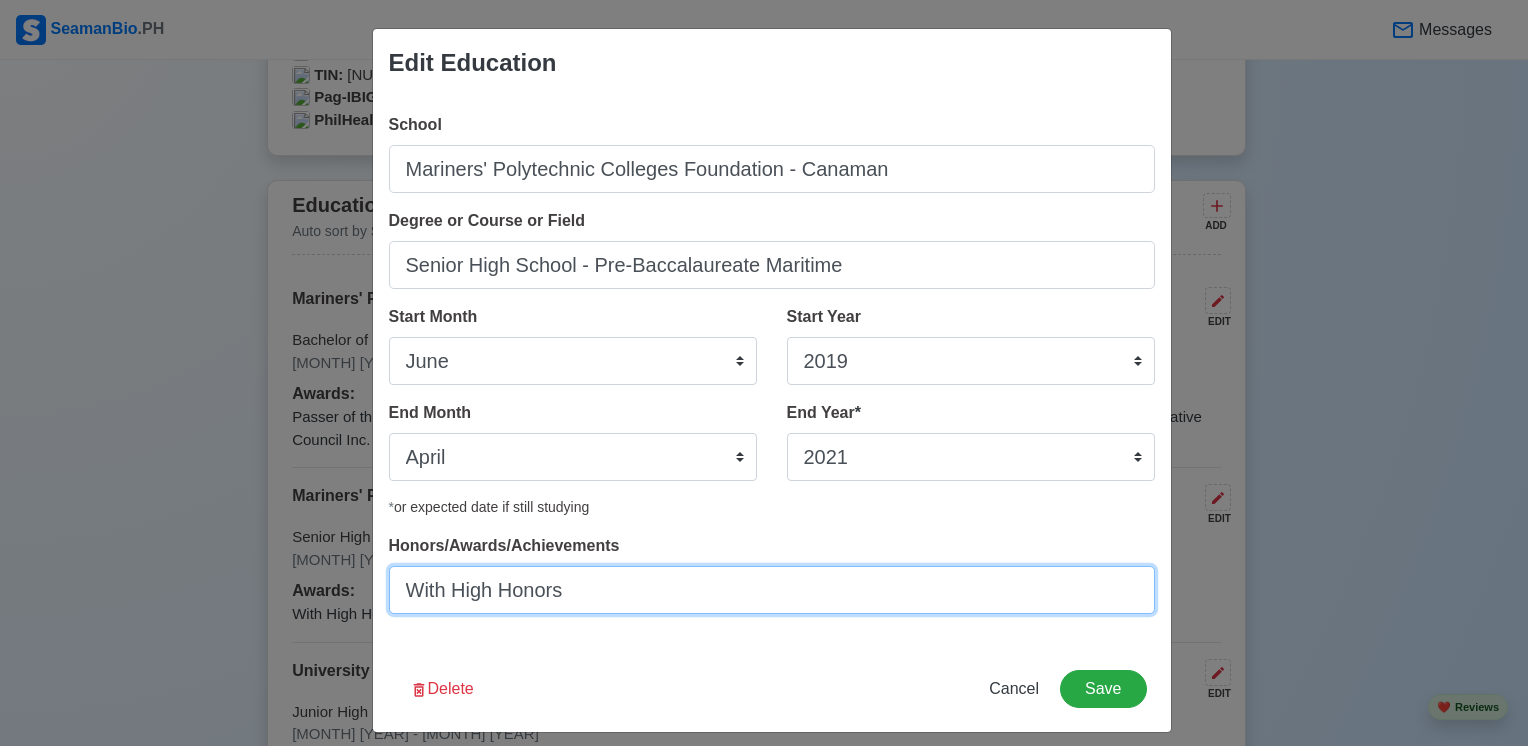 click on "With High Honors" at bounding box center (772, 590) 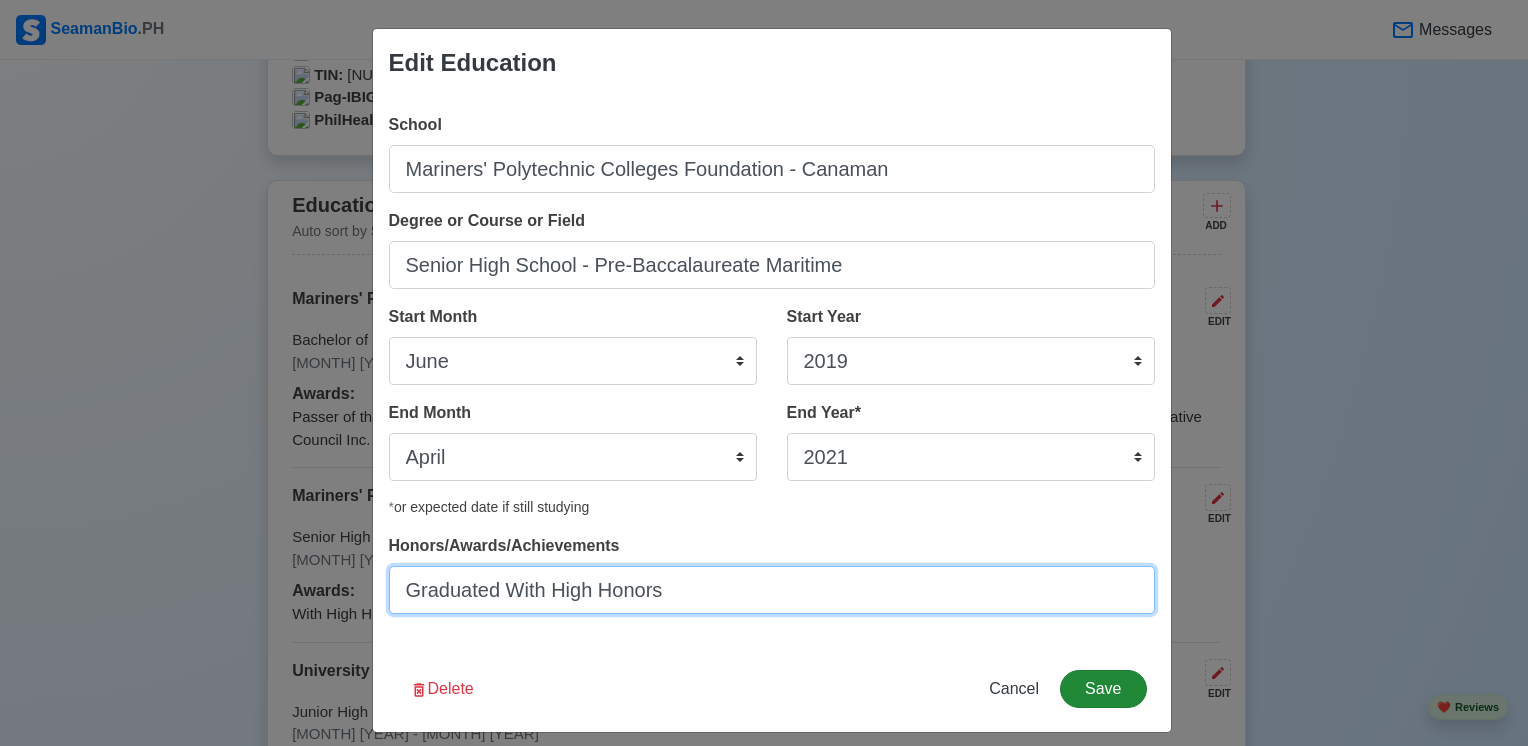 type on "Graduated With High Honors" 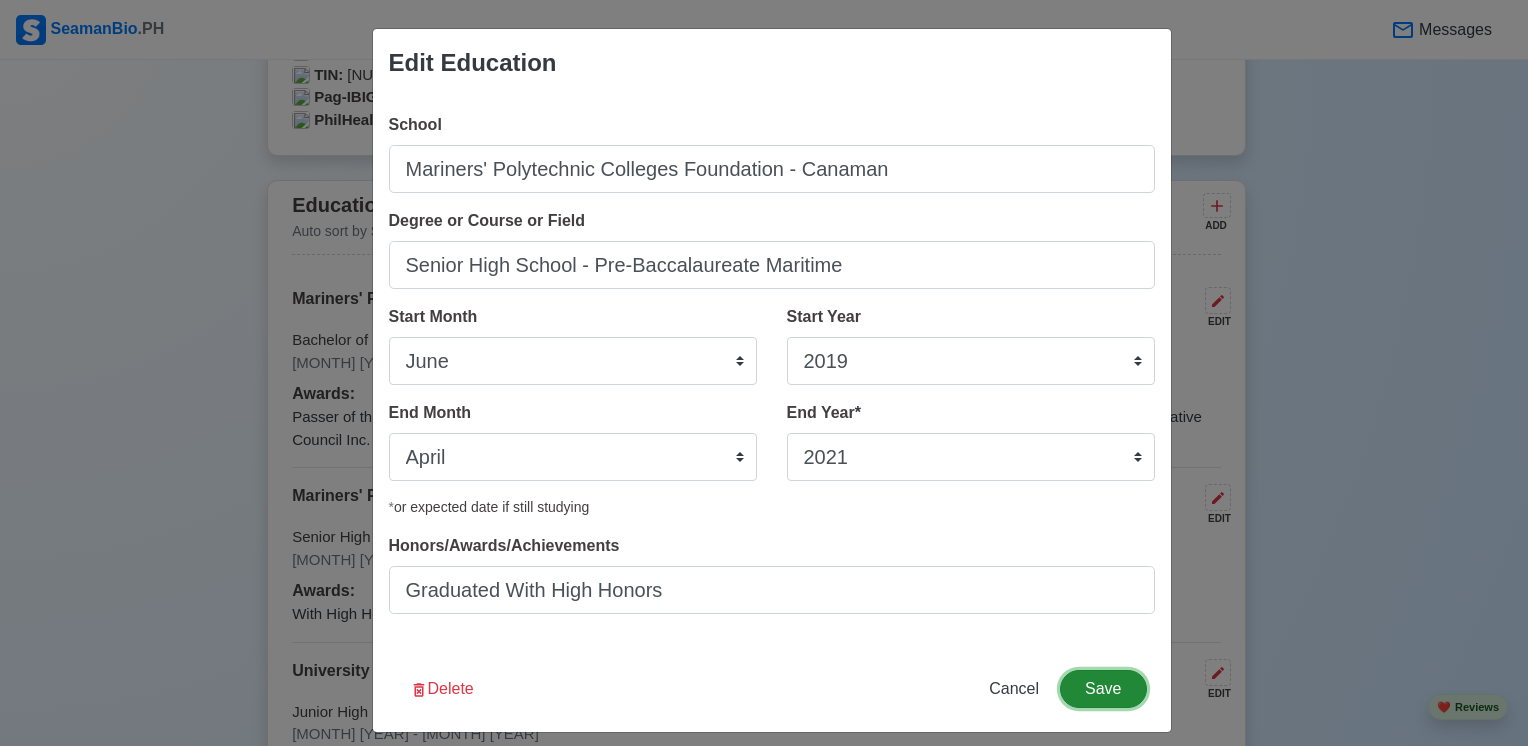 click on "Save" at bounding box center (1103, 689) 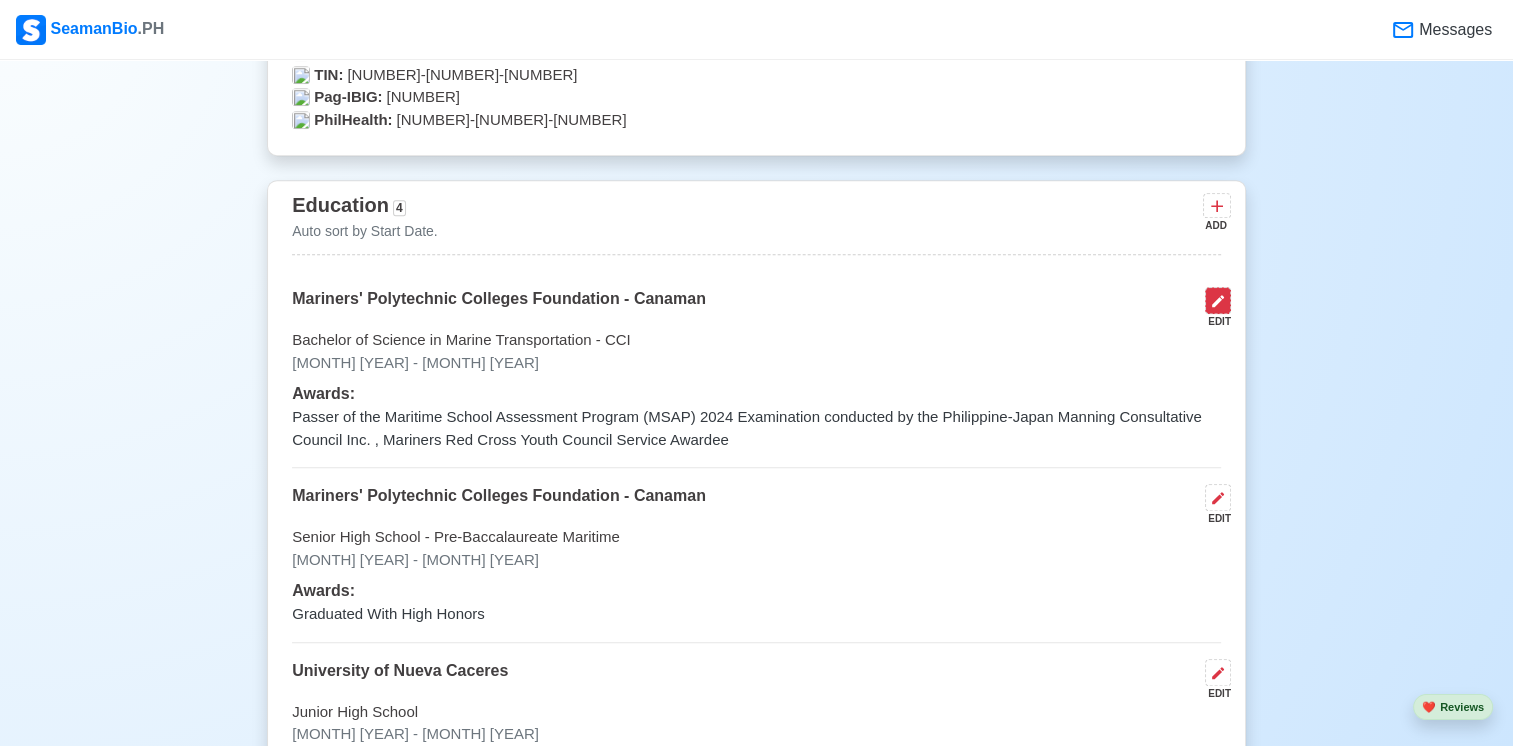 click 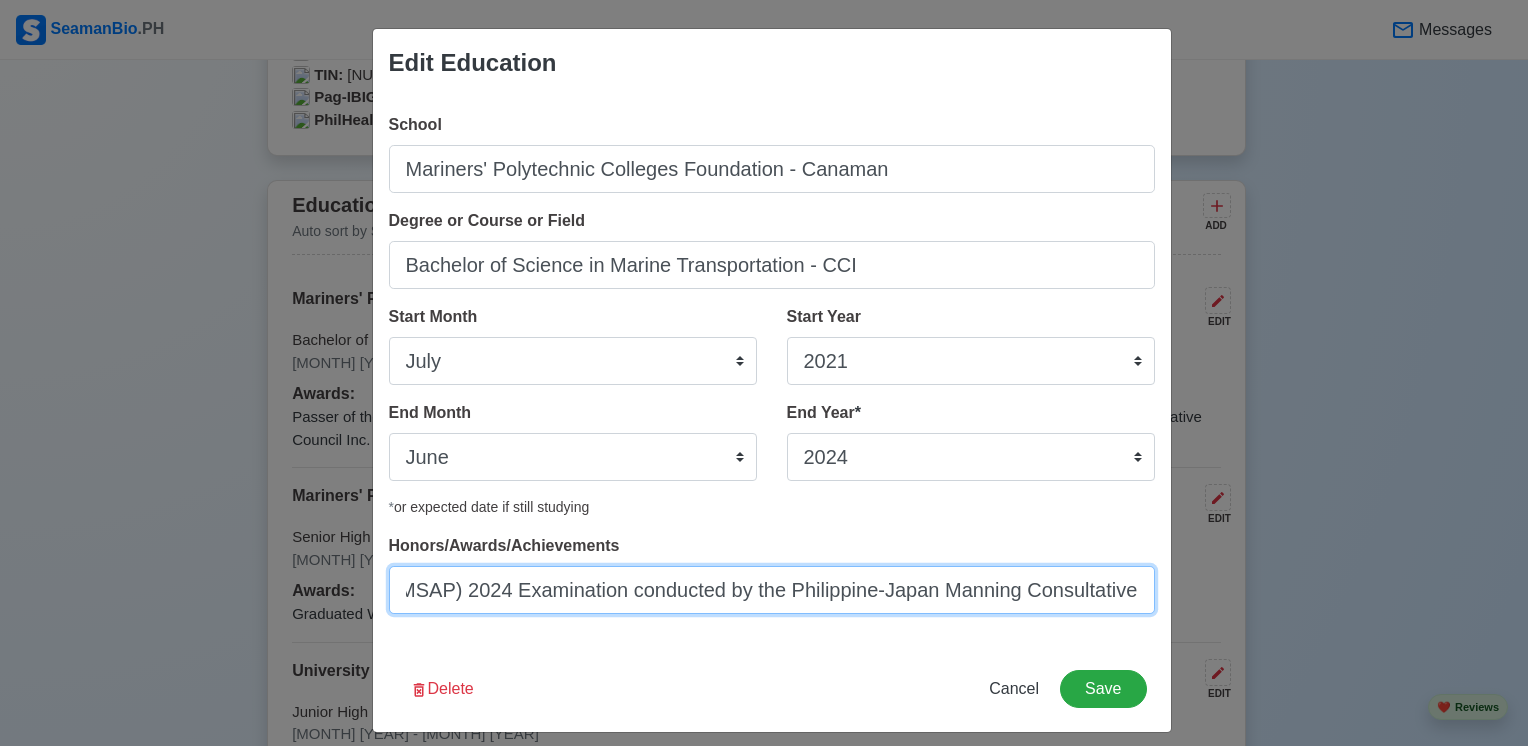 scroll, scrollTop: 0, scrollLeft: 1123, axis: horizontal 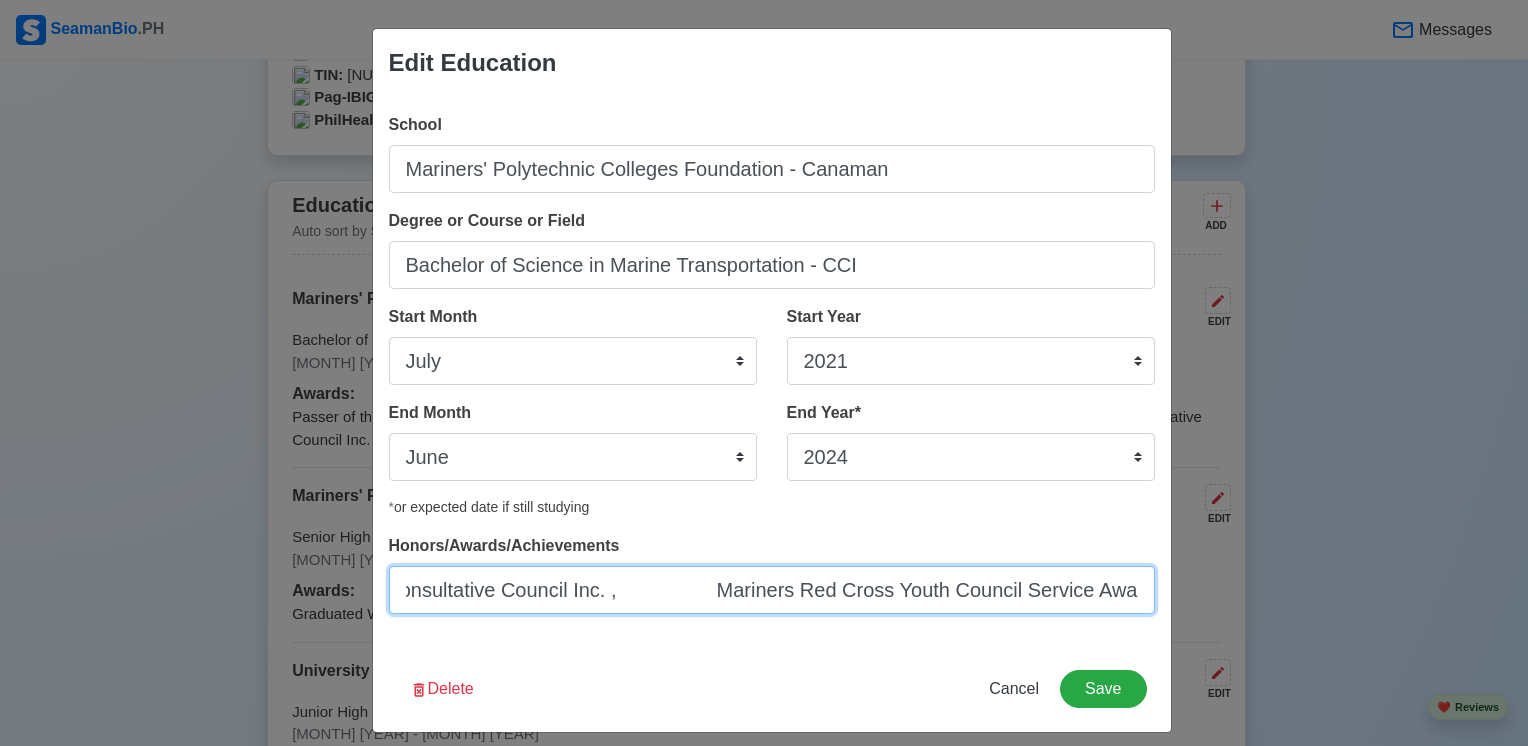 drag, startPoint x: 936, startPoint y: 576, endPoint x: 1227, endPoint y: 637, distance: 297.32474 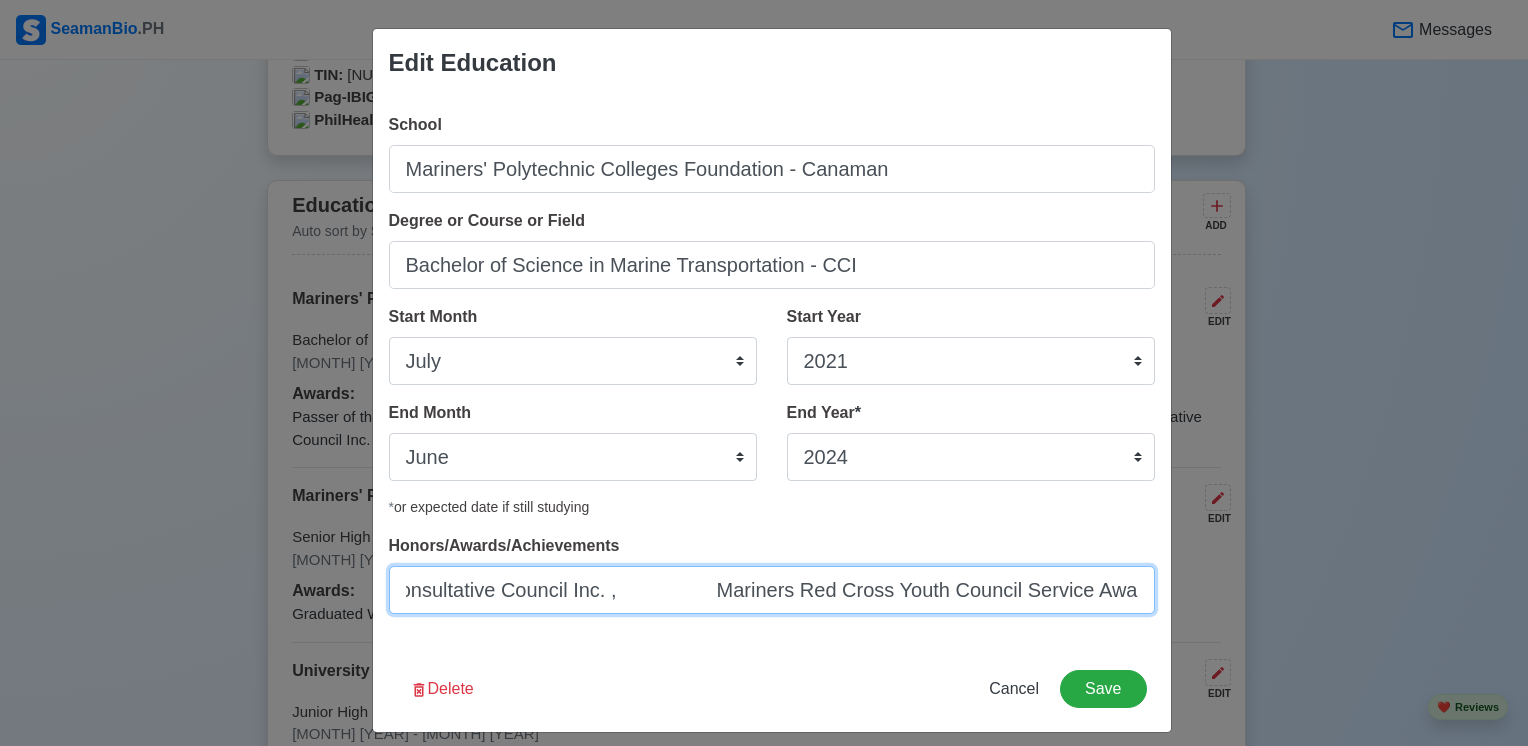 click on "Passer of the Maritime School Assessment Program (MSAP) 2024 Examination conducted by the Philippine-Japan Manning Consultative Council Inc. ,                  Mariners Red Cross Youth Council Service Awardee" at bounding box center (772, 590) 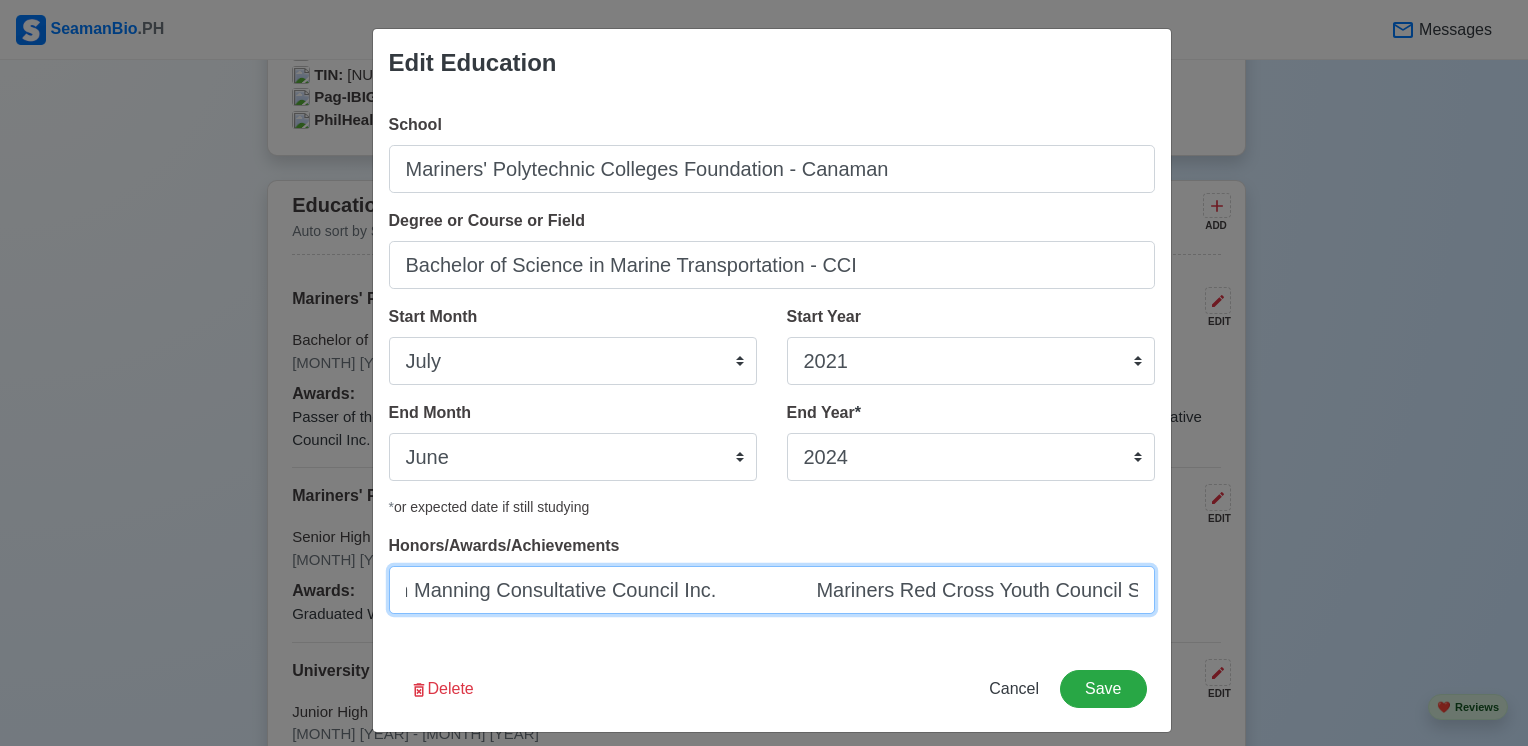 scroll, scrollTop: 0, scrollLeft: 1112, axis: horizontal 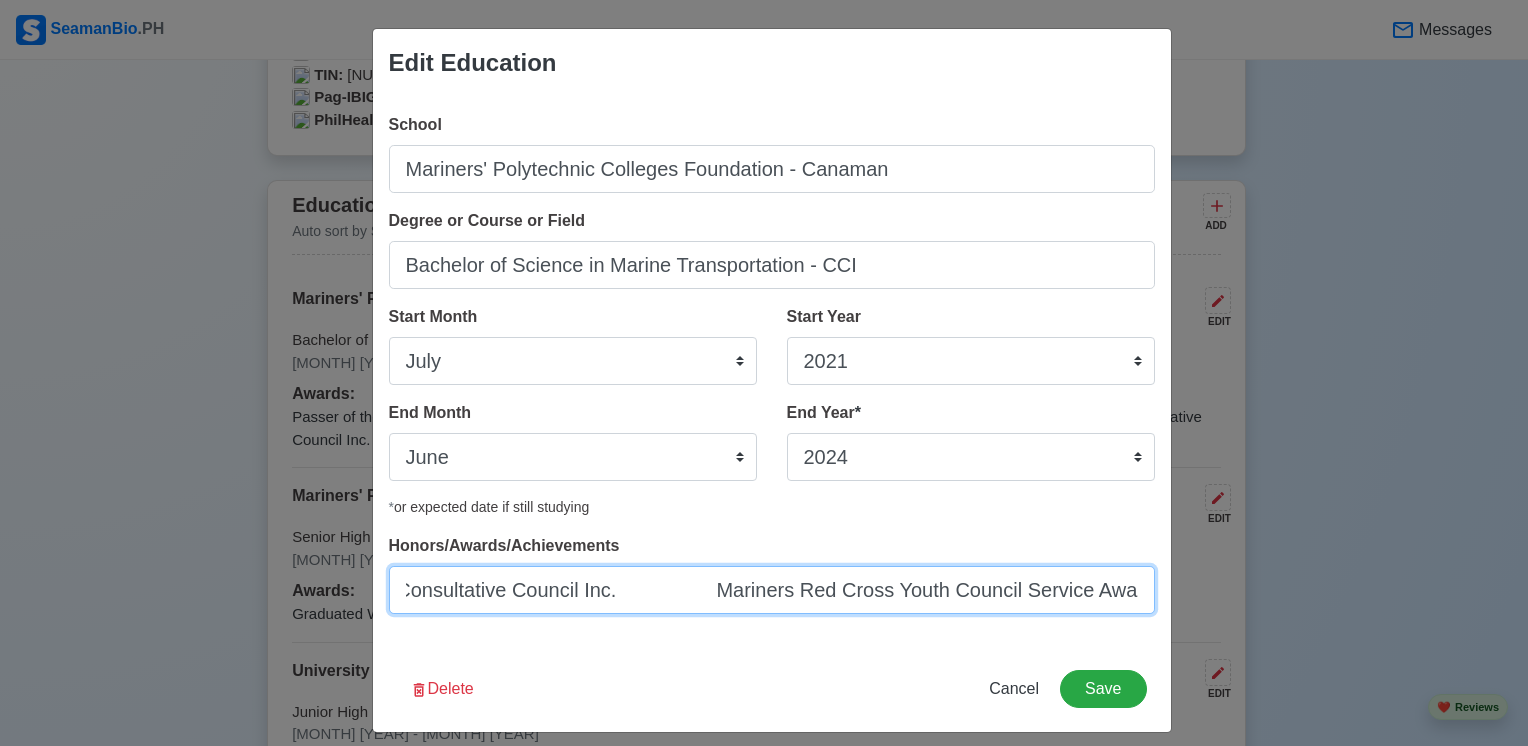 click on "Passer of the Maritime School Assessment Program (MSAP) 2024 Examination conducted by the Philippine-Japan Manning Consultative Council Inc.                  Mariners Red Cross Youth Council Service Awardee" at bounding box center [772, 590] 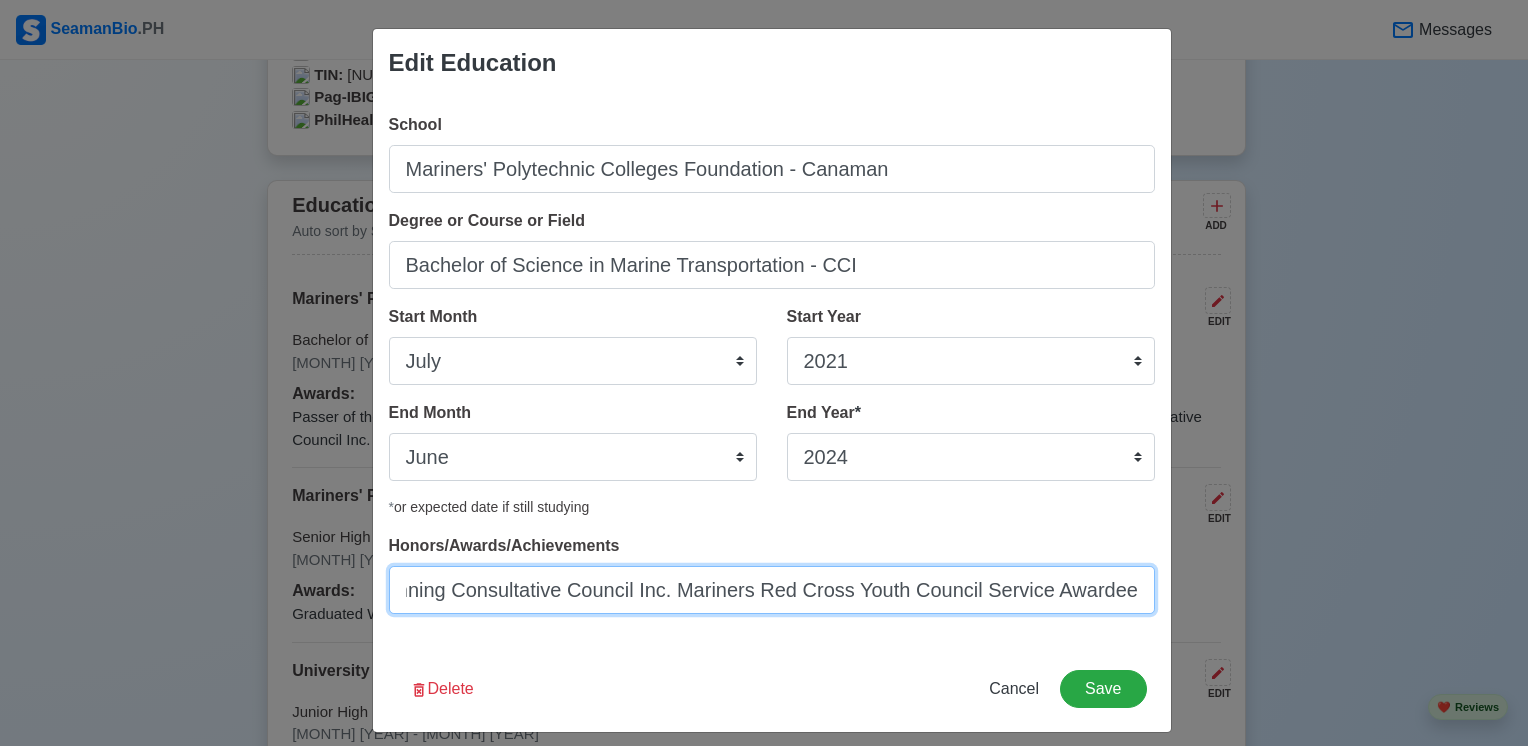 type on "Passer of the Maritime School Assessment Program (MSAP) 2024 Examination conducted by the Philippine-Japan Manning Consultative Council Inc.                                    Mariners Red Cross Youth Council Service Awardee" 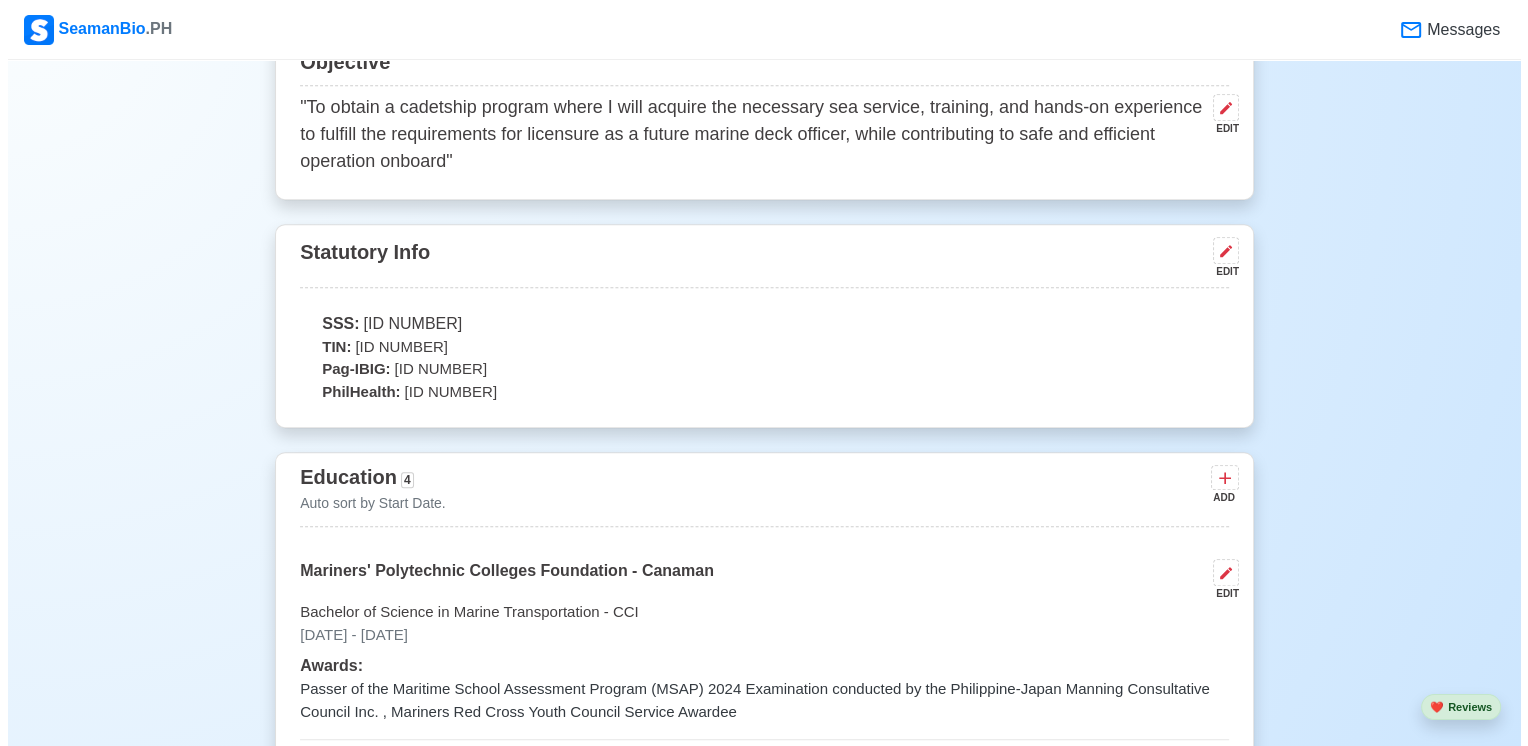 scroll, scrollTop: 1132, scrollLeft: 0, axis: vertical 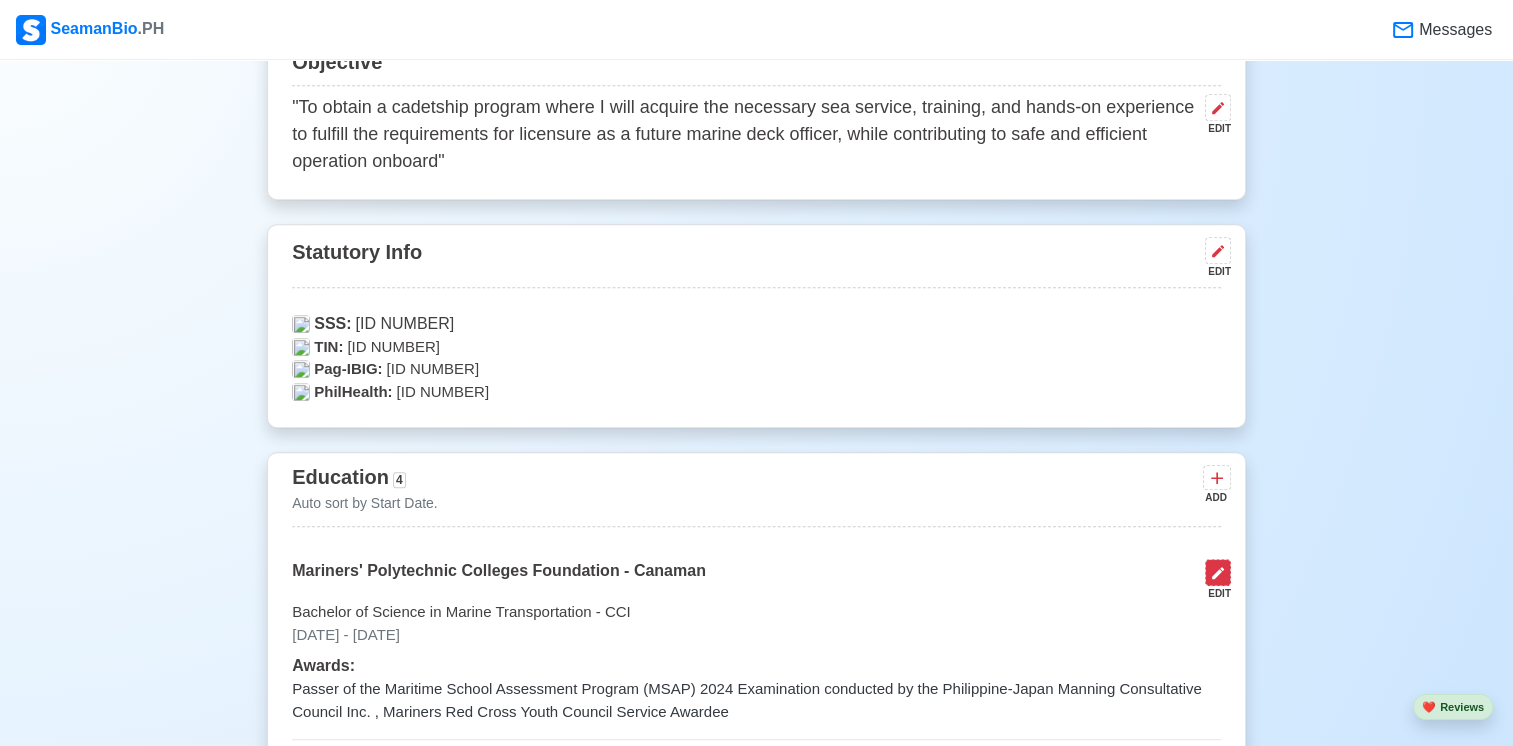 click at bounding box center [1218, 572] 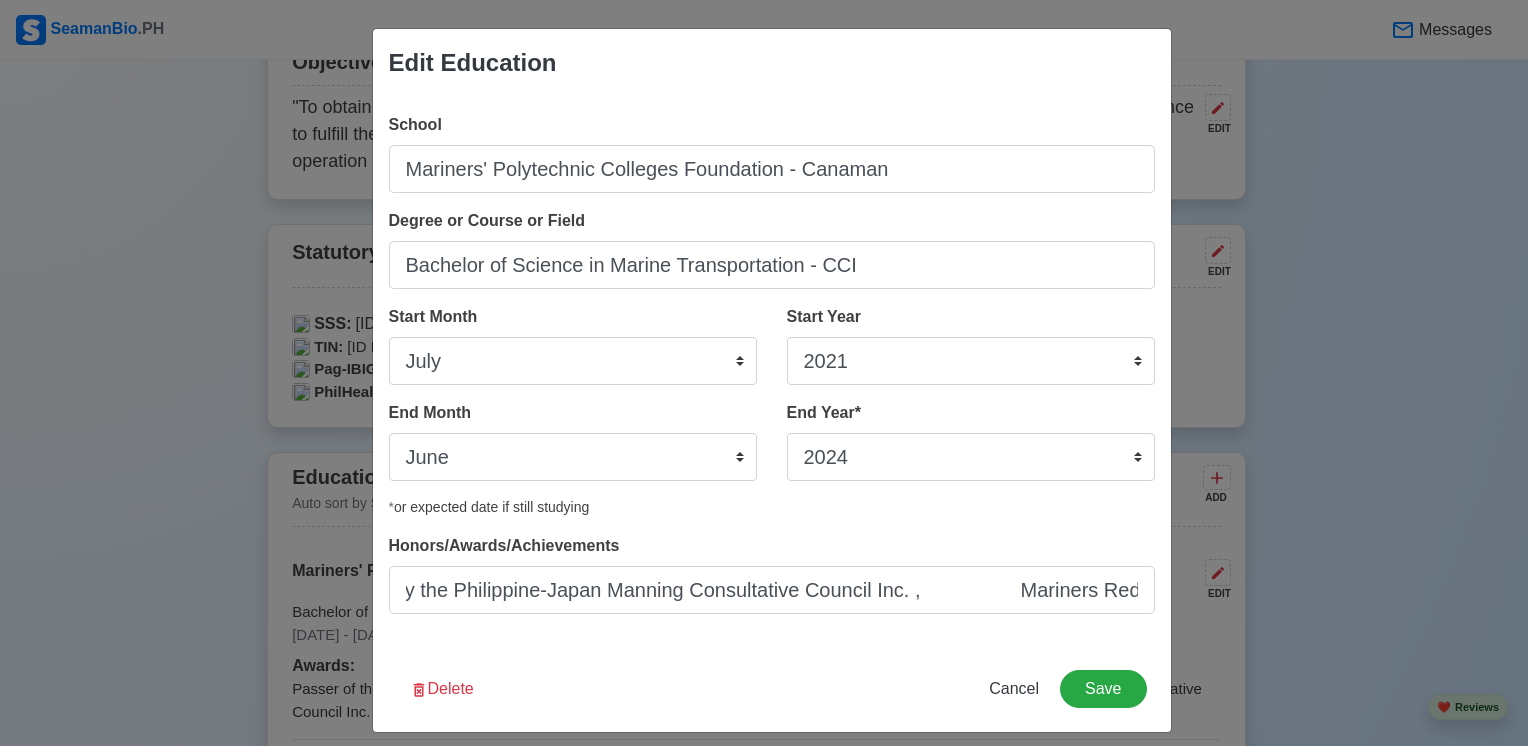 scroll, scrollTop: 0, scrollLeft: 820, axis: horizontal 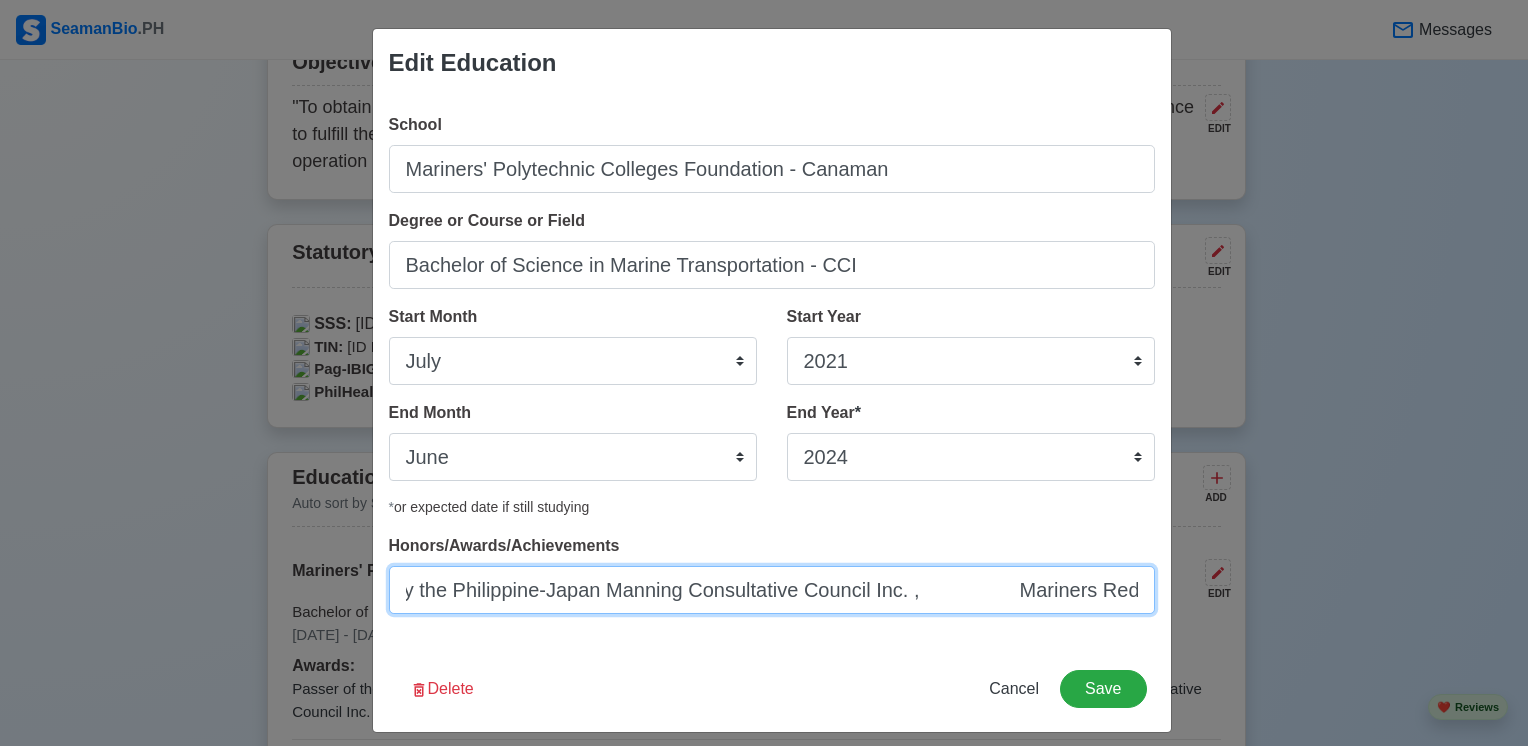 click on "Passer of the Maritime School Assessment Program (MSAP) 2024 Examination conducted by the Philippine-Japan Manning Consultative Council Inc. ,                  Mariners Red Cross Youth Council Service Awardee" at bounding box center (772, 590) 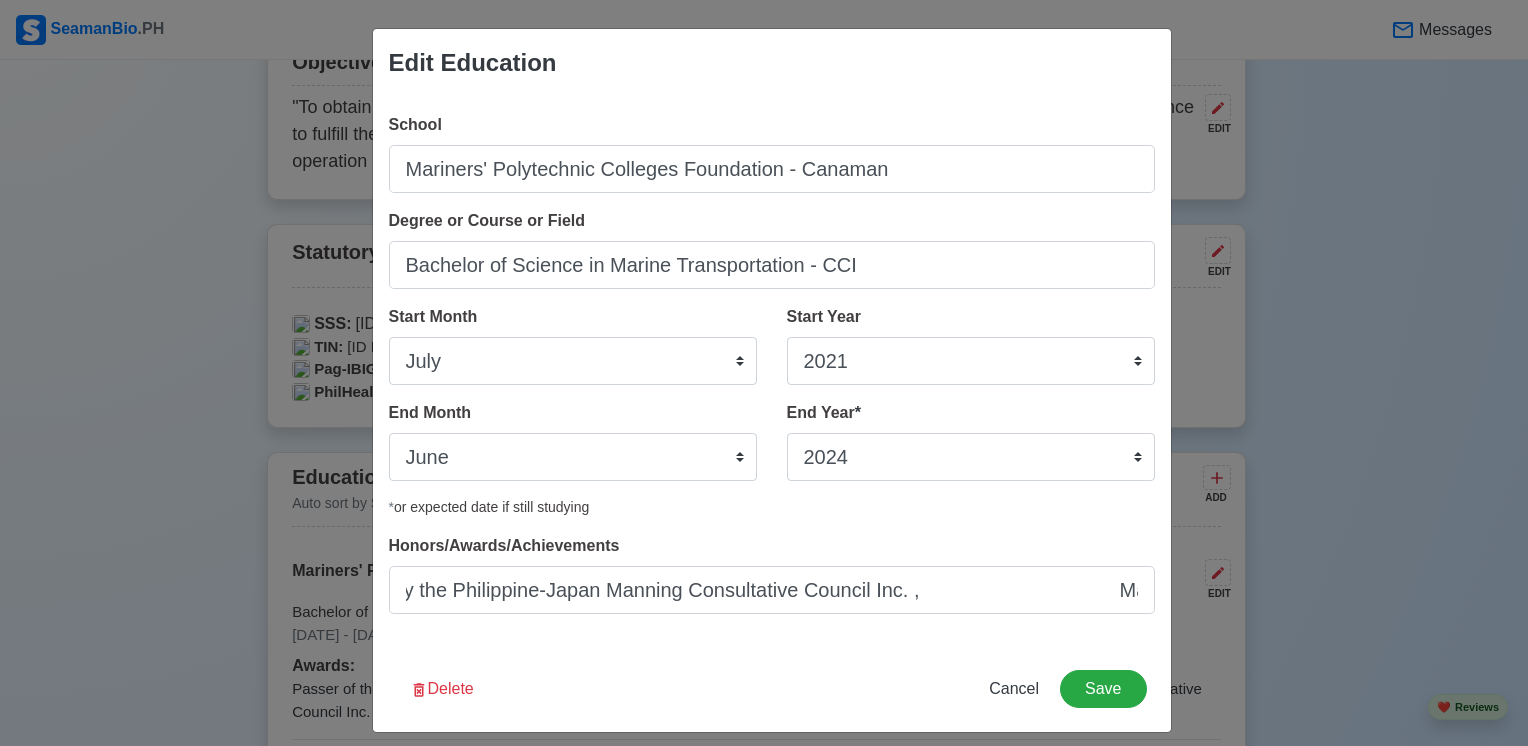 scroll, scrollTop: 0, scrollLeft: 0, axis: both 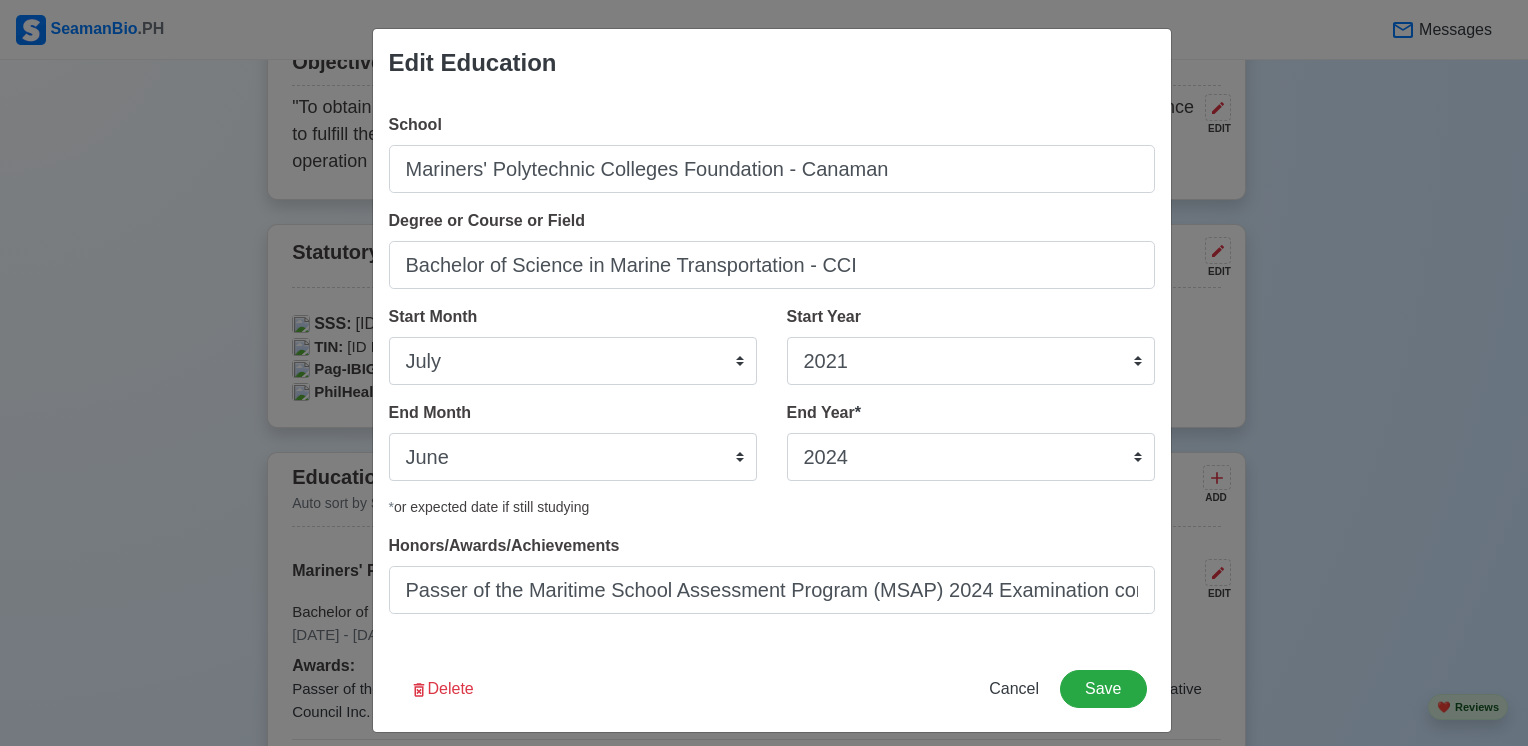 click on "Edit Education School Mariners' Polytechnic Colleges Foundation - Canaman Degree or Course or Field Bachelor of Science in Marine Transportation - CCI Start Month January February March April May June July August September October November December Start Year 2025 2024 2023 2022 2021 2020 2019 2018 2017 2016 2015 2014 2013 2012 2011 2010 2009 2008 2007 2006 2005 2004 2003 2002 2001 2000 1999 1998 1997 1996 1995 1994 1993 1992 1991 1990 1989 1988 1987 1986 1985 1984 1983 1982 1981 1980 1979 1978 1977 1976 1975 1974 1973 1972 1971 1970 1969 1968 1967 1966 1965 1964 1963 1962 1961 1960 1959 1958 1957 1956 1955 1954 1953 1952 1951 1950 1949 1948 1947 1946 1945 1944 1943 1942 1941 1940 1939 1938 1937 1936 1935 1934 1933 1932 1931 1930 1929 1928 1927 1926 1925 End Month January February March April May June July August September October November December End Year  * 2035 2034 2033 2032 2031 2030 2029 2028 2027 2026 2025 2024 2023 2022 2021 2020 2019 2018 2017 2016 2015 2014 2013 2012 2011 2010 2009 2008 2007 2006 *" at bounding box center (764, 373) 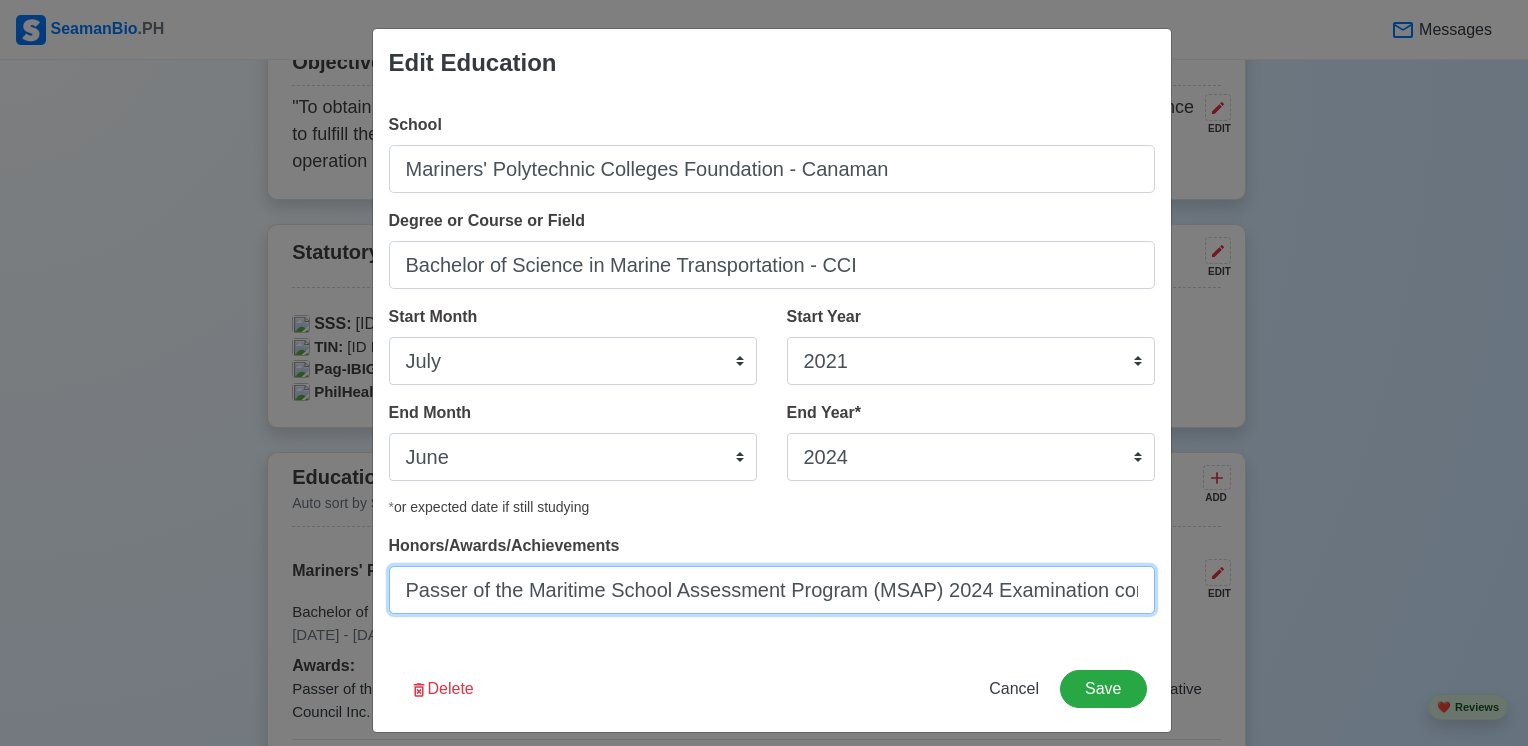 click on "Passer of the Maritime School Assessment Program (MSAP) 2024 Examination conducted by the Philippine-Japan Manning Consultative Council Inc. ,                                    Mariners Red Cross Youth Council Service Awardee" at bounding box center (772, 590) 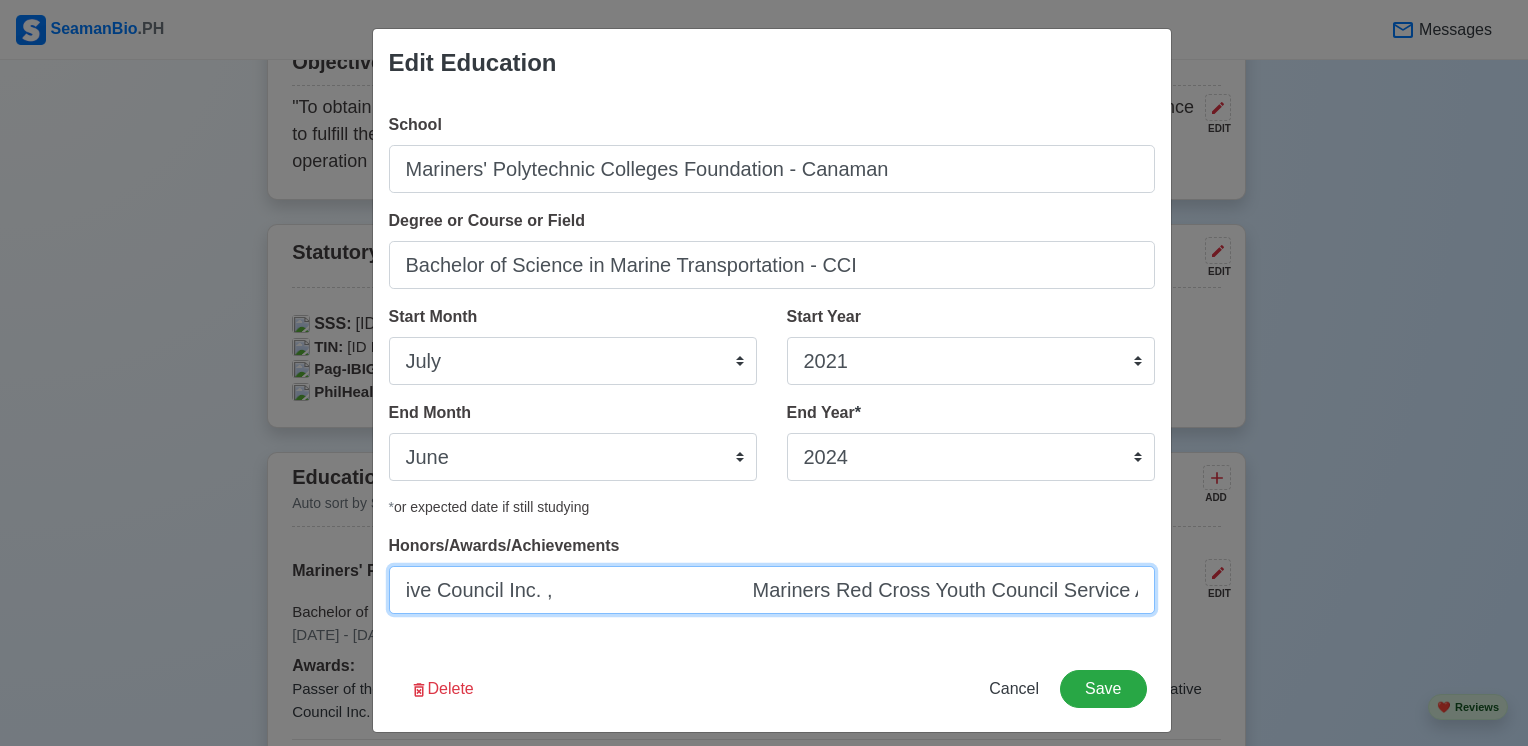scroll, scrollTop: 0, scrollLeft: 1221, axis: horizontal 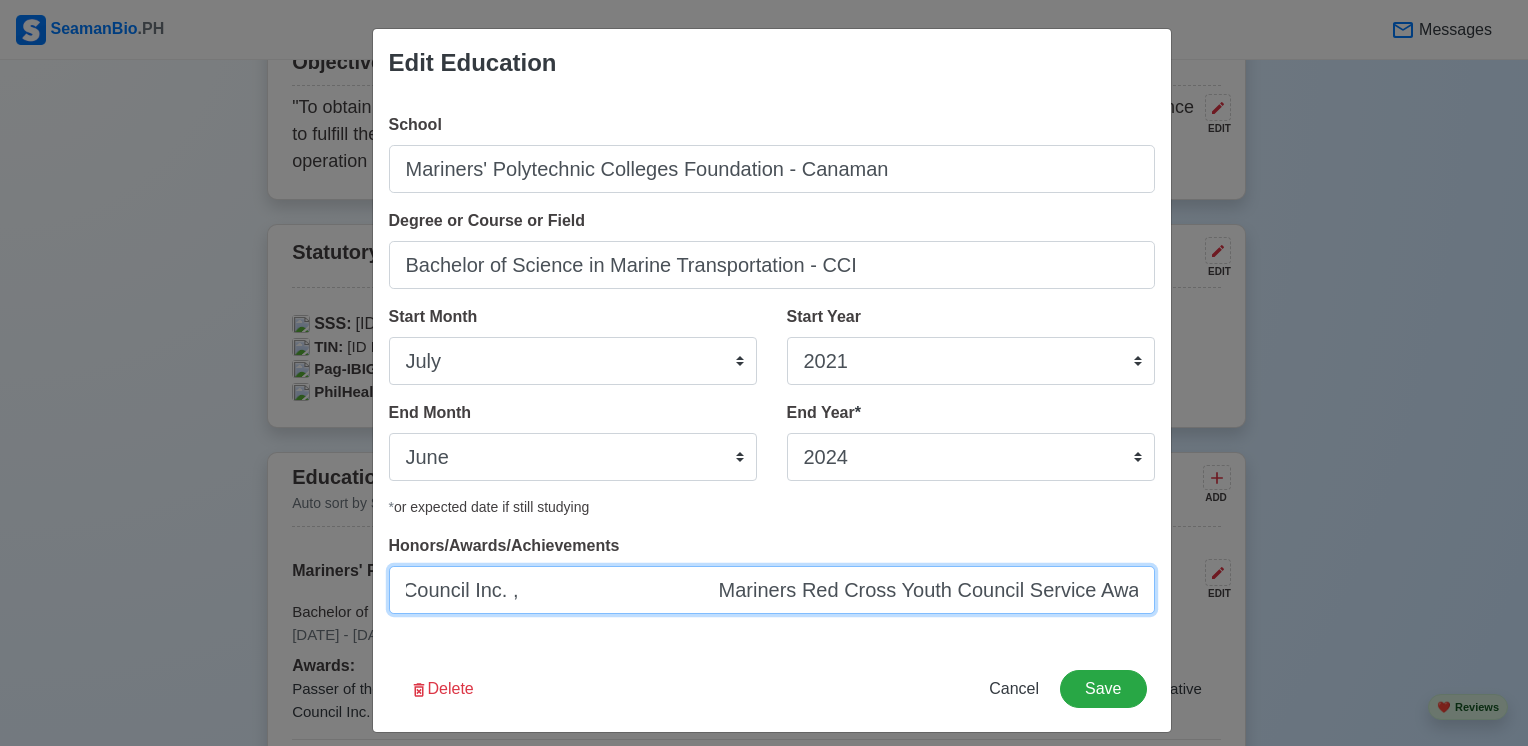click on "Passer of the Maritime School Assessment Program (MSAP) 2024 Examination conducted by the Philippine-Japan Manning Consultative Council Inc. ,                                    Mariners Red Cross Youth Council Service Awardee" at bounding box center [772, 590] 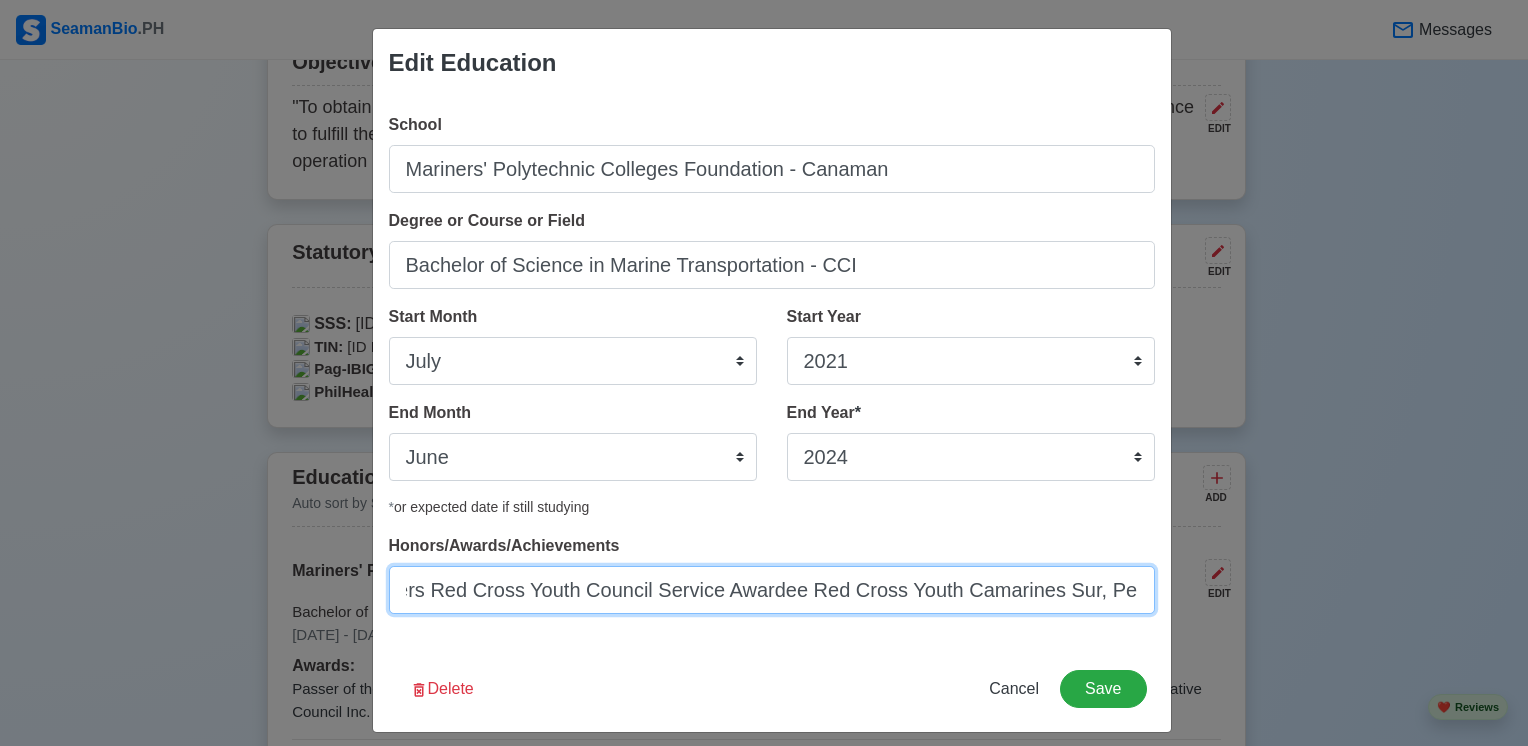 scroll, scrollTop: 0, scrollLeft: 1730, axis: horizontal 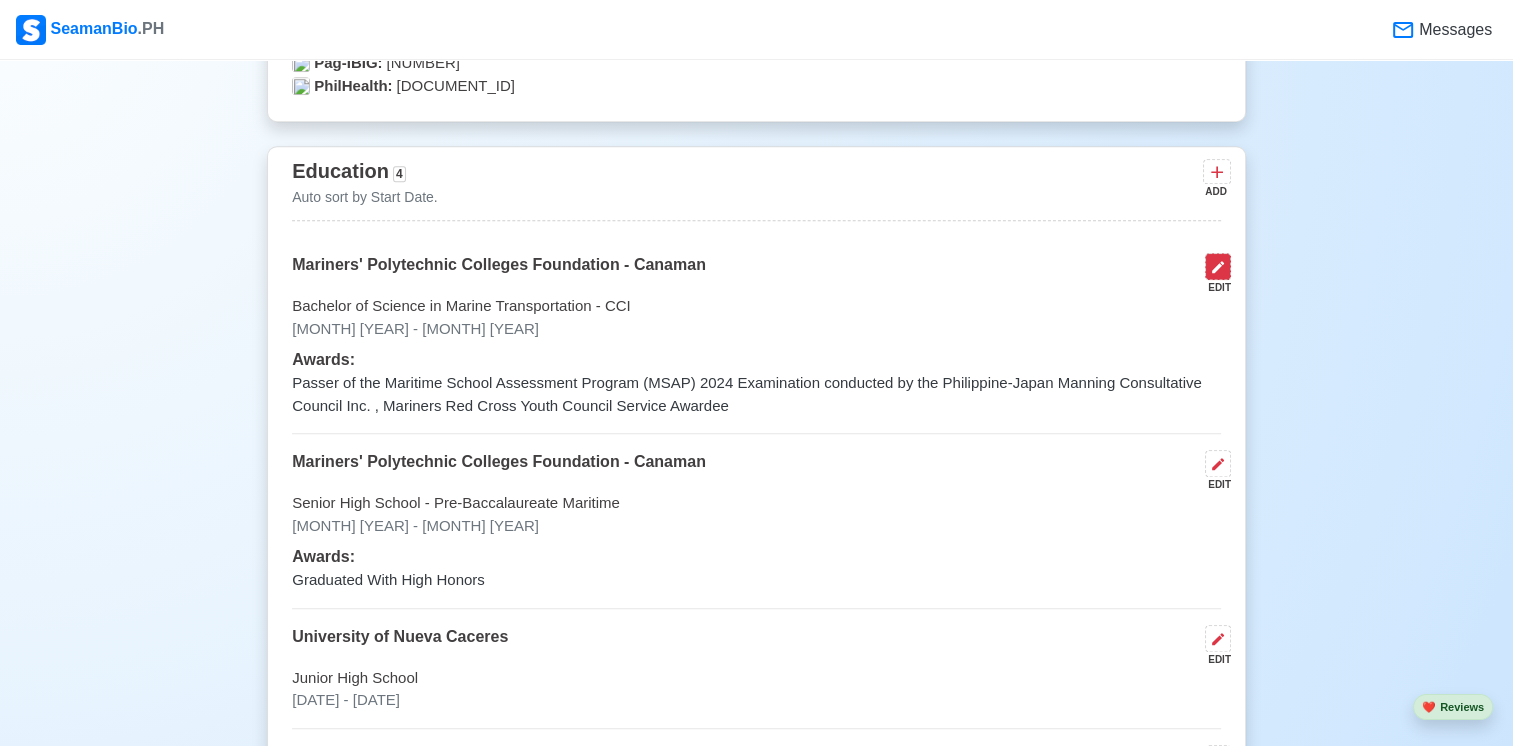 click at bounding box center (1218, 266) 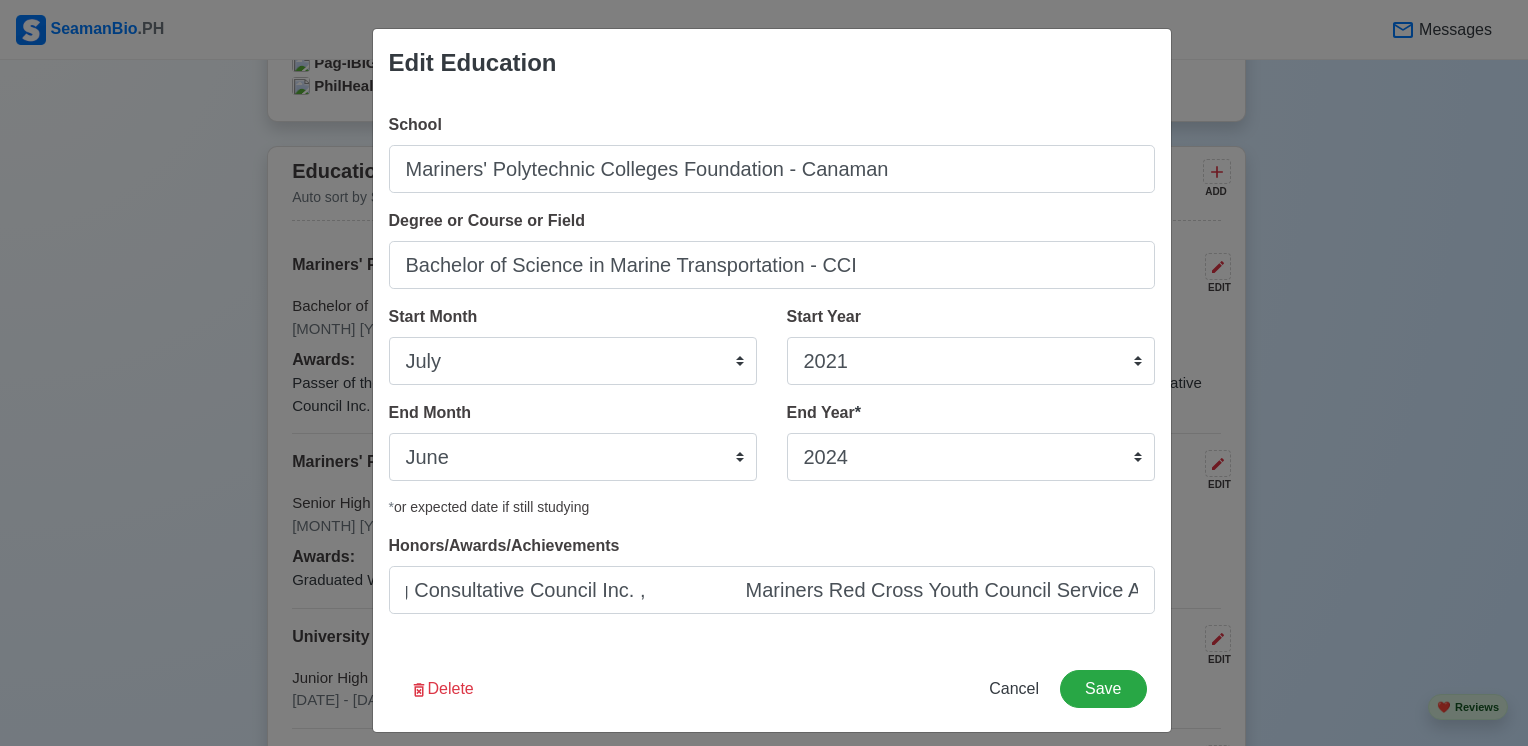 scroll, scrollTop: 0, scrollLeft: 1123, axis: horizontal 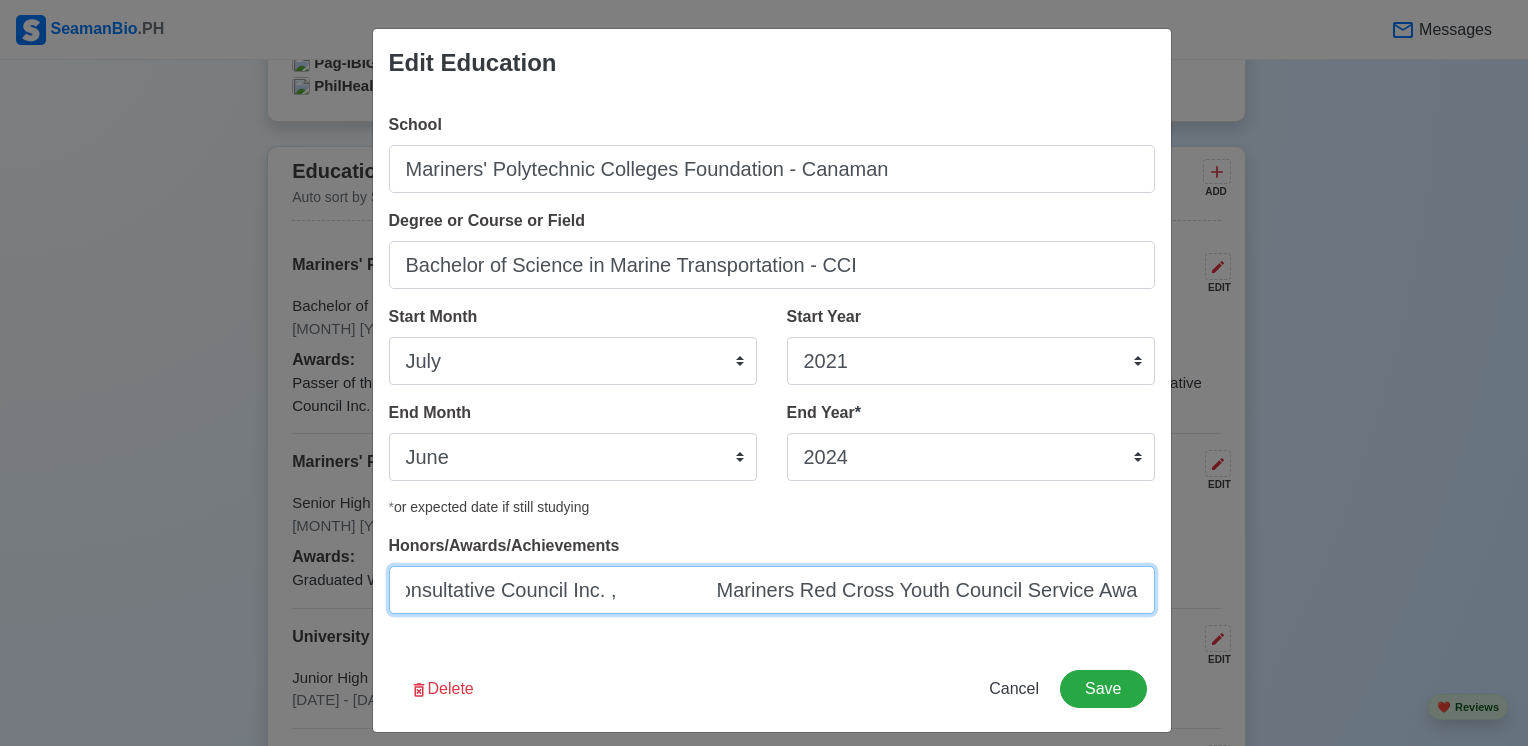 click on "Passer of the Maritime School Assessment Program (MSAP) 2024 Examination conducted by the Philippine-Japan Manning Consultative Council Inc. ,                  Mariners Red Cross Youth Council Service Awardee" at bounding box center [772, 590] 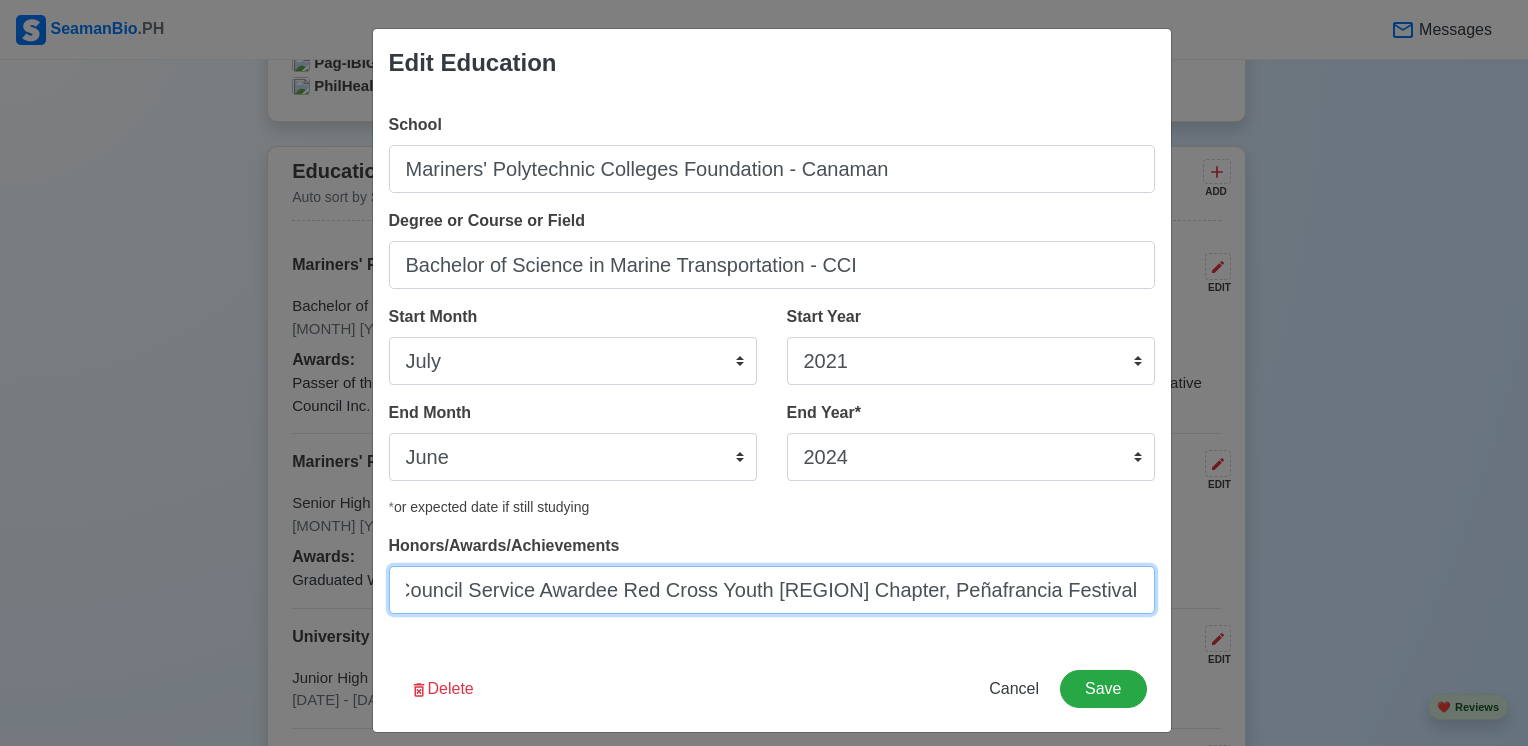 scroll, scrollTop: 0, scrollLeft: 1786, axis: horizontal 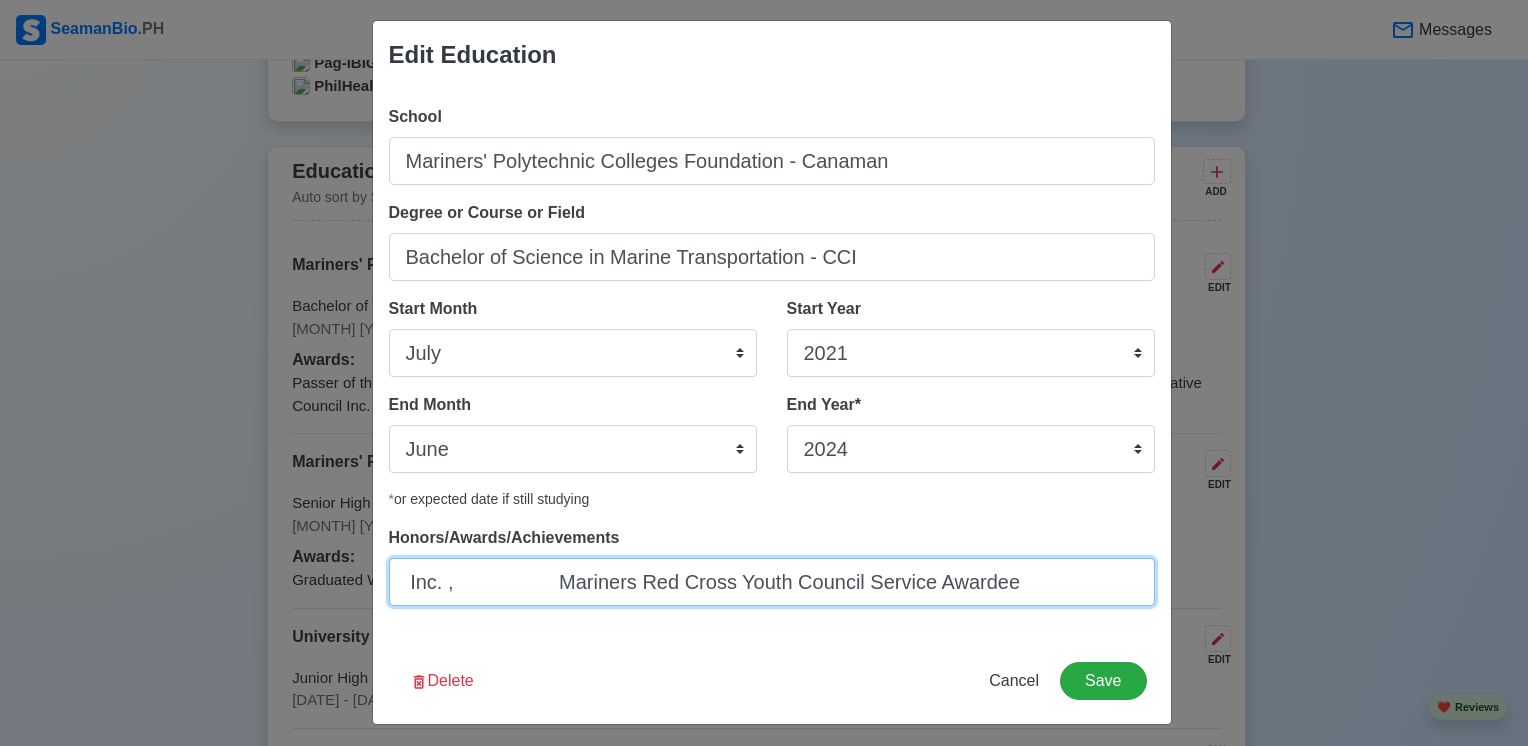 click on "Passer of the Maritime School Assessment Program (MSAP) 2024 Examination conducted by the Philippine-Japan Manning Consultative Council Inc. ,                   Mariners Red Cross Youth Council Service Awardee                        Red Cross Youth [STATE], Peñafrancia Festival 2022, 2023, 2024 Volunteer" at bounding box center (772, 582) 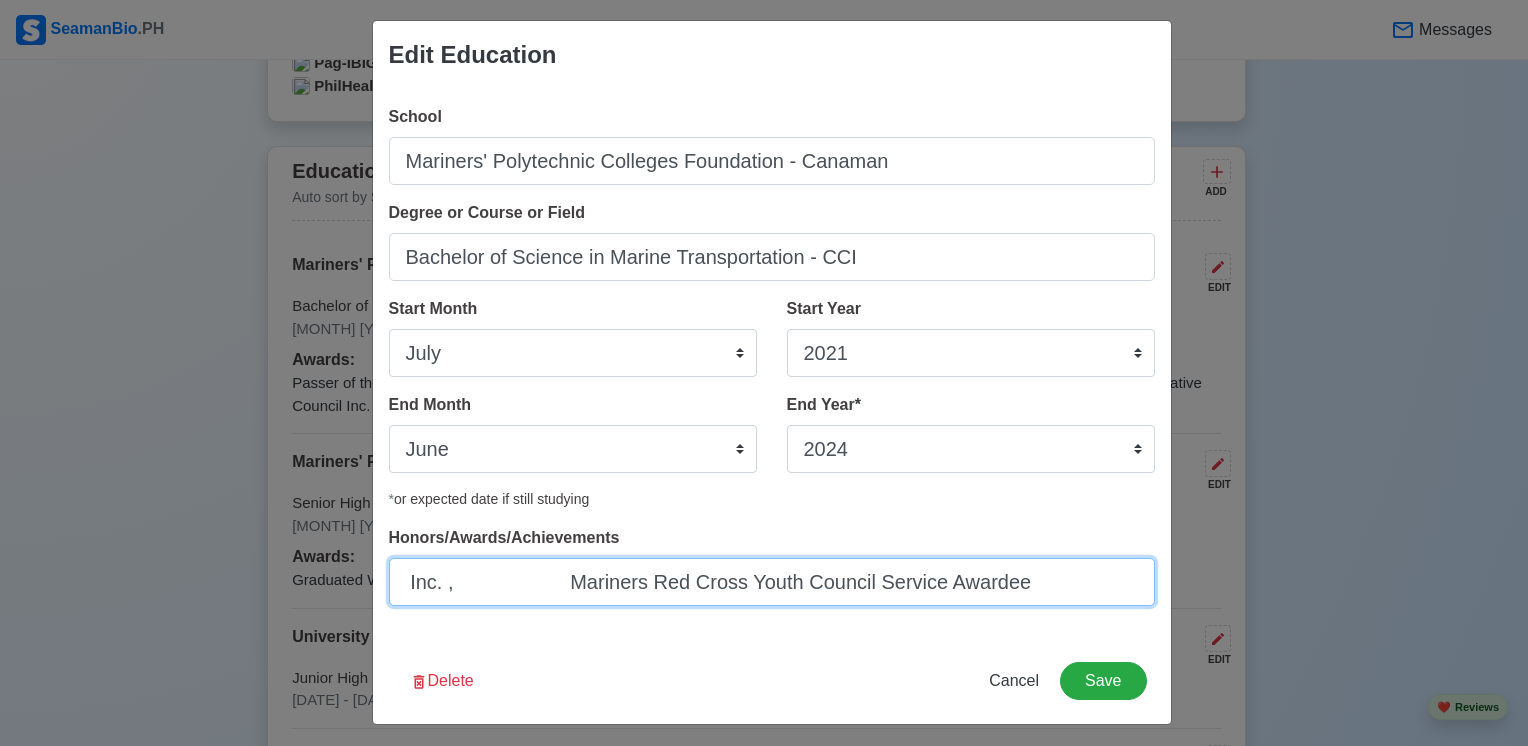 scroll, scrollTop: 0, scrollLeft: 0, axis: both 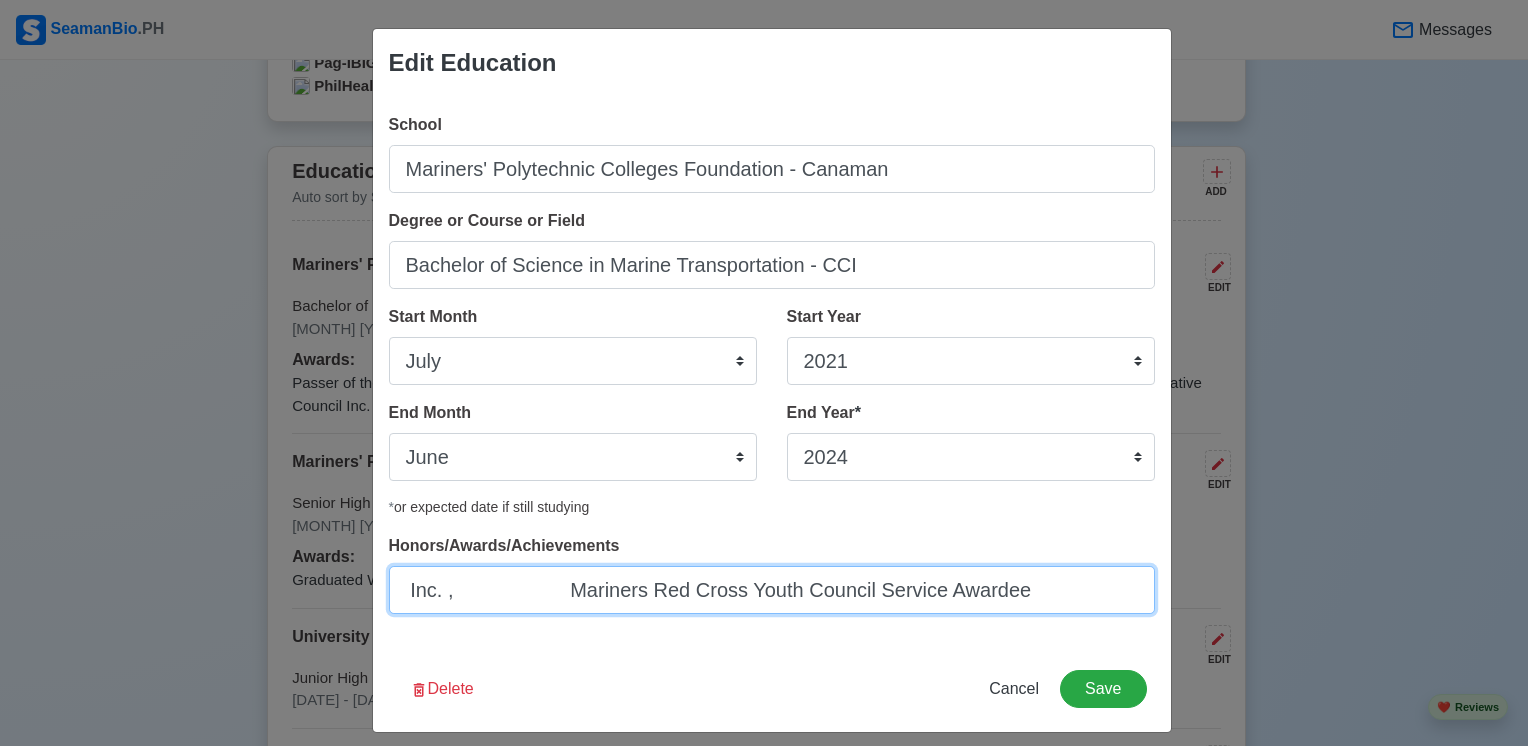 click on "Passer of the Maritime School Assessment Program (MSAP) 2024 Examination conducted by the Philippine-Japan Manning Consultative Council Inc. ,                     Mariners Red Cross Youth Council Service Awardee                        Red Cross Youth [CITY], Peñafrancia Festival 2022, 2023, 2024 Volunteer" at bounding box center (772, 590) 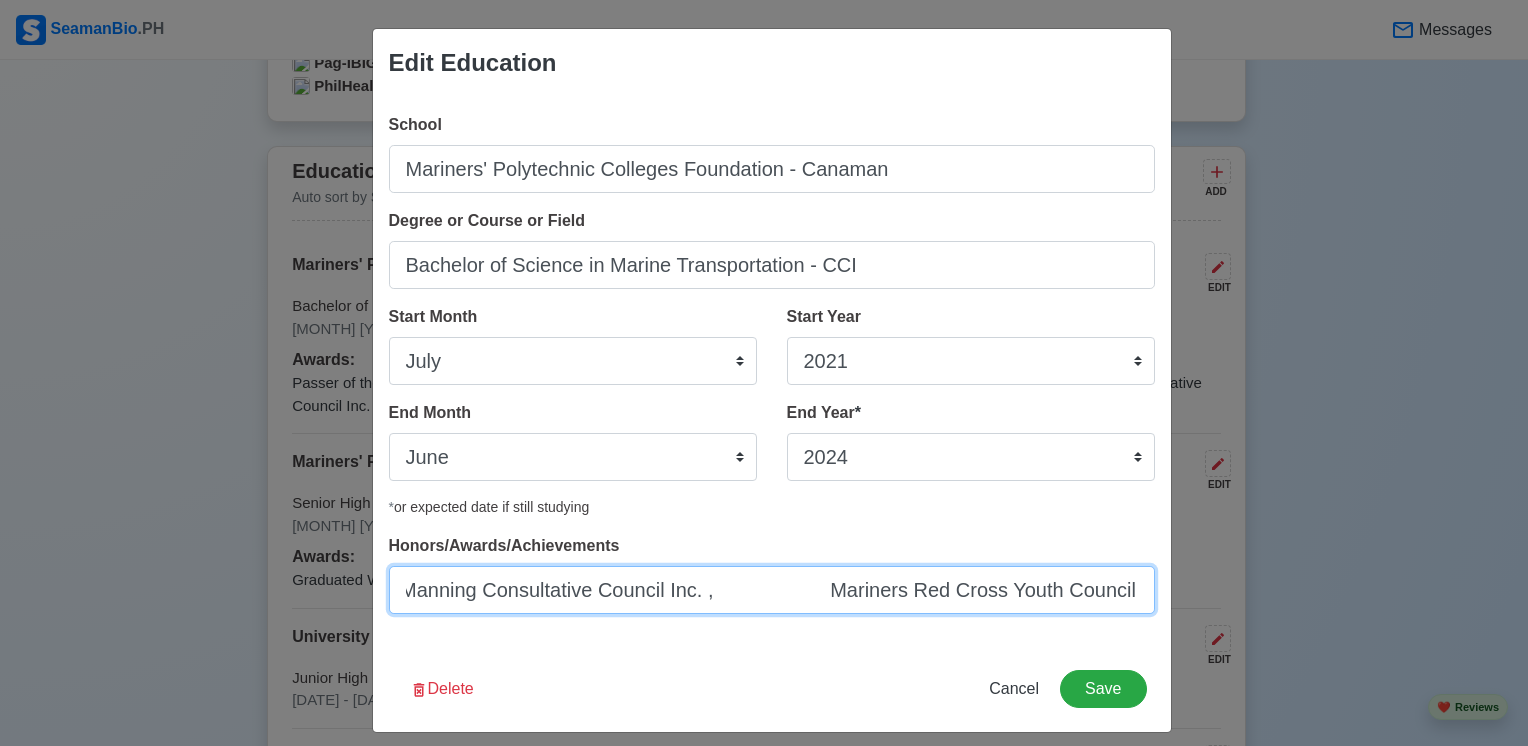 scroll, scrollTop: 0, scrollLeft: 1024, axis: horizontal 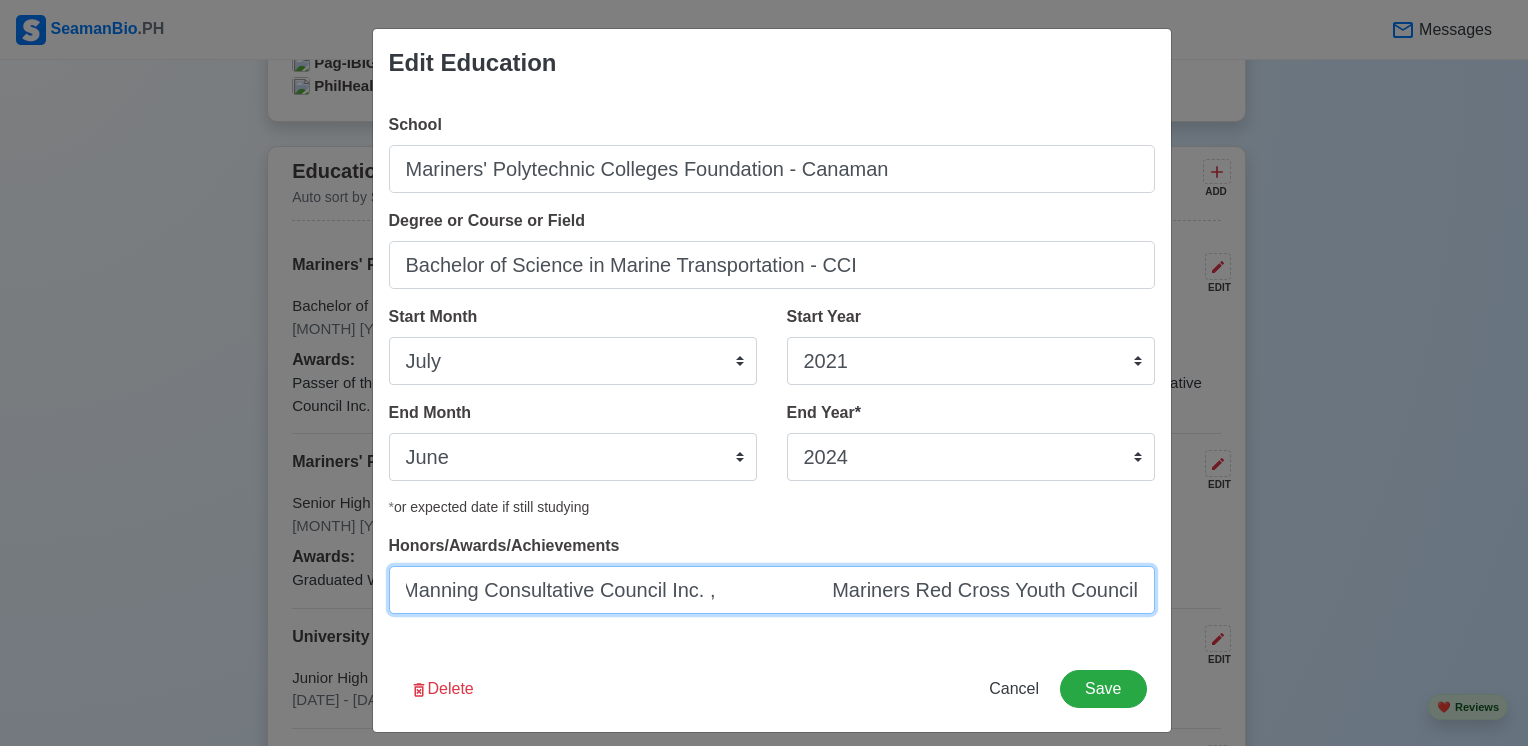 click on "Passer of the Maritime School Assessment Program (MSAP) 2024 Examination conducted by the Philippine-Japan Manning Consultative Council Inc. ,                     Mariners Red Cross Youth Council Service Awardee,                        Red Cross Youth [STATE], Peñafrancia Festival 2022, 2023, 2024 Volunteer" at bounding box center (772, 590) 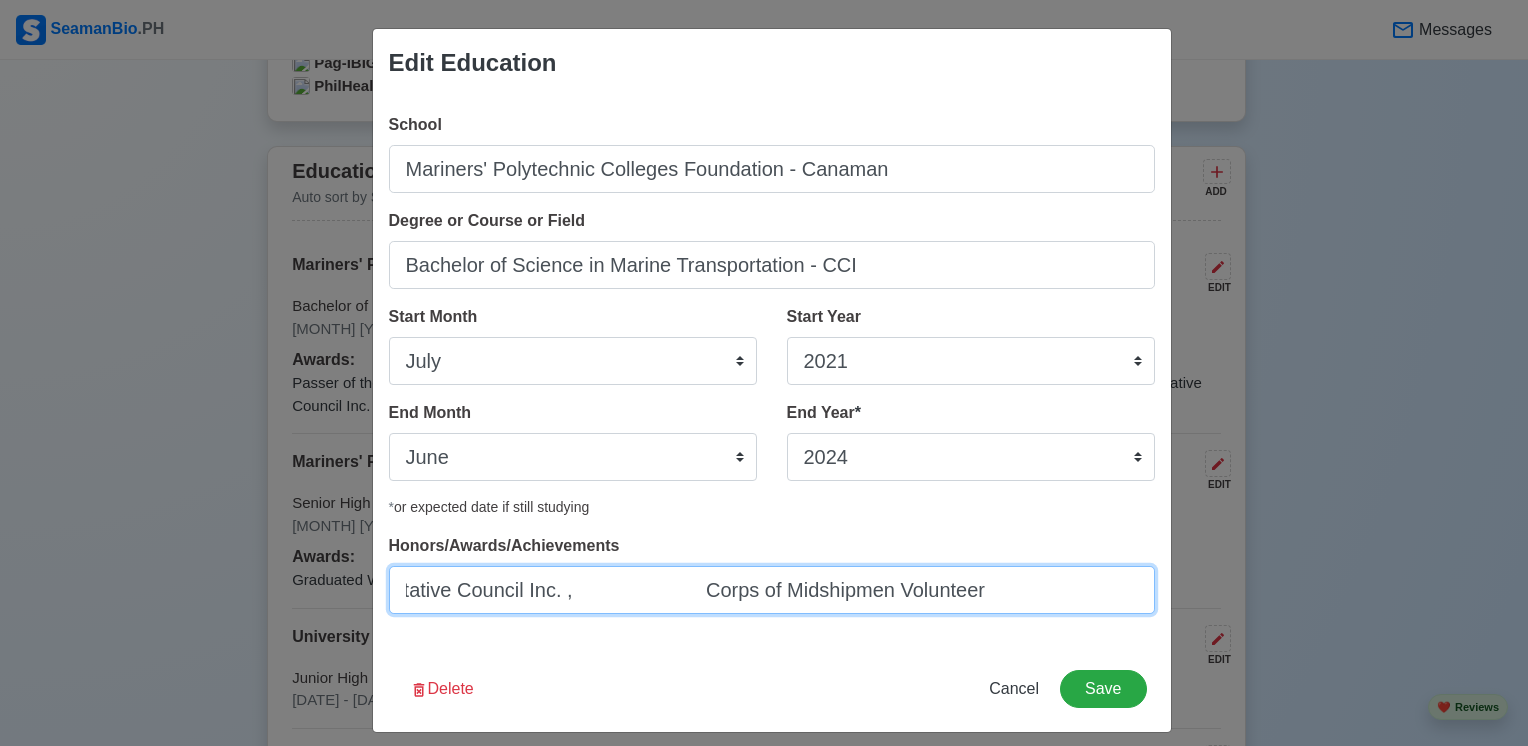 scroll, scrollTop: 0, scrollLeft: 1199, axis: horizontal 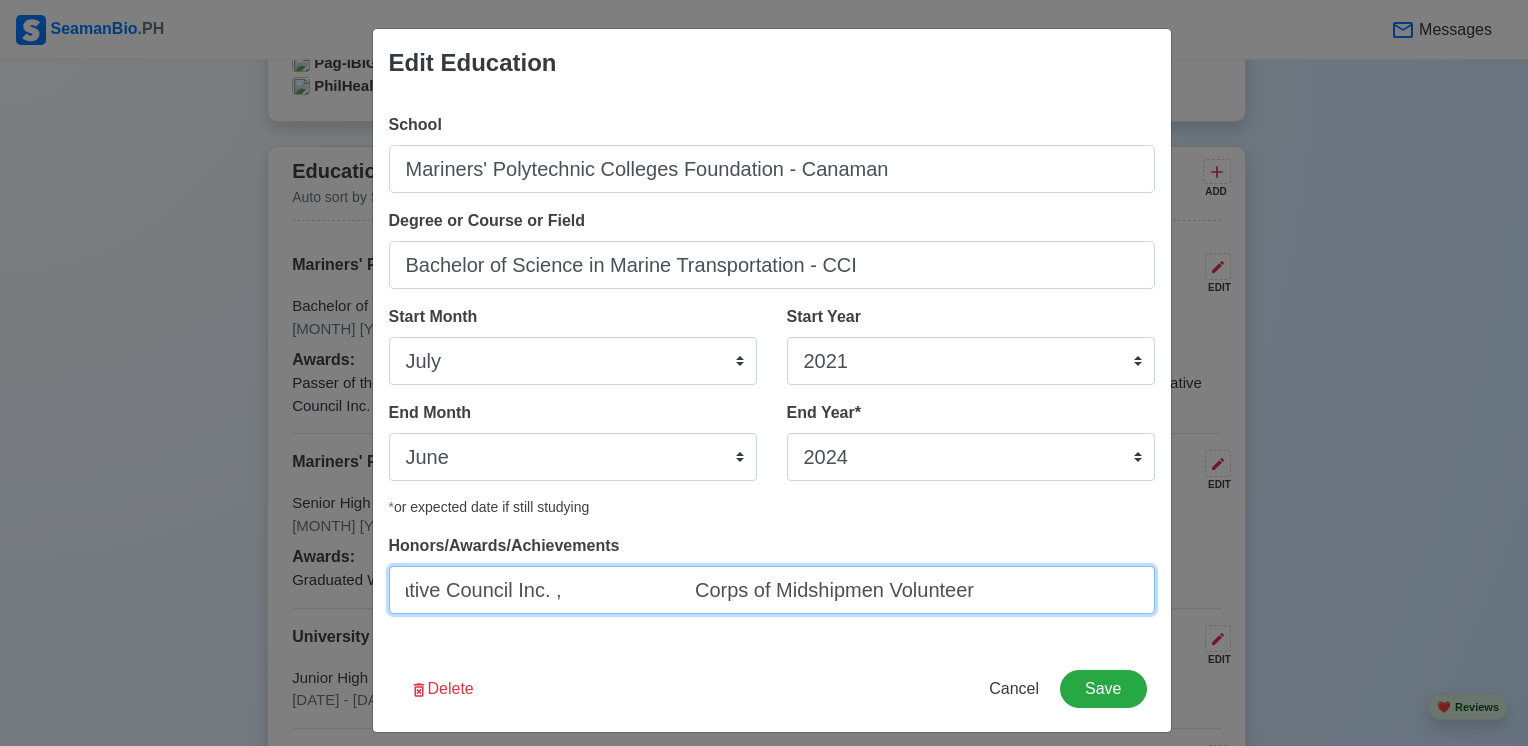 click on "Passer of the Maritime School Assessment Program (MSAP) [YEAR] Examination conducted by the Philippine-Japan Manning Consultative Council Inc. ,                        Corps of Midshipmen Volunteer                                      Mariners Red Cross Youth Council Service Awardee,                        Red Cross Youth [REGION], Peñafrancia Festival [YEAR], [YEAR], [YEAR] Volunteer" at bounding box center (772, 590) 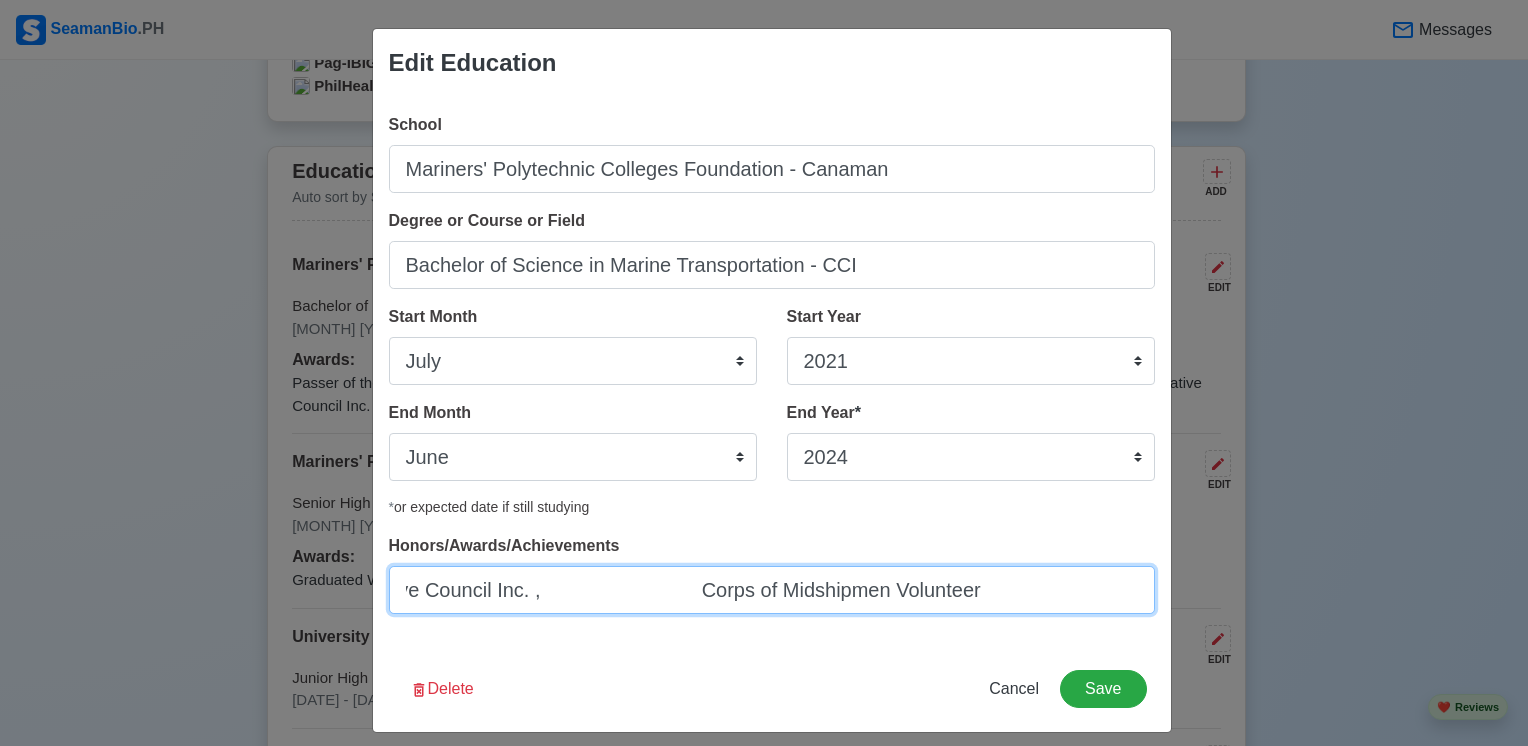 click on "Passer of the Maritime School Assessment Program (MSAP) 2024 Examination conducted by the Philippine-Japan Manning Consultative Council Inc. ,                             Corps of Midshipmen Volunteer                                      Mariners Red Cross Youth Council Service Awardee,                        Red Cross Youth [CITY], Peñafrancia Festival 2022, 2023, 2024 Volunteer" at bounding box center (772, 590) 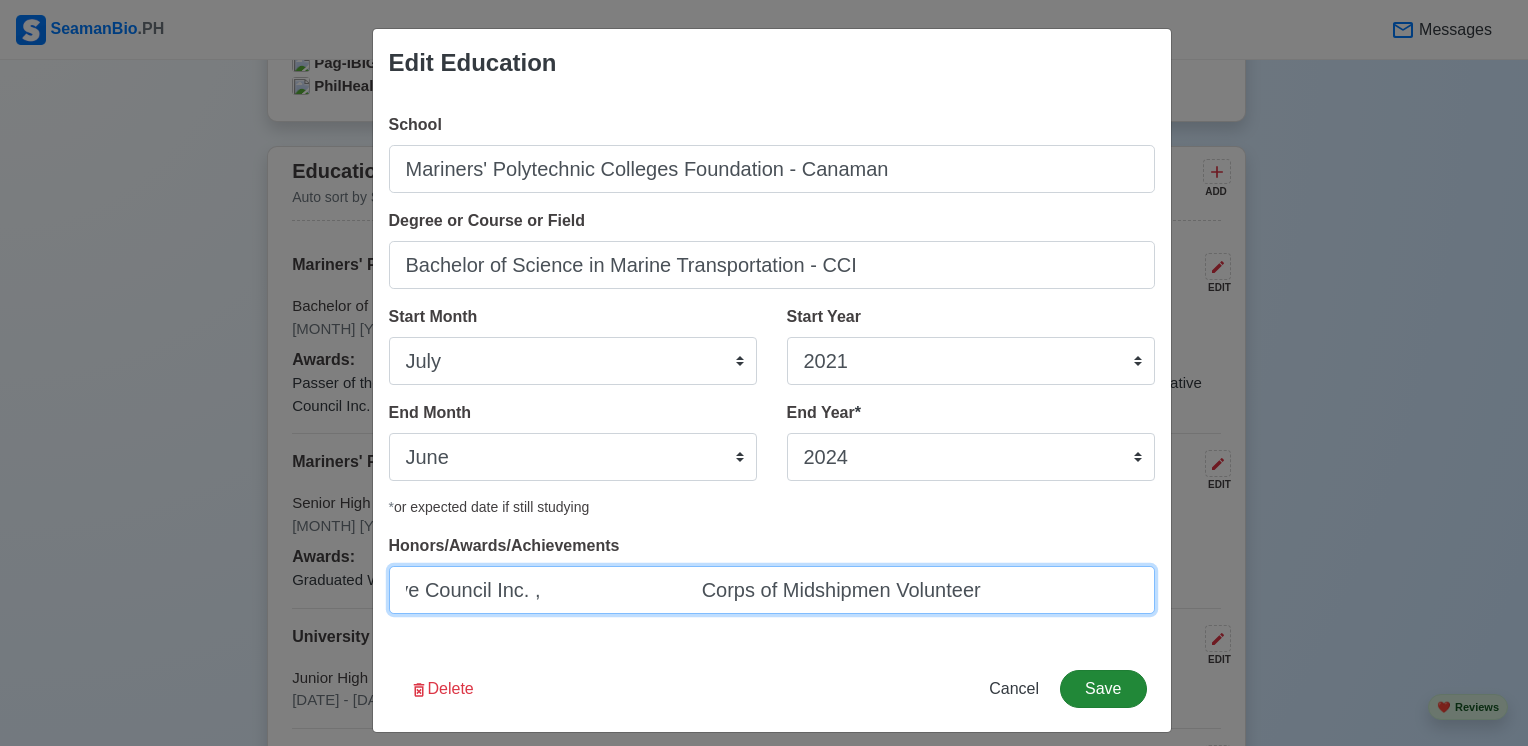type on "Passer of the Maritime School Assessment Program (MSAP) 2024 Examination conducted by the Philippine-Japan Manning Consultative Council Inc. ,                             Corps of Midshipmen Volunteer                                      Mariners Red Cross Youth Council Service Awardee,                        Red Cross Youth [CITY], Peñafrancia Festival 2022, 2023, 2024 Volunteer" 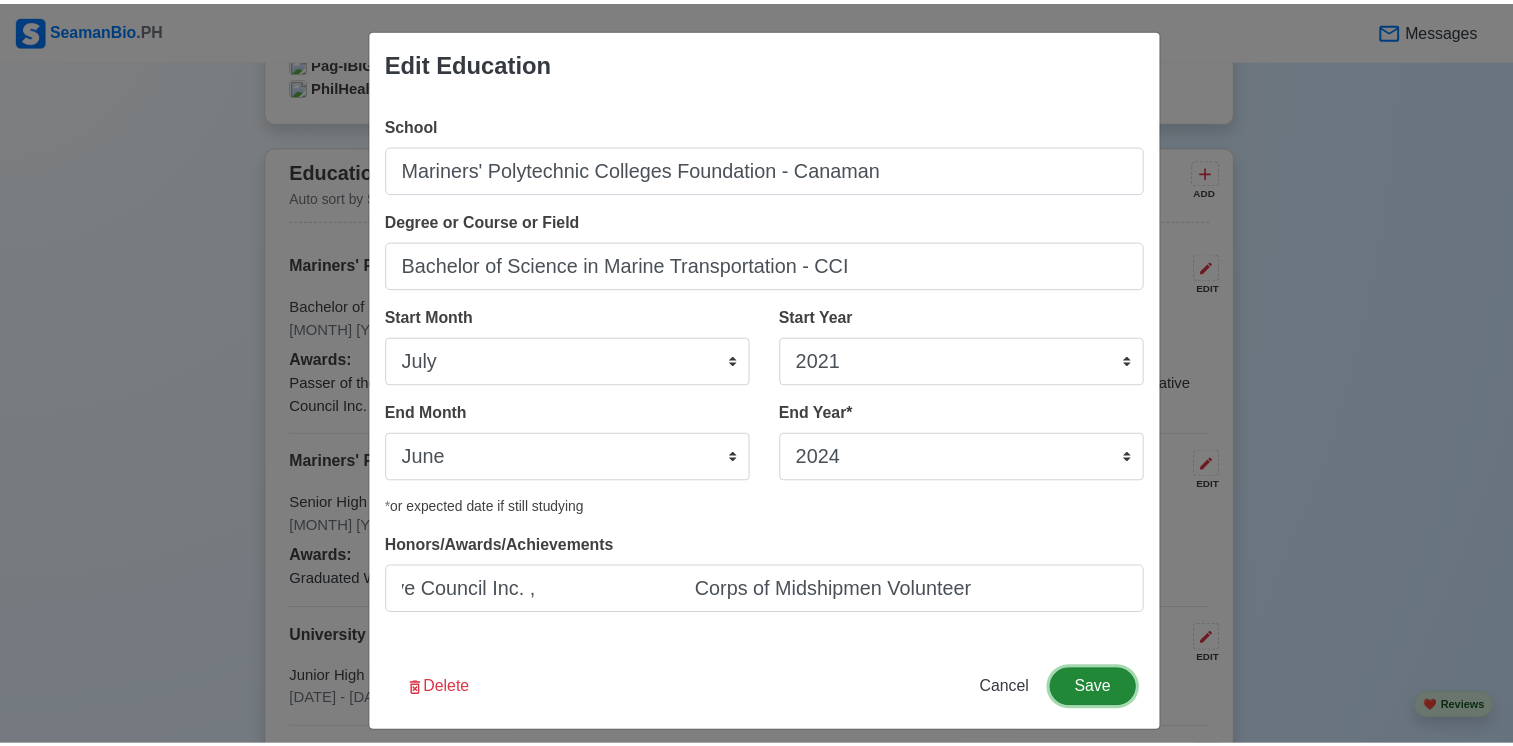 scroll, scrollTop: 0, scrollLeft: 0, axis: both 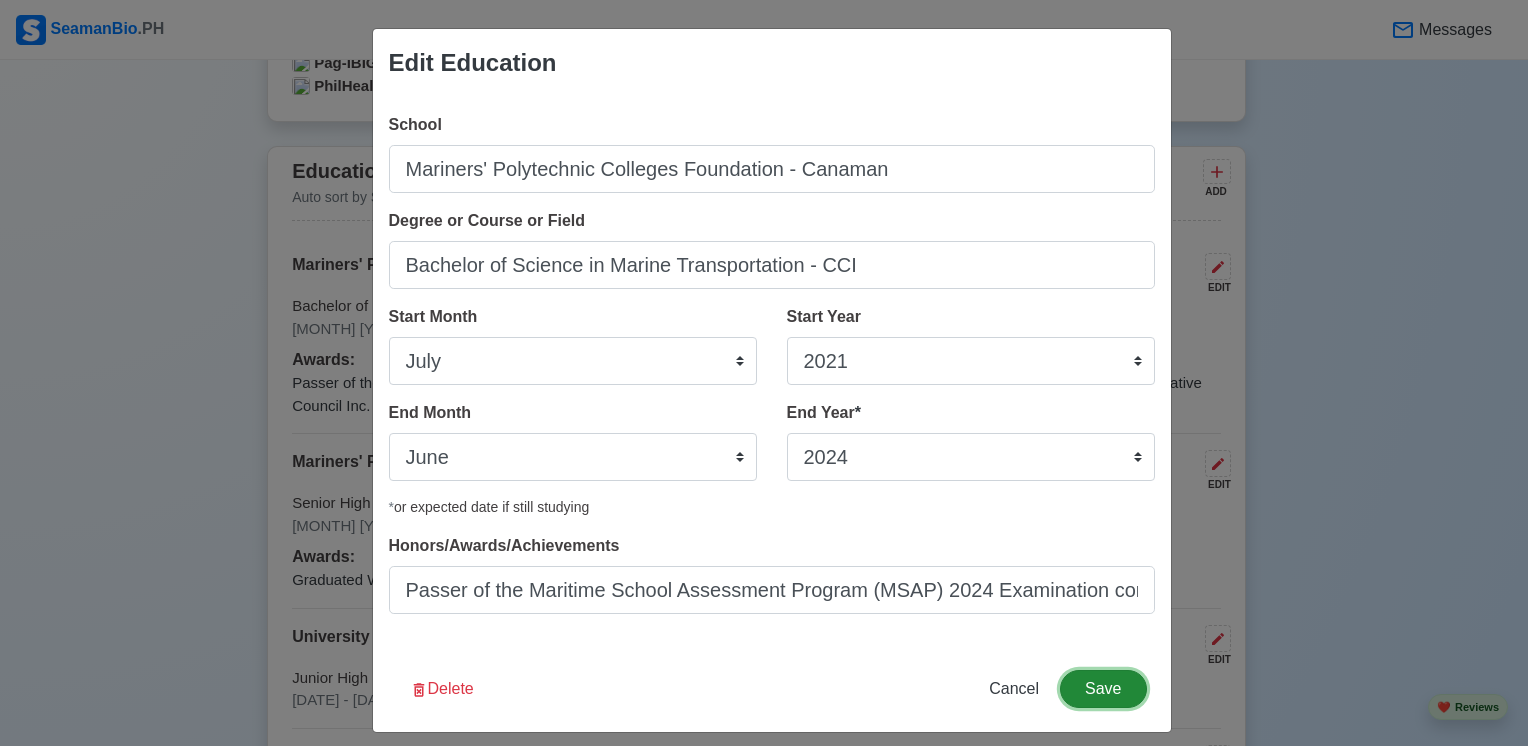 click on "Save" at bounding box center (1103, 689) 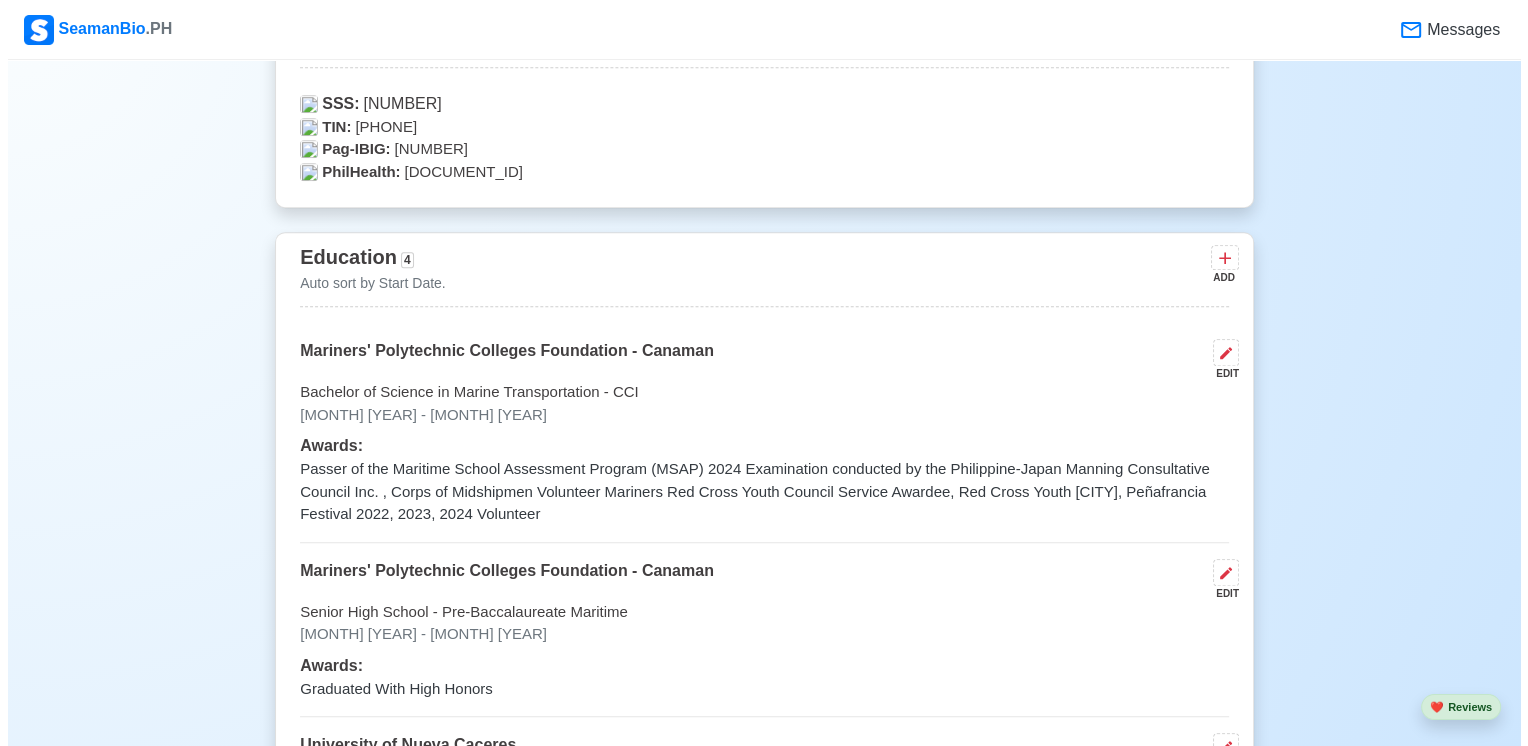 scroll, scrollTop: 1348, scrollLeft: 0, axis: vertical 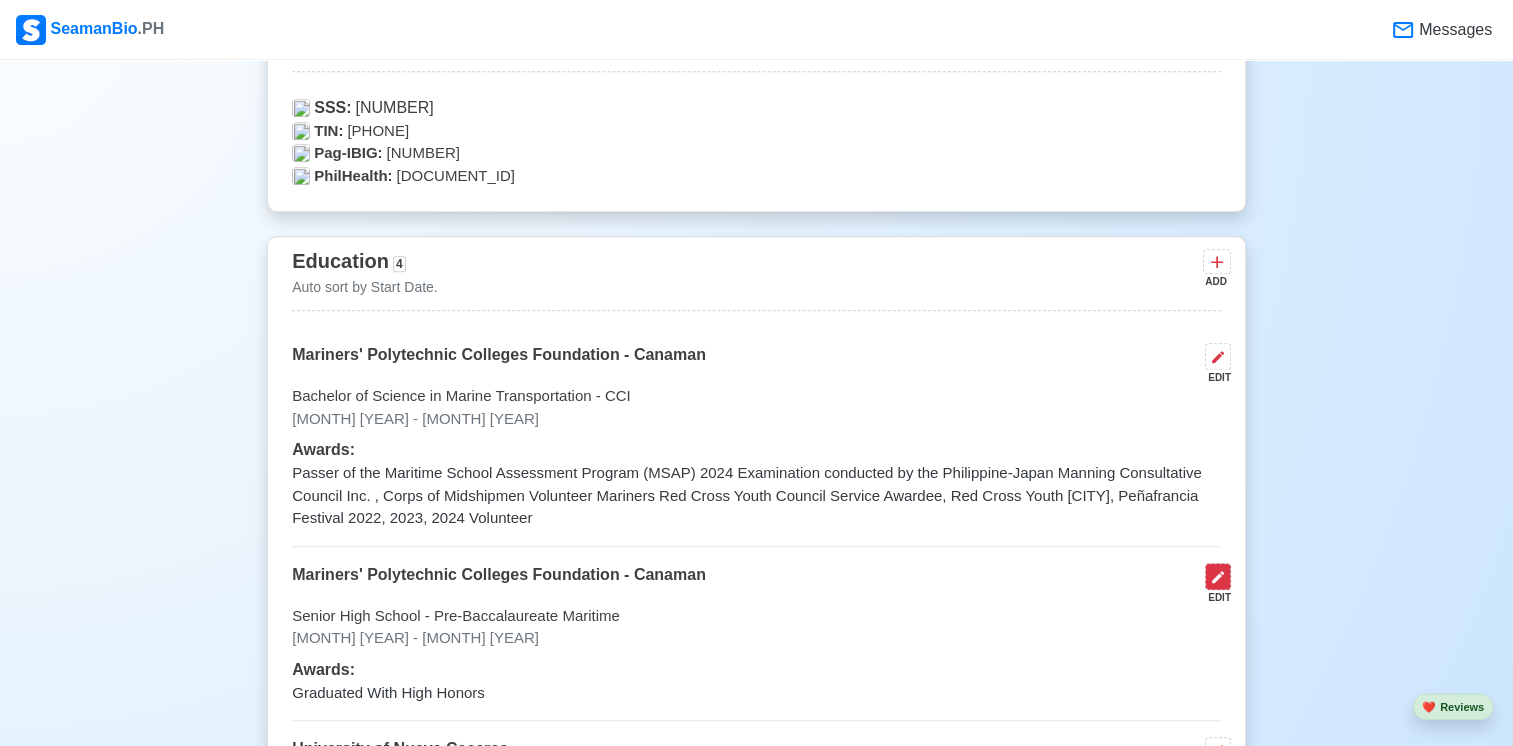 click 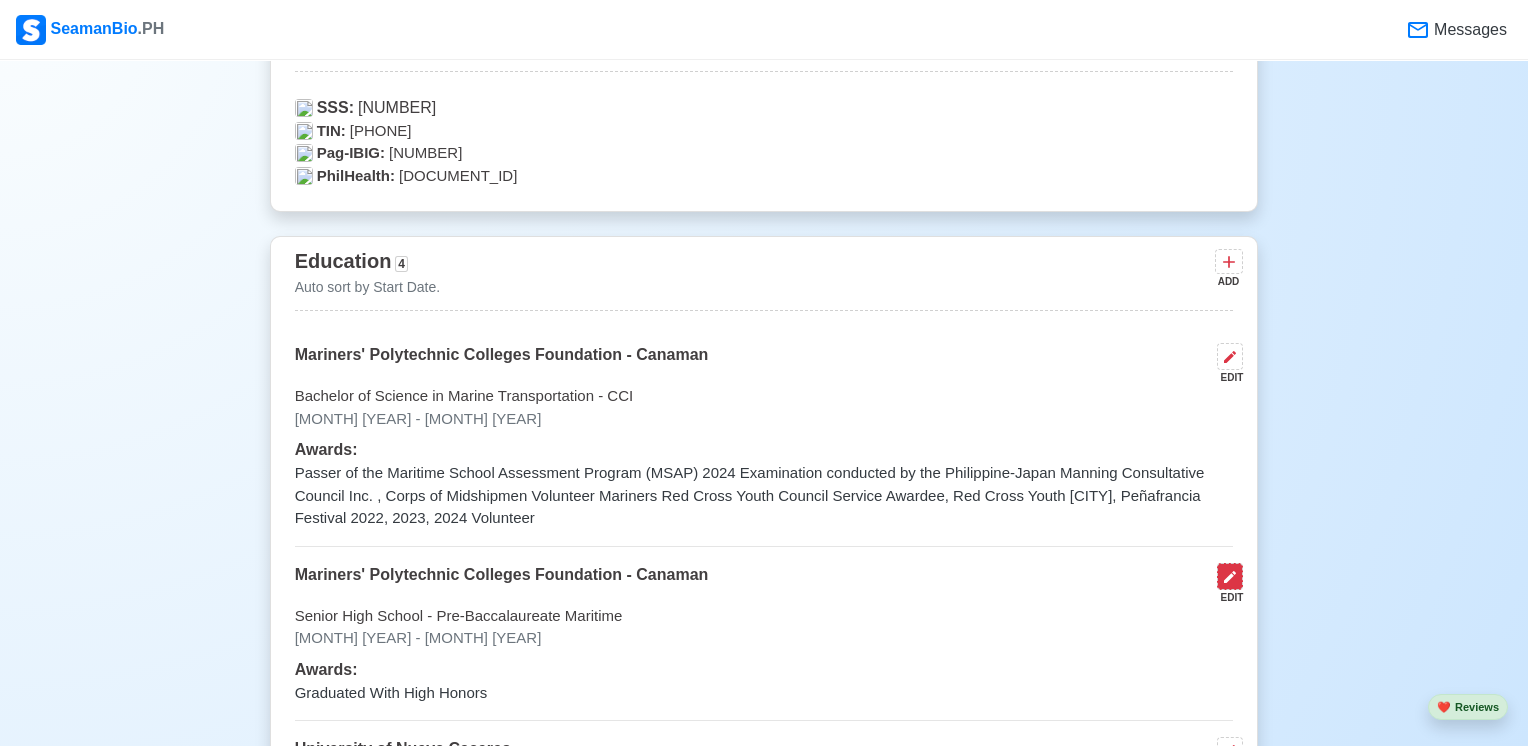 select on "June" 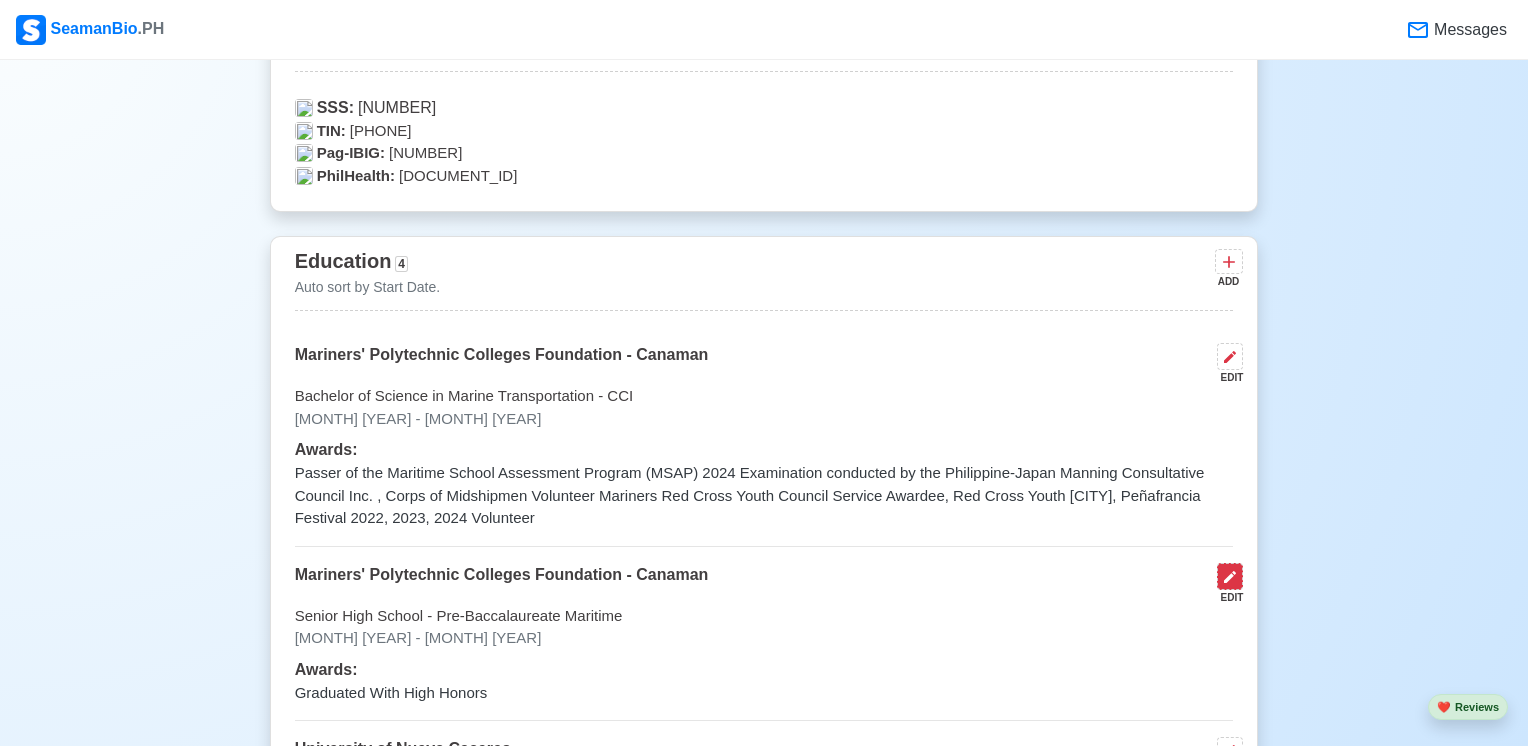 select on "2019" 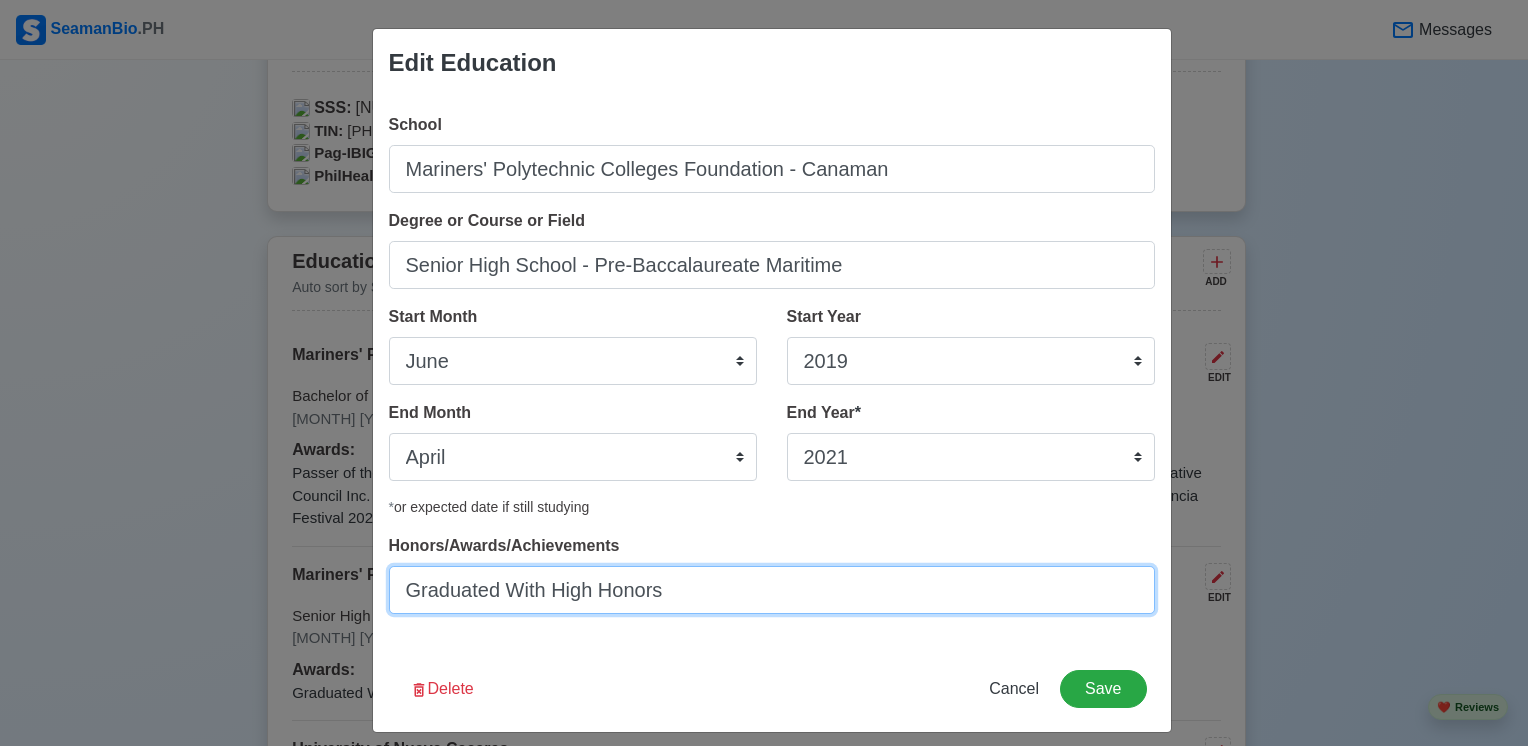 click on "Graduated With High Honors" at bounding box center [772, 590] 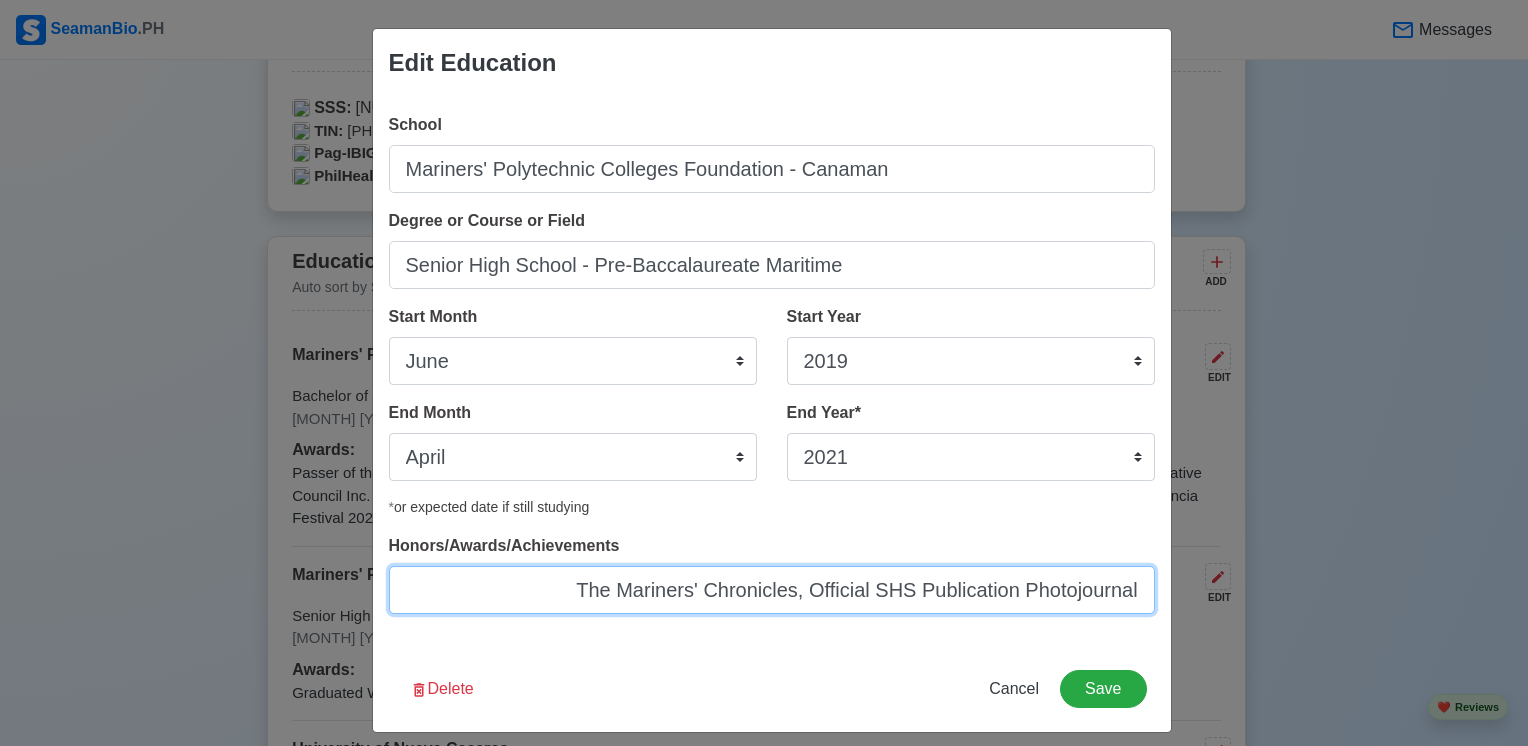 scroll, scrollTop: 0, scrollLeft: 314, axis: horizontal 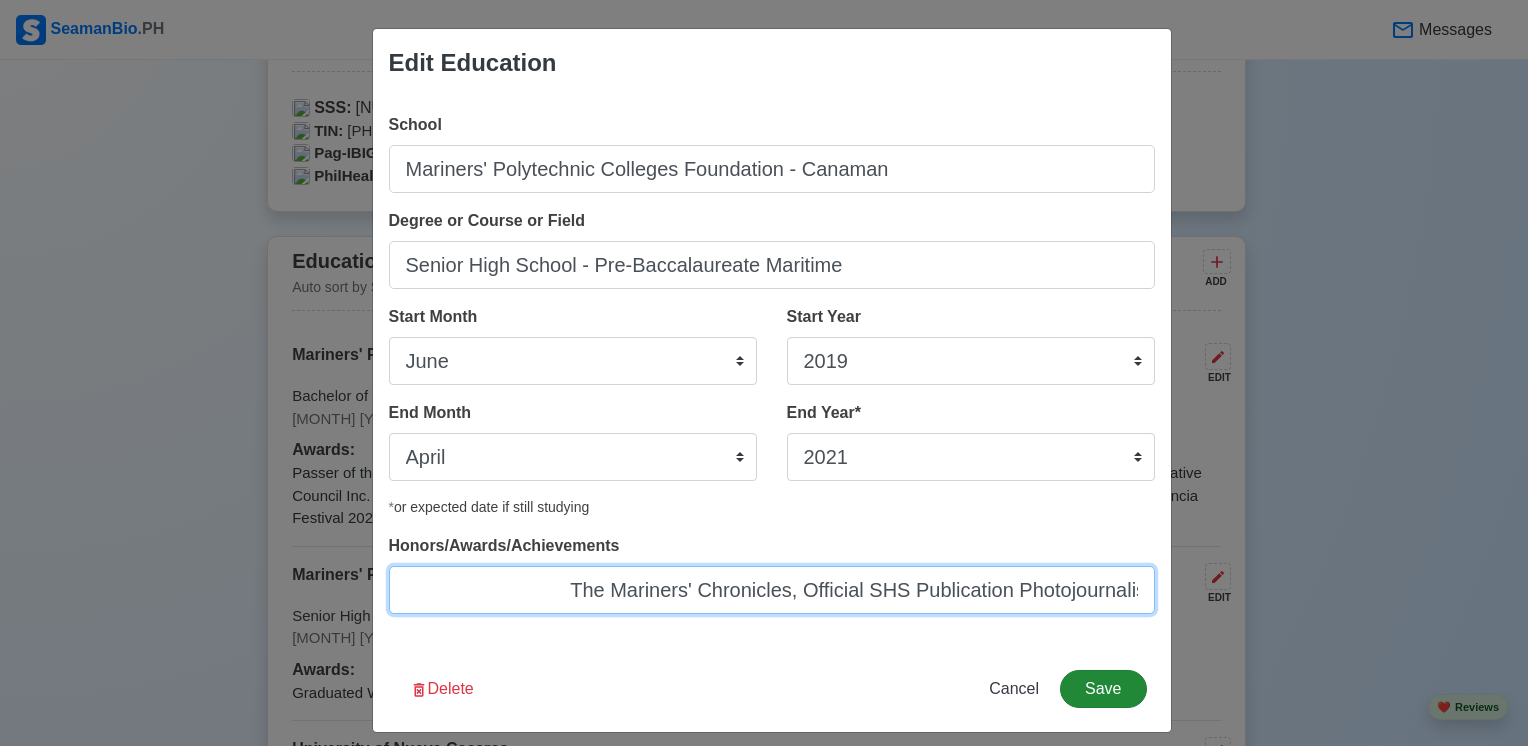 type on "Graduated With High Honors,                                       The Mariners' Chronicles, Official SHS Publication Photojournalist" 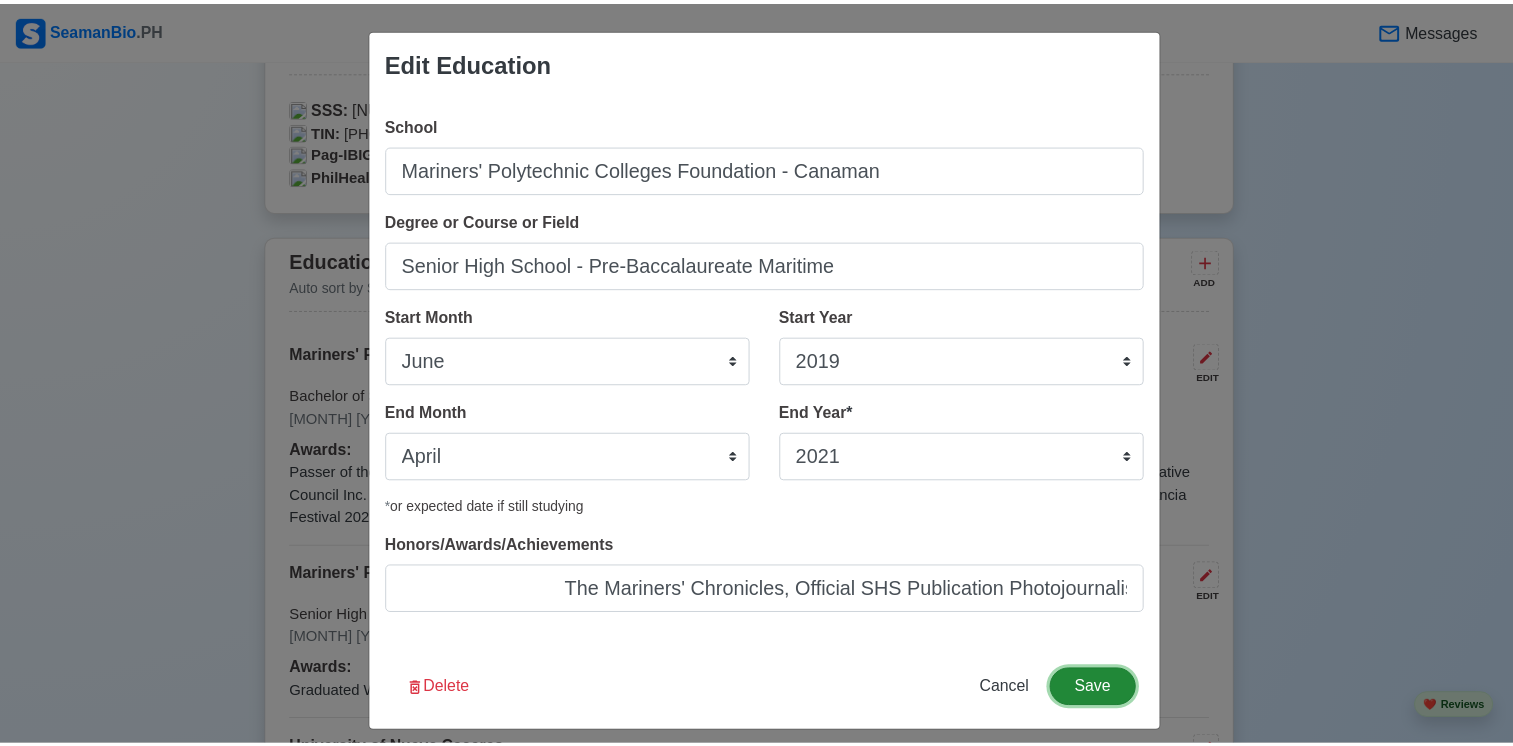 scroll, scrollTop: 0, scrollLeft: 0, axis: both 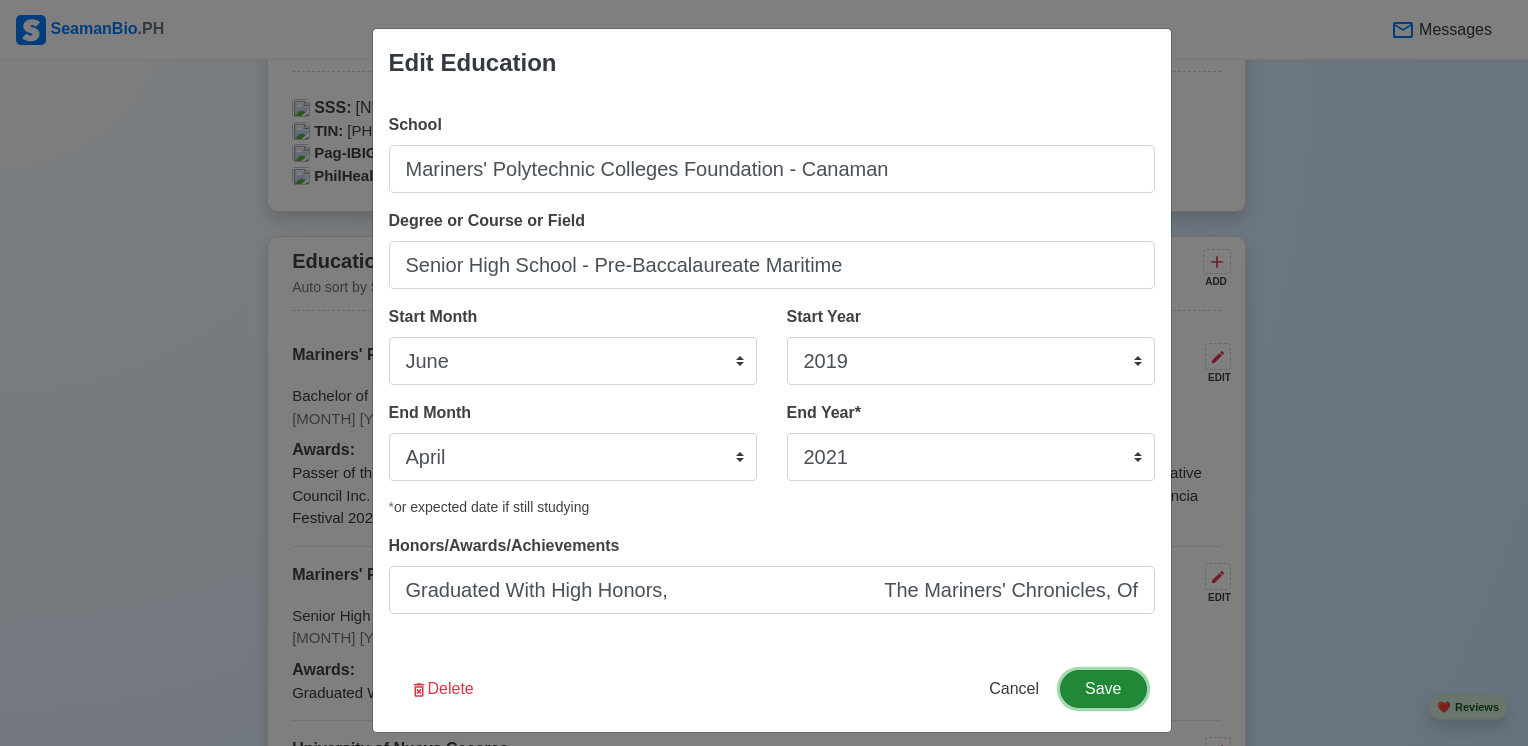 click on "Save" at bounding box center (1103, 689) 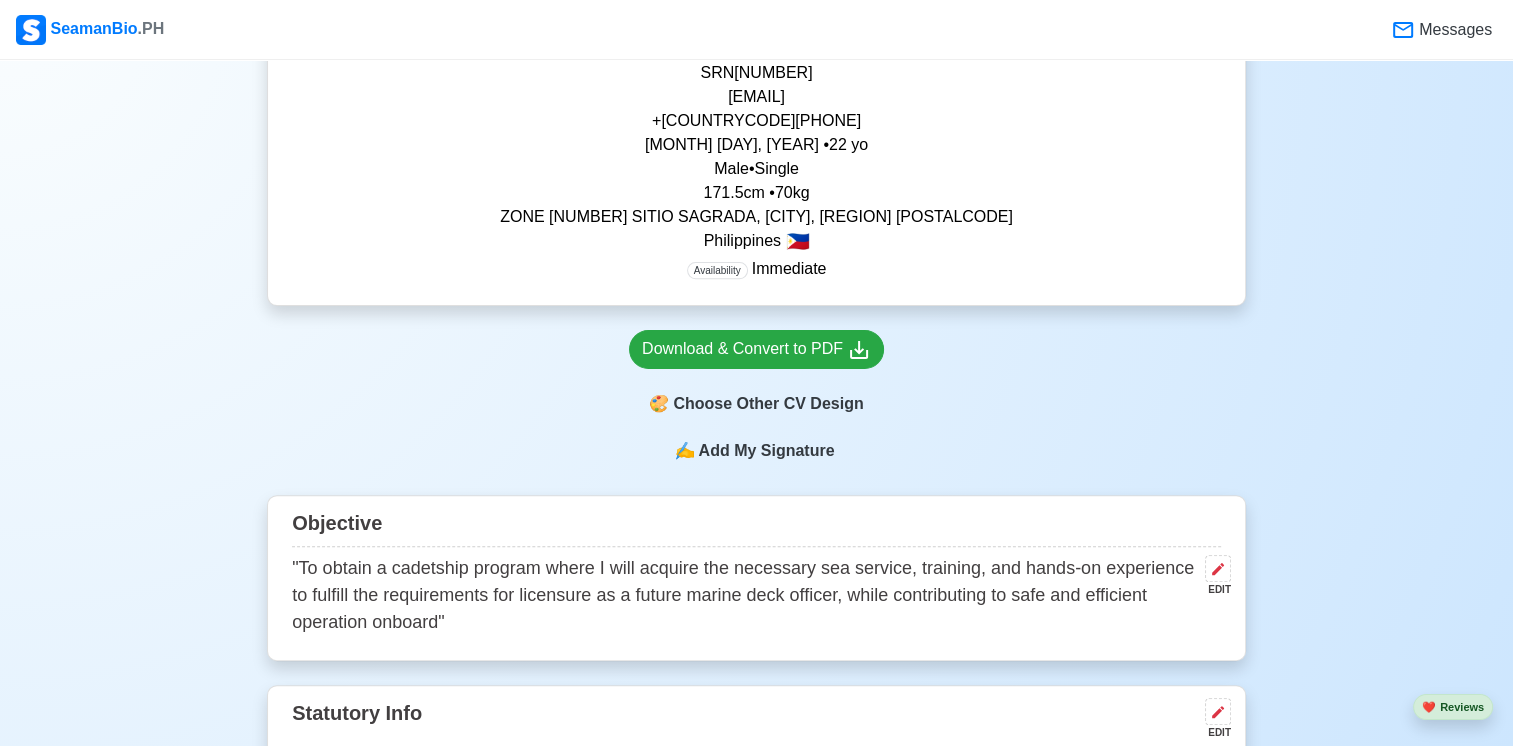 scroll, scrollTop: 644, scrollLeft: 0, axis: vertical 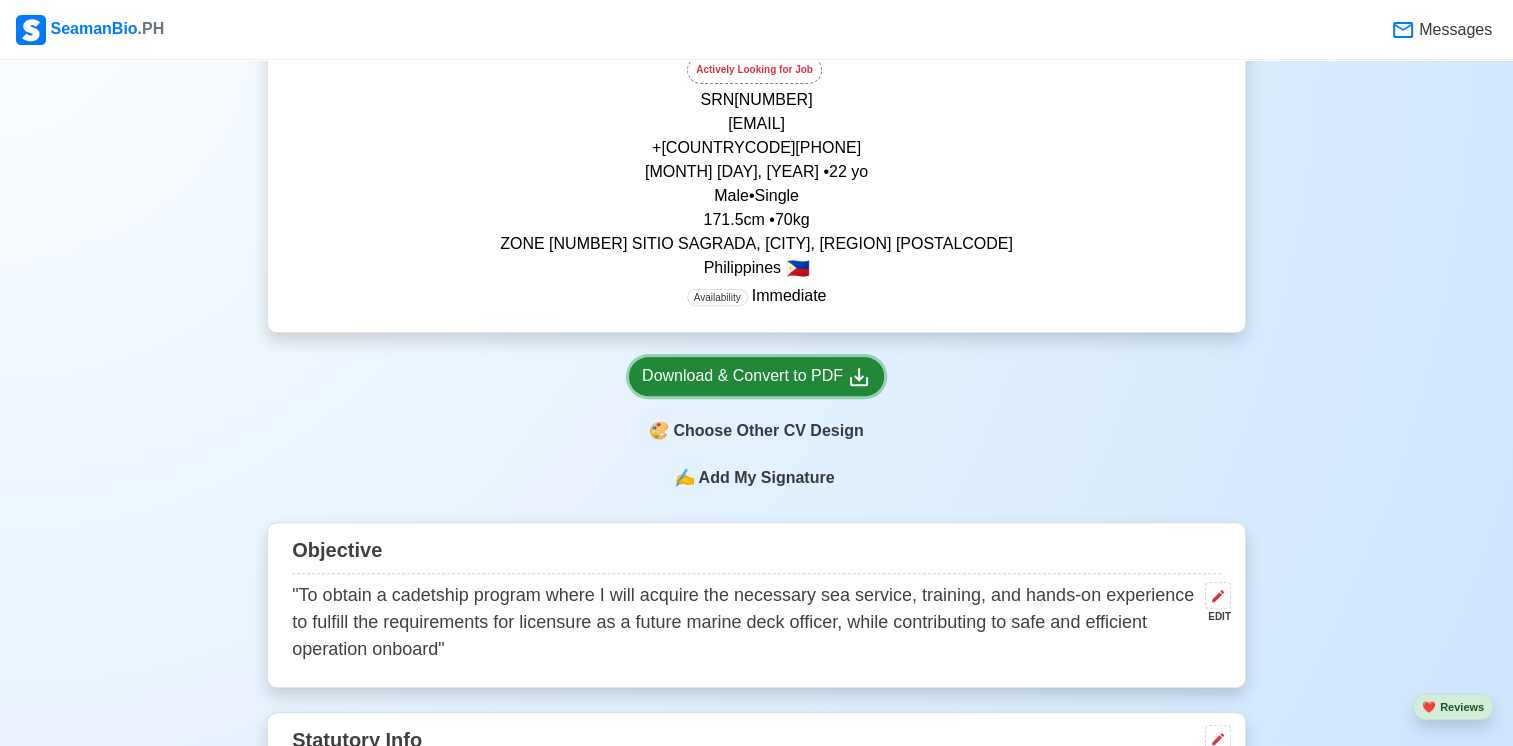 click on "Download & Convert to PDF" at bounding box center [756, 376] 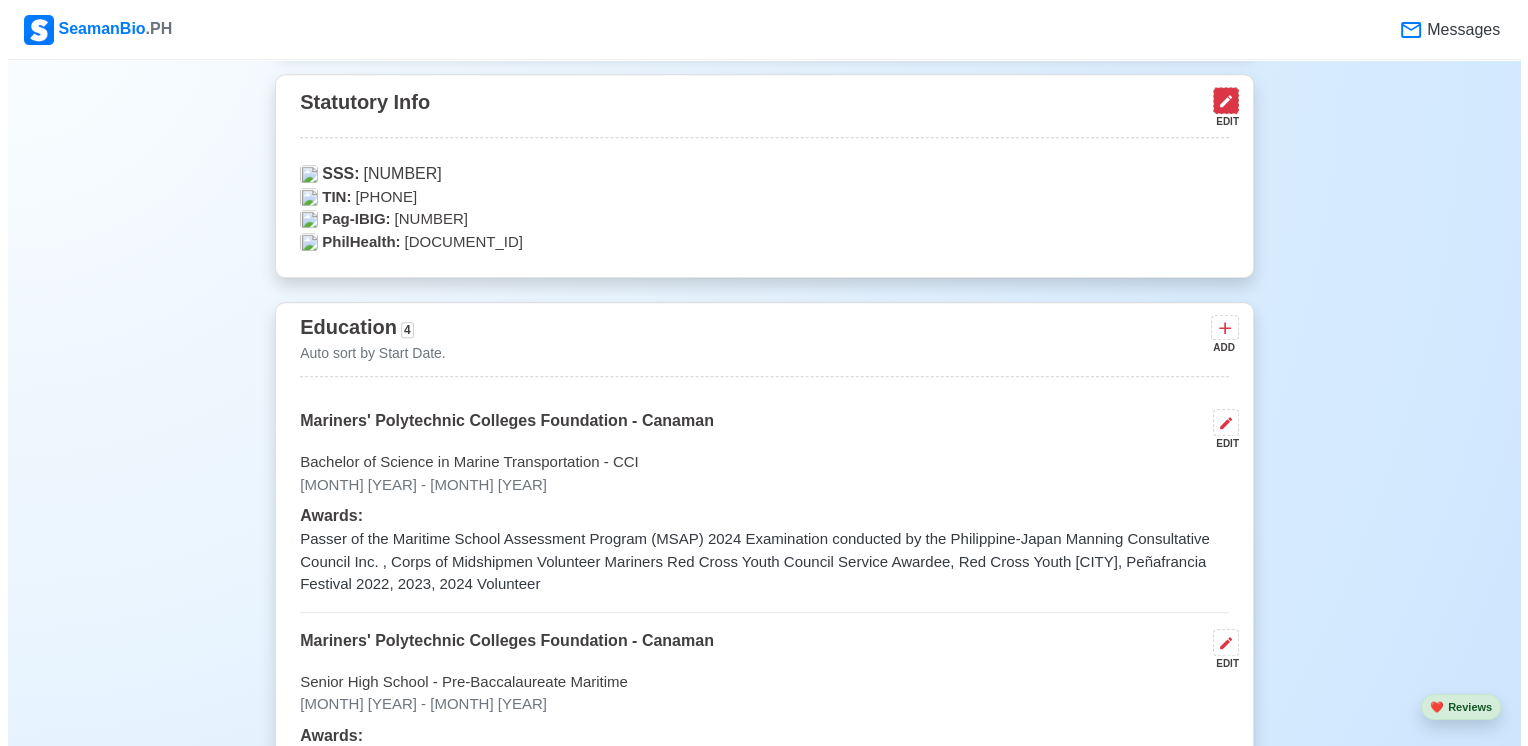 scroll, scrollTop: 1283, scrollLeft: 0, axis: vertical 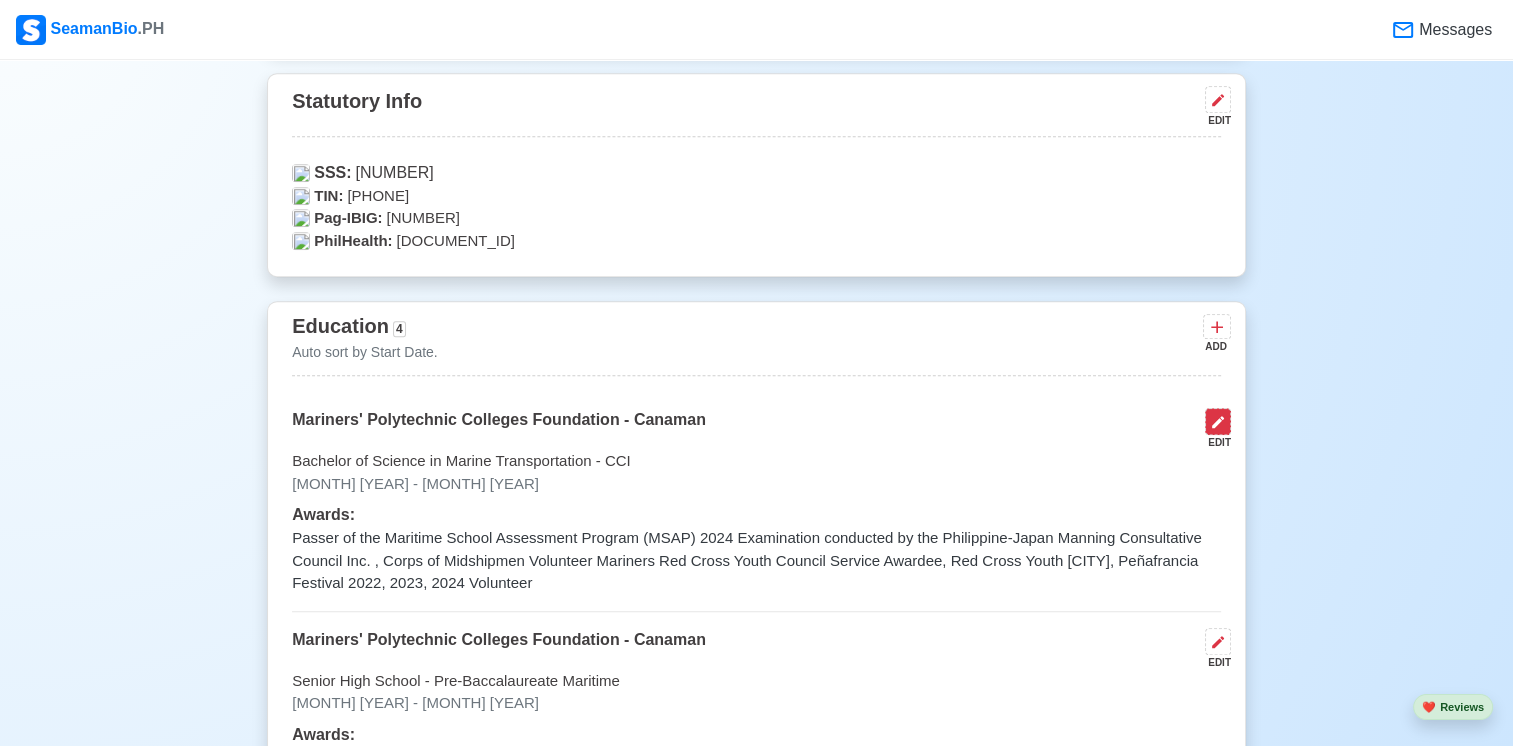 click 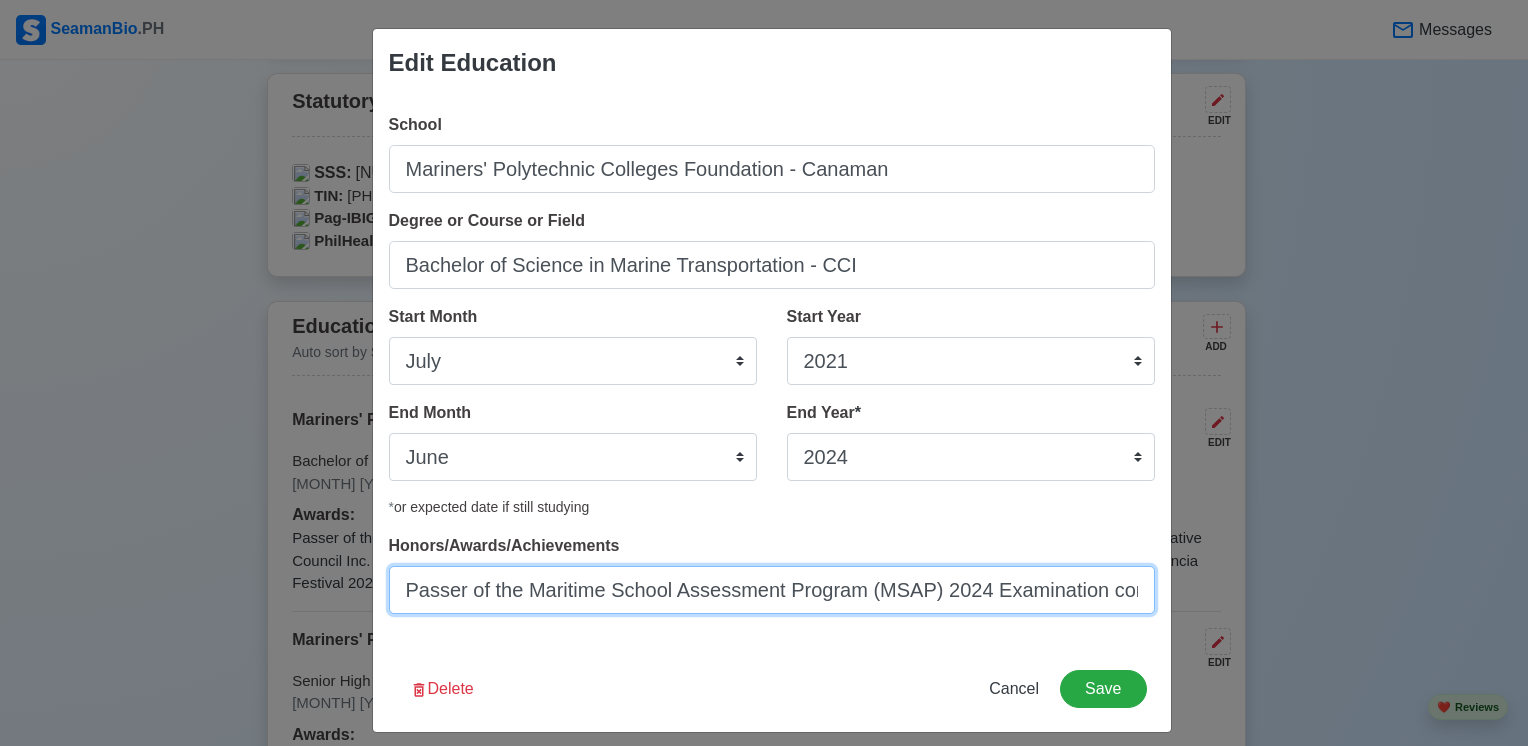 drag, startPoint x: 892, startPoint y: 587, endPoint x: 777, endPoint y: 603, distance: 116.10771 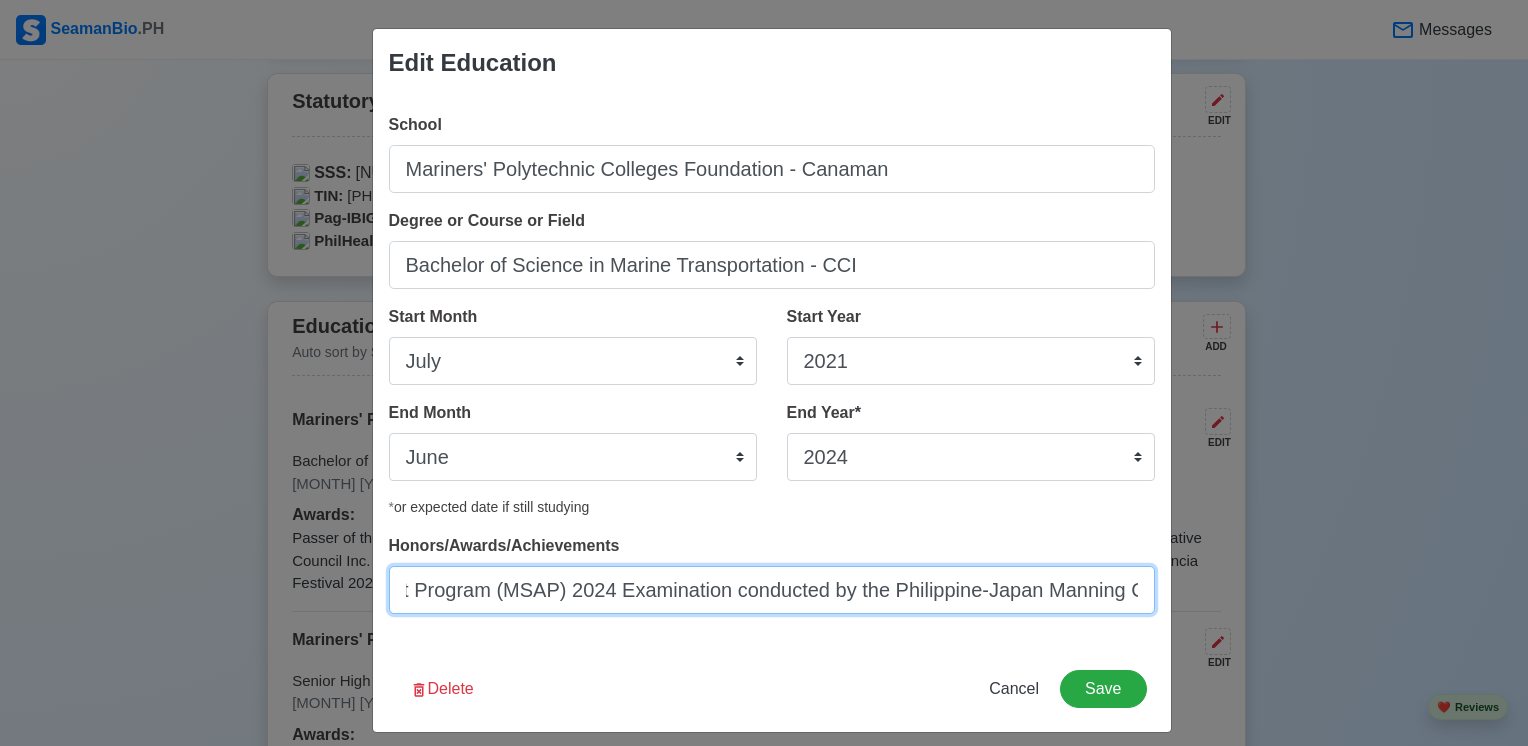 scroll, scrollTop: 0, scrollLeft: 397, axis: horizontal 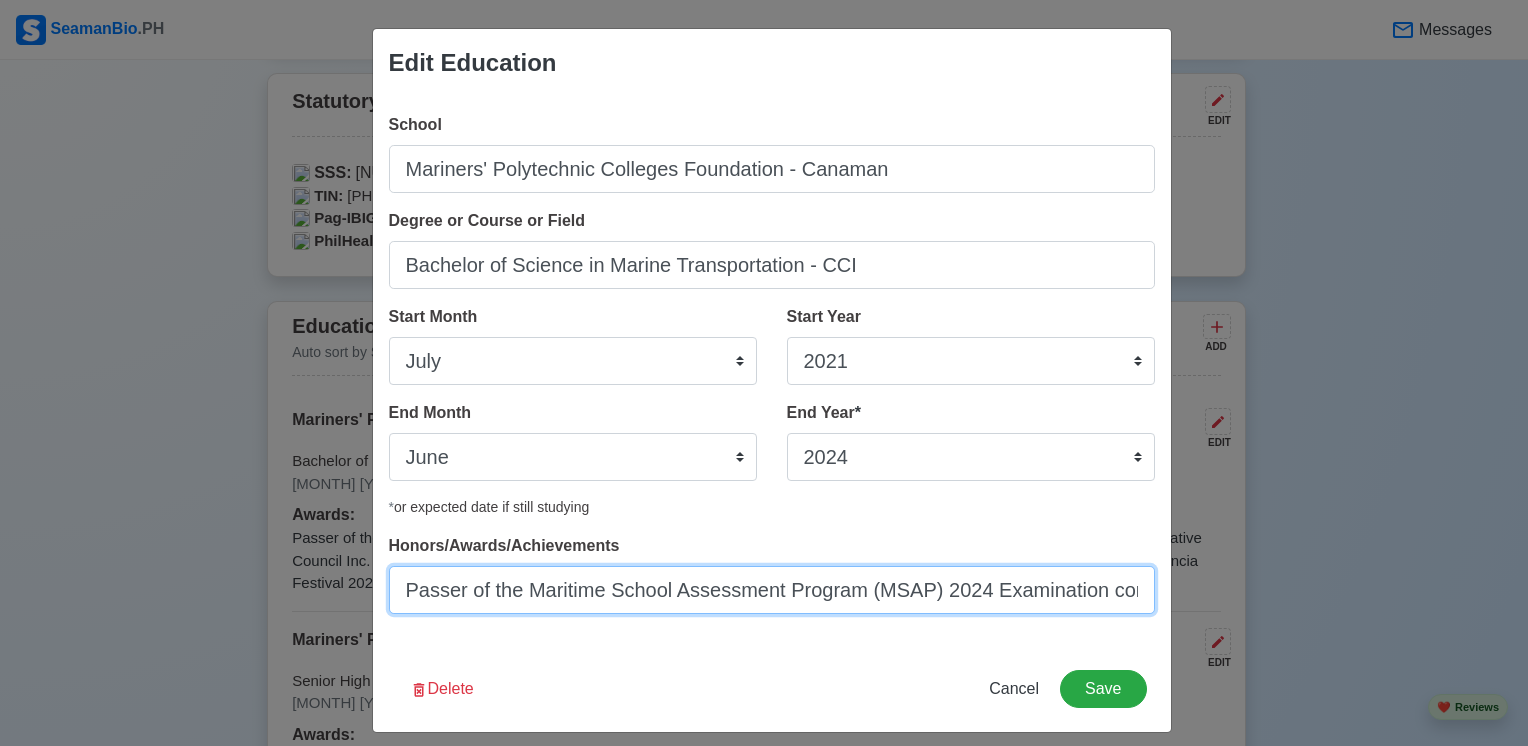 click on "Passer of the Maritime School Assessment Program (MSAP) 2024 Examination conducted by the Philippine-Japan Manning Consultative Council Inc. ,                             Corps of Midshipmen Volunteer                                      Mariners Red Cross Youth Council Service Awardee,                        Red Cross Youth [CITY], Peñafrancia Festival 2022, 2023, 2024 Volunteer" at bounding box center [772, 590] 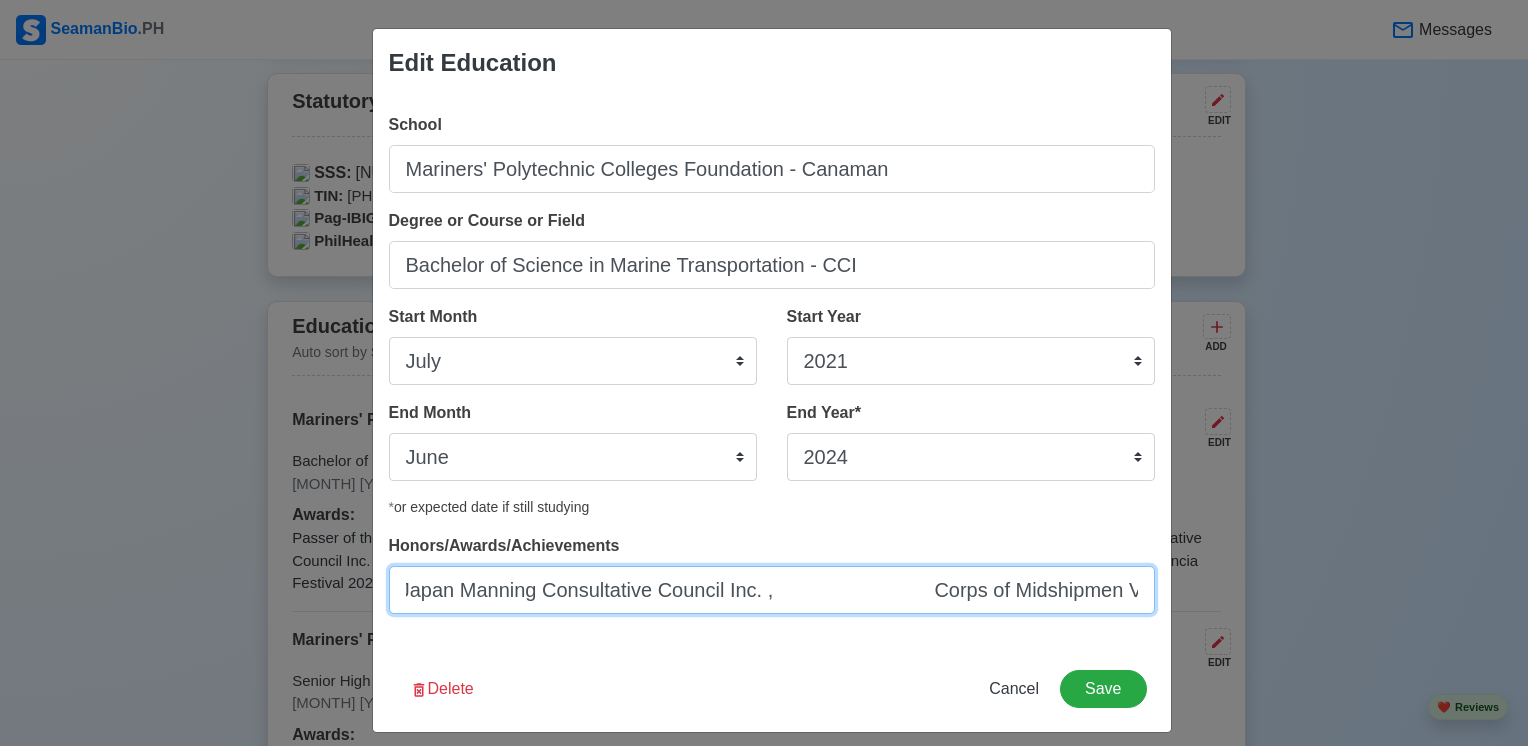 scroll, scrollTop: 0, scrollLeft: 2717, axis: horizontal 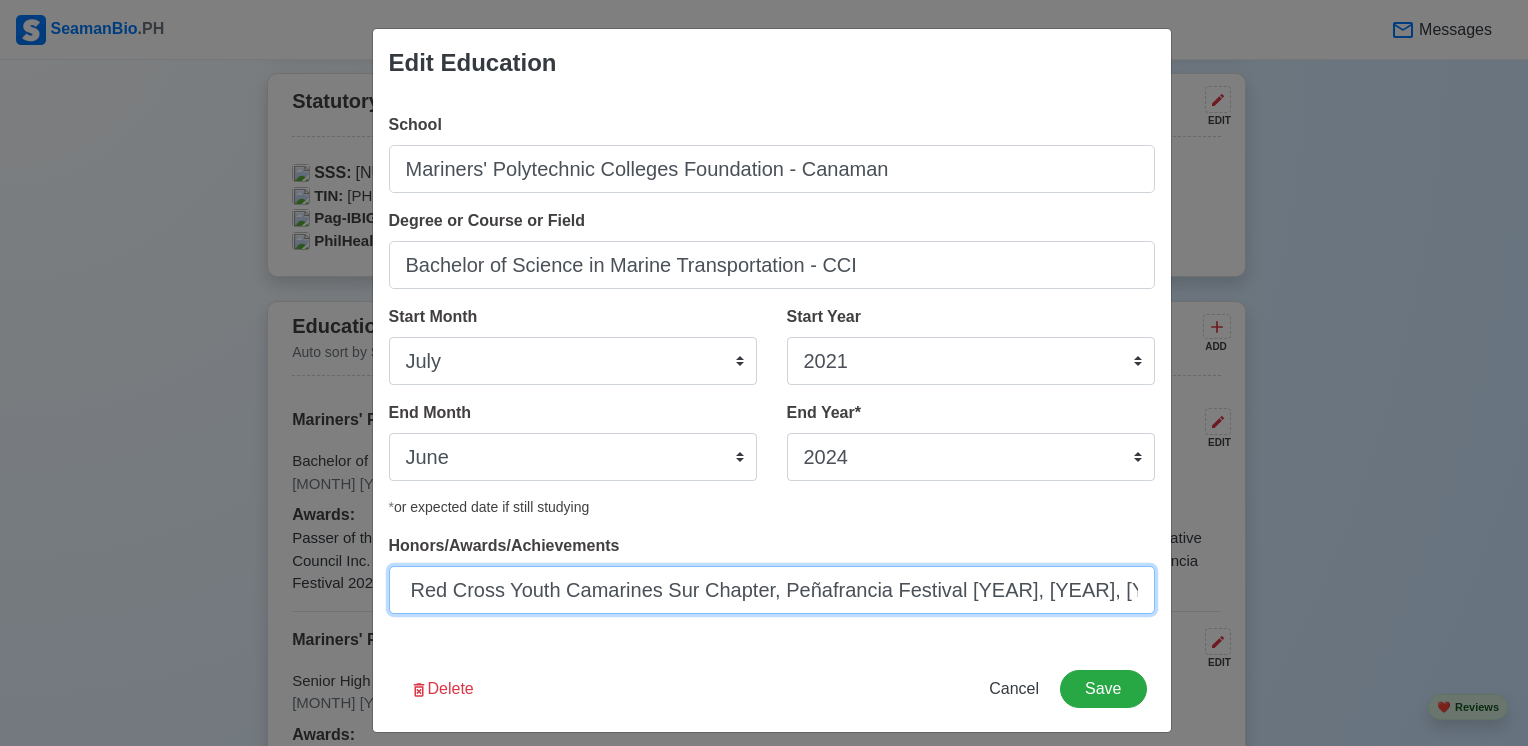 drag, startPoint x: 812, startPoint y: 586, endPoint x: 1090, endPoint y: 576, distance: 278.1798 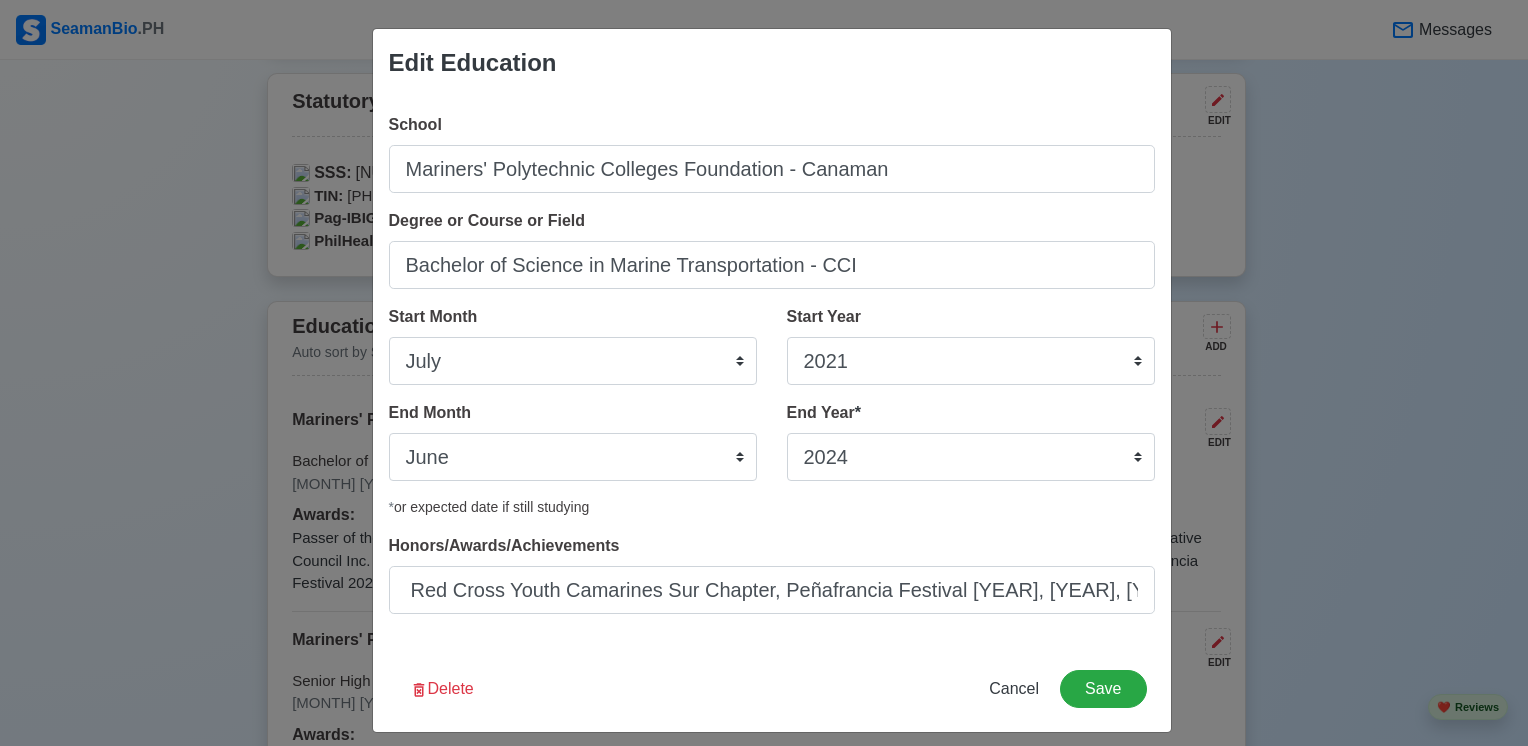 click on "School Mariners' Polytechnic Colleges Foundation - Canaman Degree or Course or Field Bachelor of Science in Marine Transportation - CCI Start Month January February March April May June July August September October November December Start Year 2025 2024 2023 2022 2021 2020 2019 2018 2017 2016 2015 2014 2013 2012 2011 2010 2009 2008 2007 2006 2005 2004 2003 2002 2001 2000 1999 1998 1997 1996 1995 1994 1993 1992 1991 1990 1989 1988 1987 1986 1985 1984 1983 1982 1981 1980 1979 1978 1977 1976 1975 1974 1973 1972 1971 1970 1969 1968 1967 1966 1965 1964 1963 1962 1961 1960 1959 1958 1957 1956 1955 1954 1953 1952 1951 1950 1949 1948 1947 1946 1945 1944 1943 1942 1941 1940 1939 1938 1937 1936 1935 1934 1933 1932 1931 1930 1929 1928 1927 1926 1925 End Month January February March April May June July August September October November December End Year  * 2035 2034 2033 2032 2031 2030 2029 2028 2027 2026 2025 2024 2023 2022 2021 2020 2019 2018 2017 2016 2015 2014 2013 2012 2011 2010 2009 2008 2007 2006 2005 2004 2003 *" at bounding box center (772, 371) 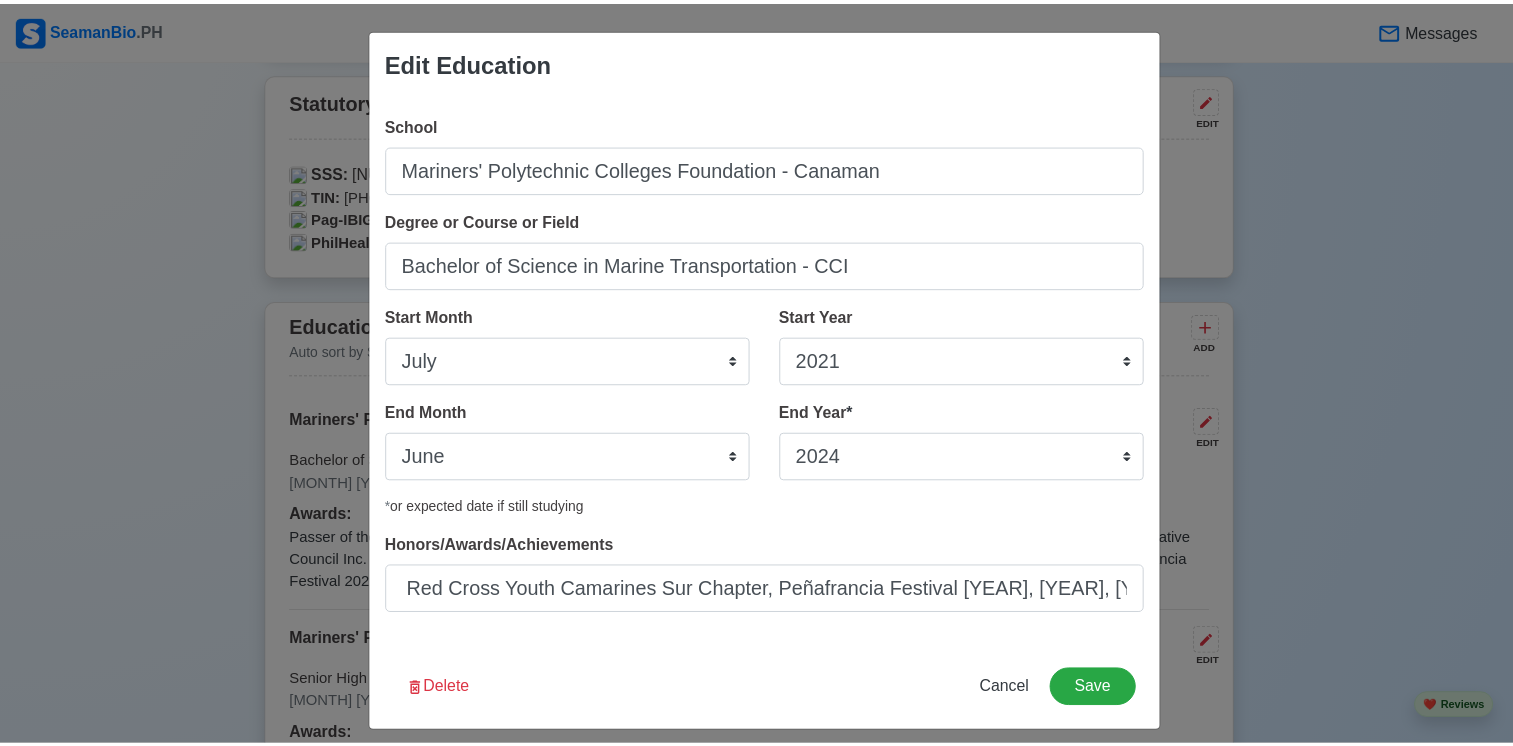 scroll, scrollTop: 0, scrollLeft: 0, axis: both 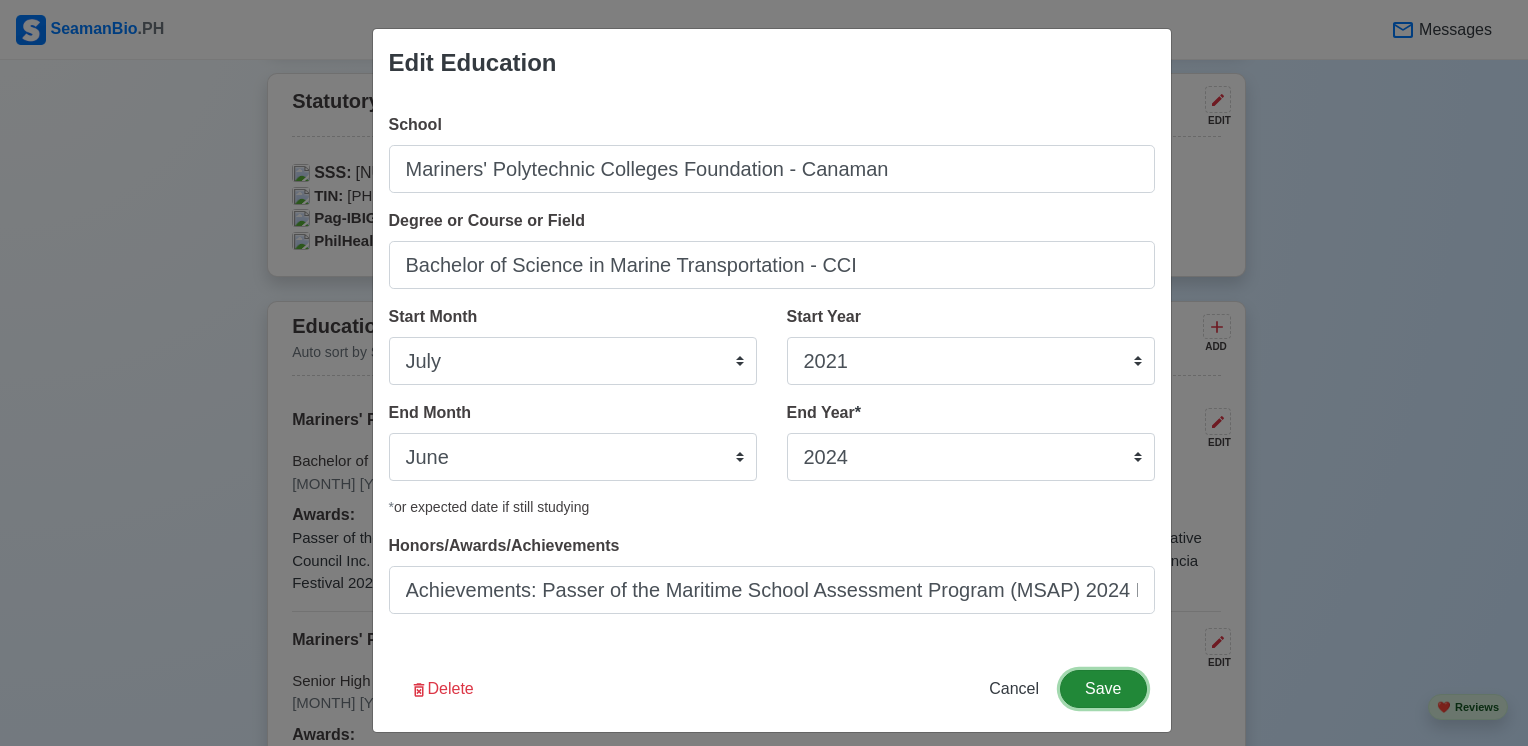 click on "Save" at bounding box center [1103, 689] 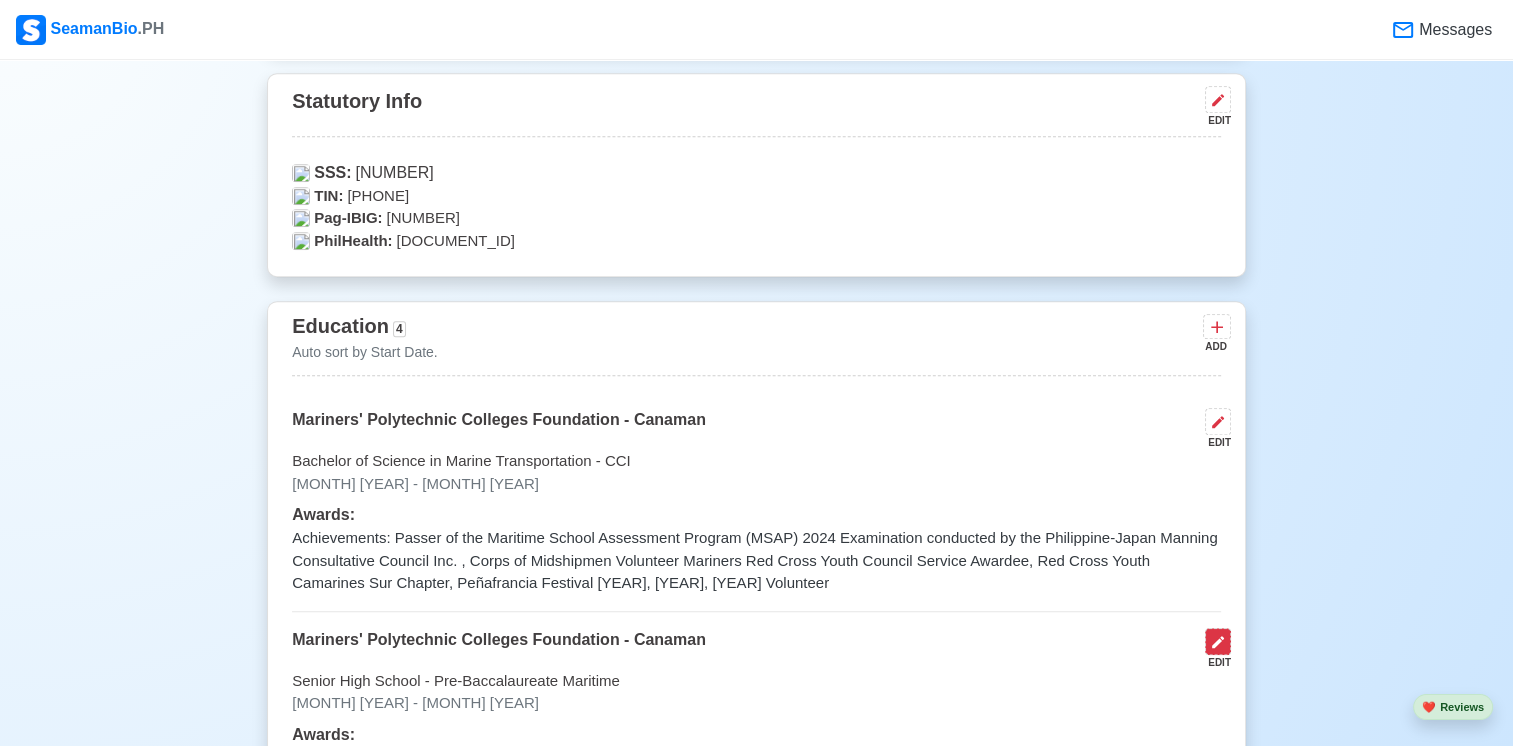 click 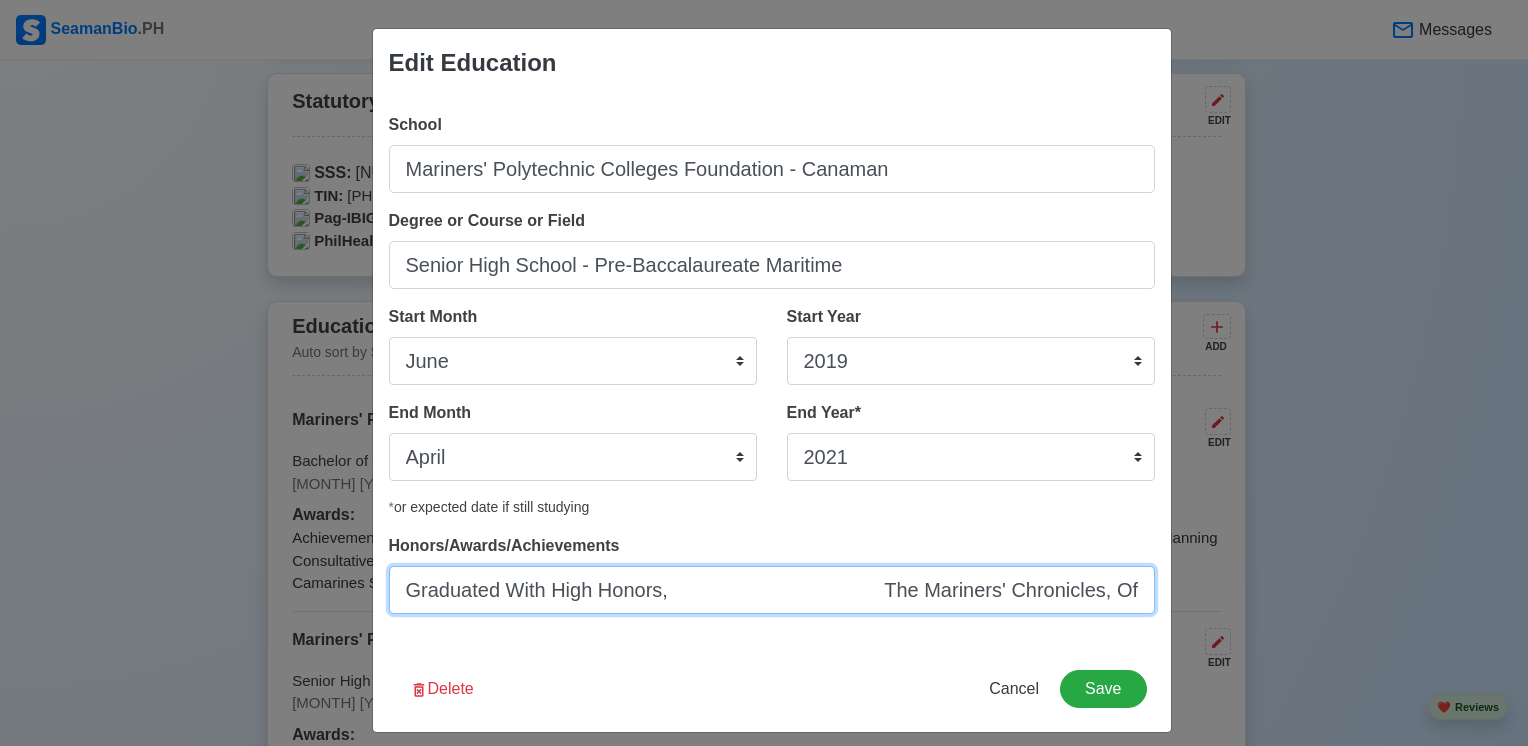click on "Graduated With High Honors,                                       The Mariners' Chronicles, Official SHS Publication Photojournalist" at bounding box center [772, 590] 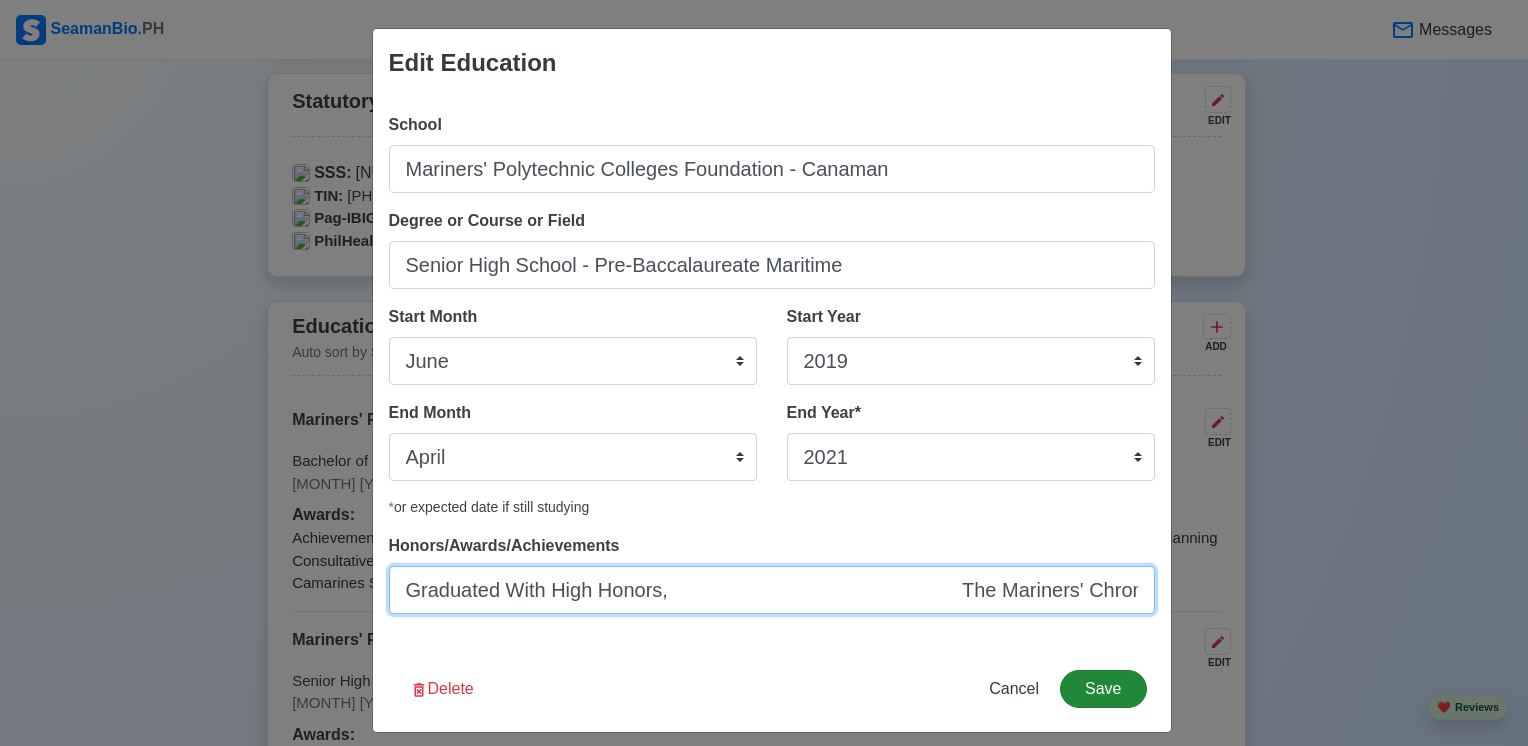 type on "Graduated With High Honors,                                                     The Mariners' Chronicles, Official SHS Publication Photojournalist" 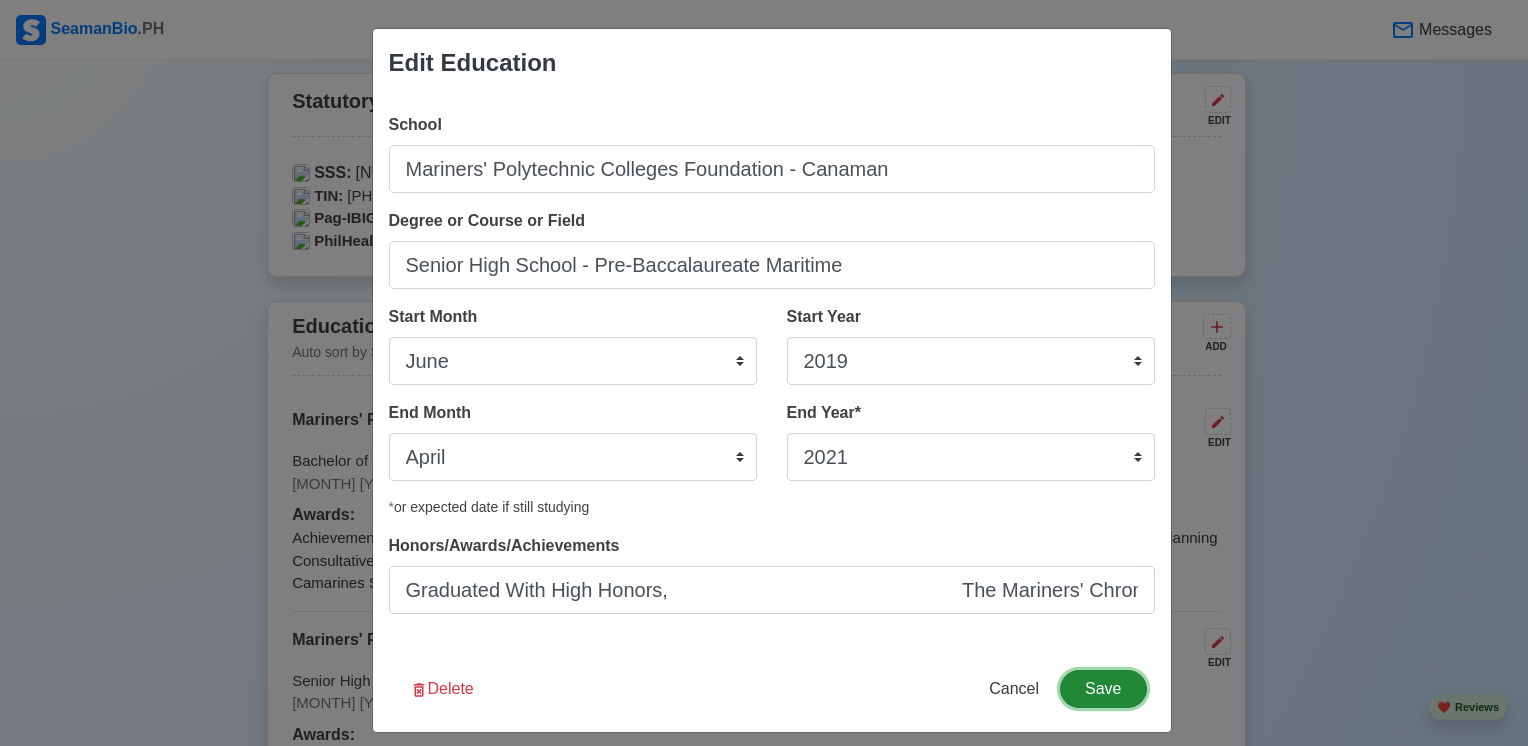 click on "Save" at bounding box center [1103, 689] 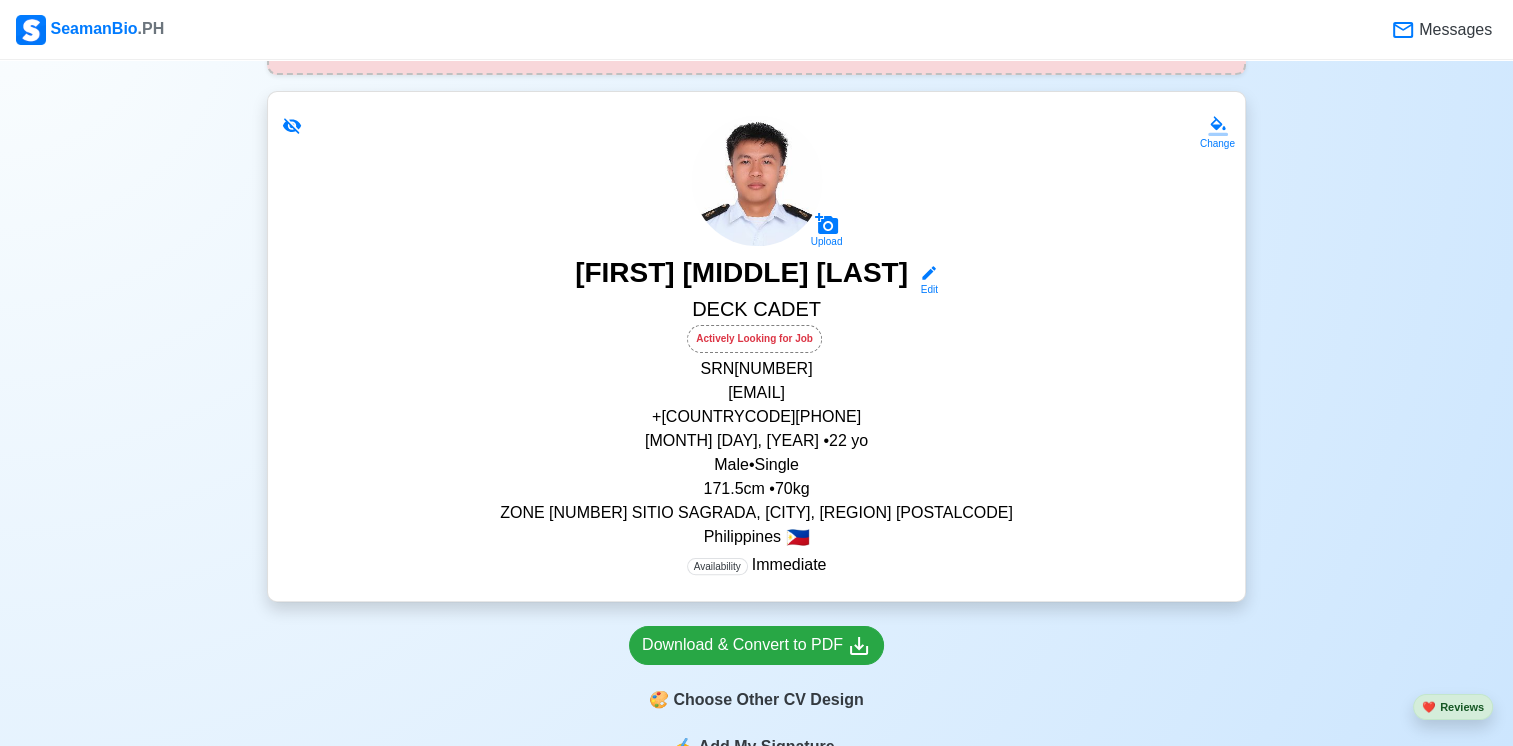 scroll, scrollTop: 360, scrollLeft: 0, axis: vertical 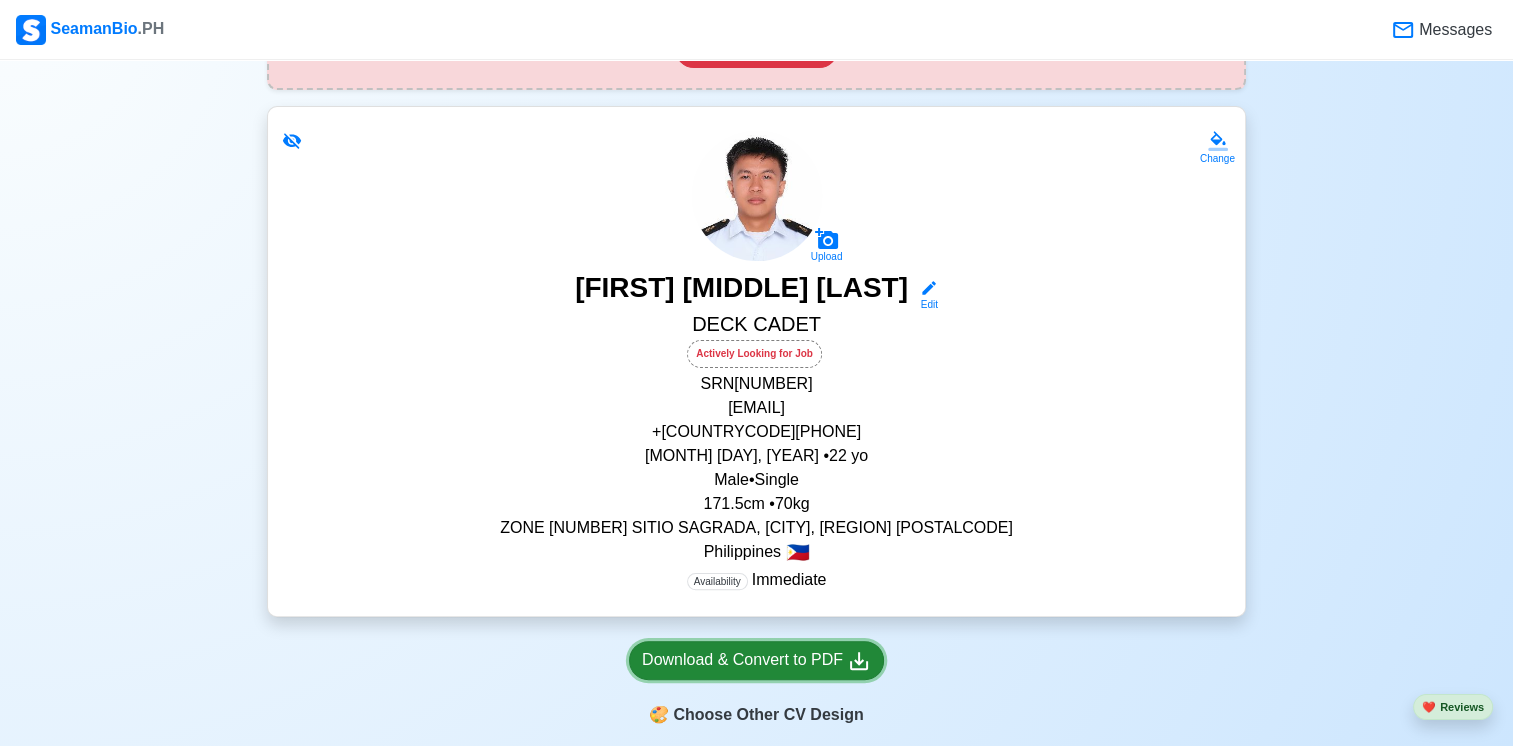 click on "Download & Convert to PDF" at bounding box center (756, 660) 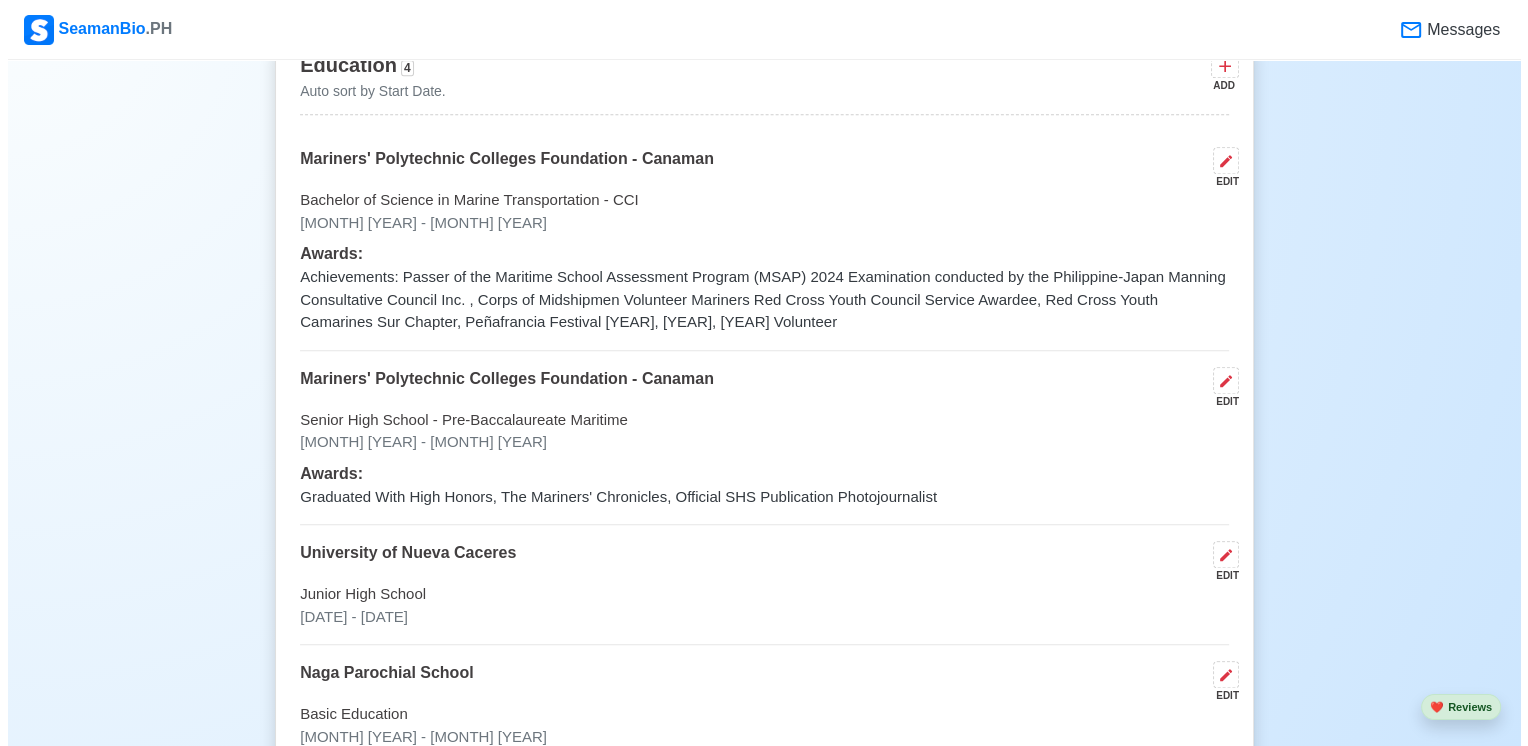scroll, scrollTop: 1555, scrollLeft: 0, axis: vertical 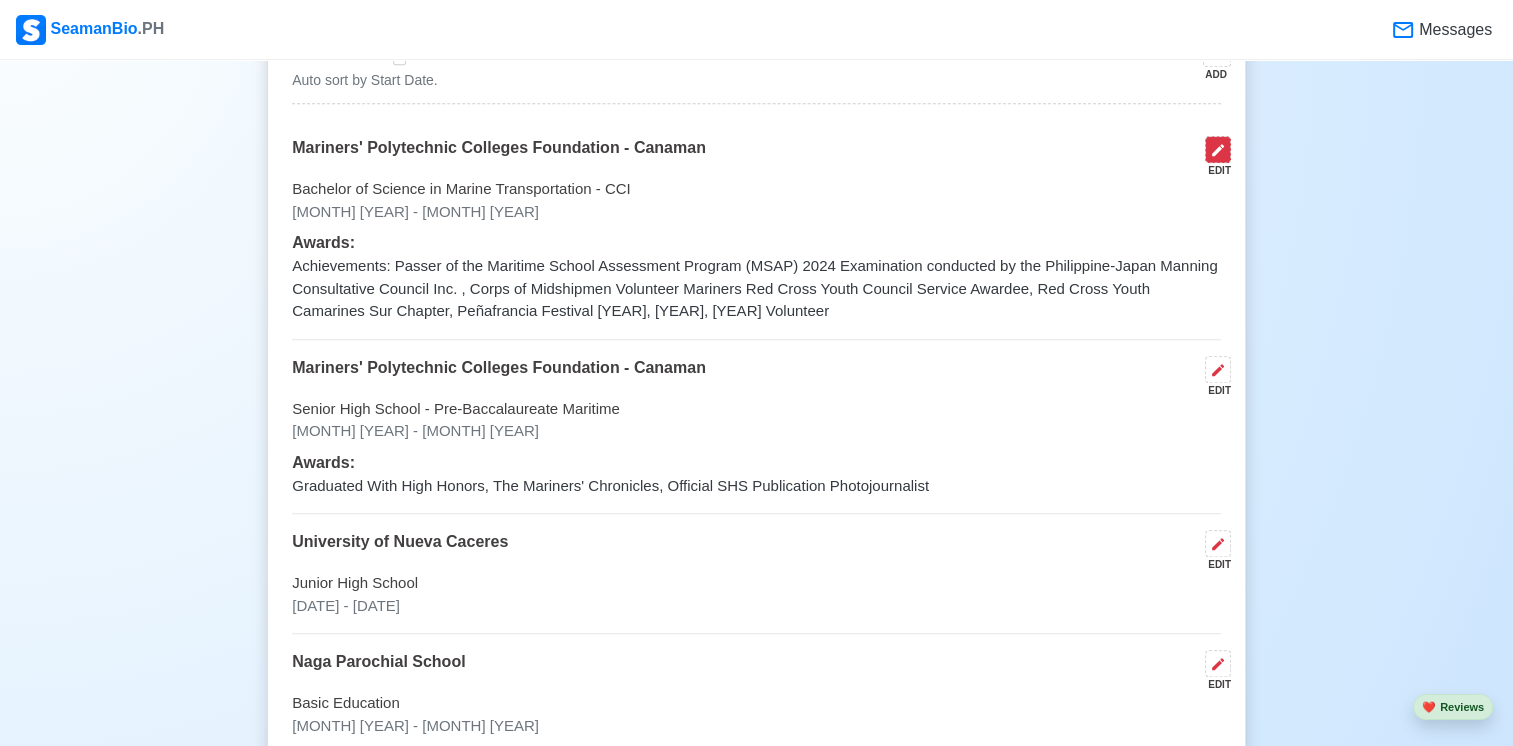 click 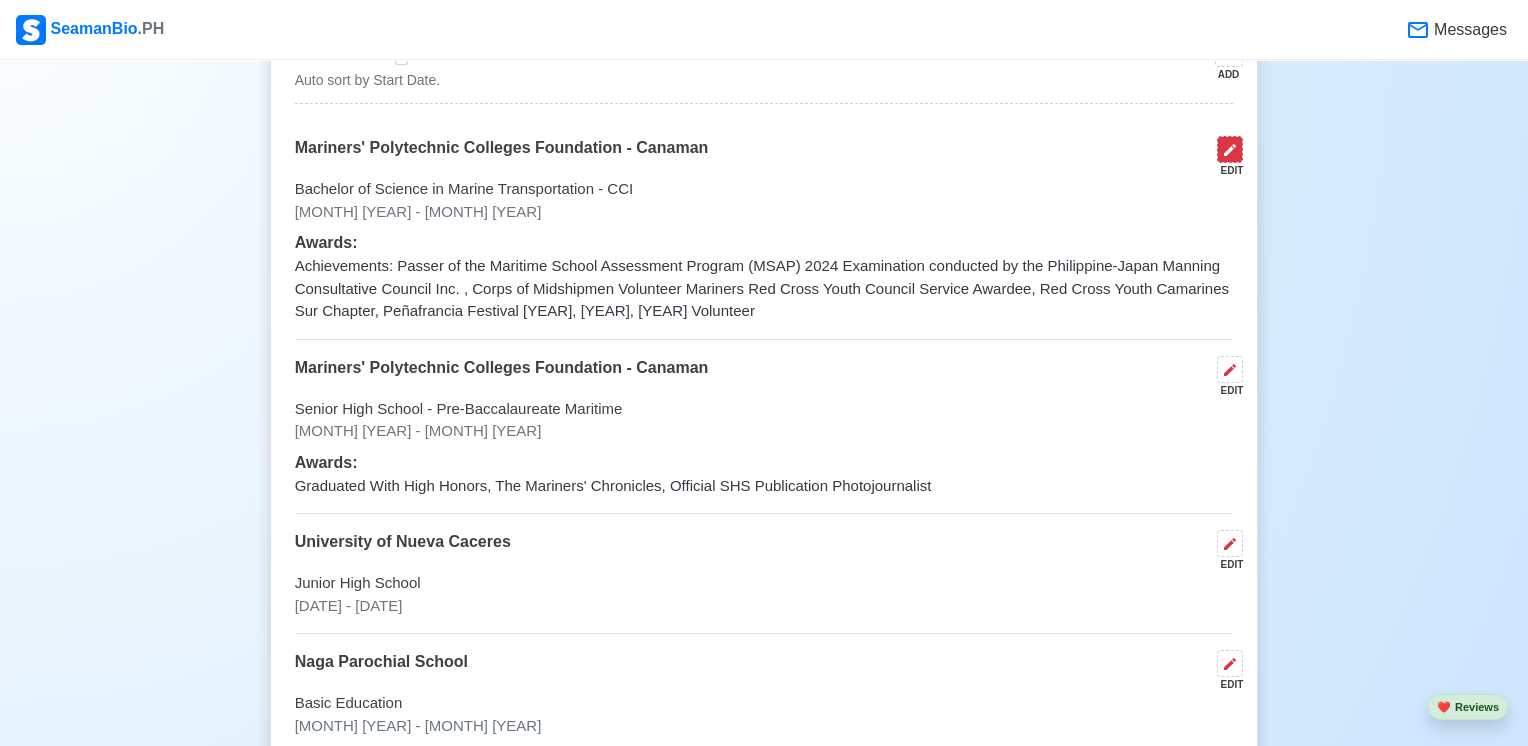 select on "July" 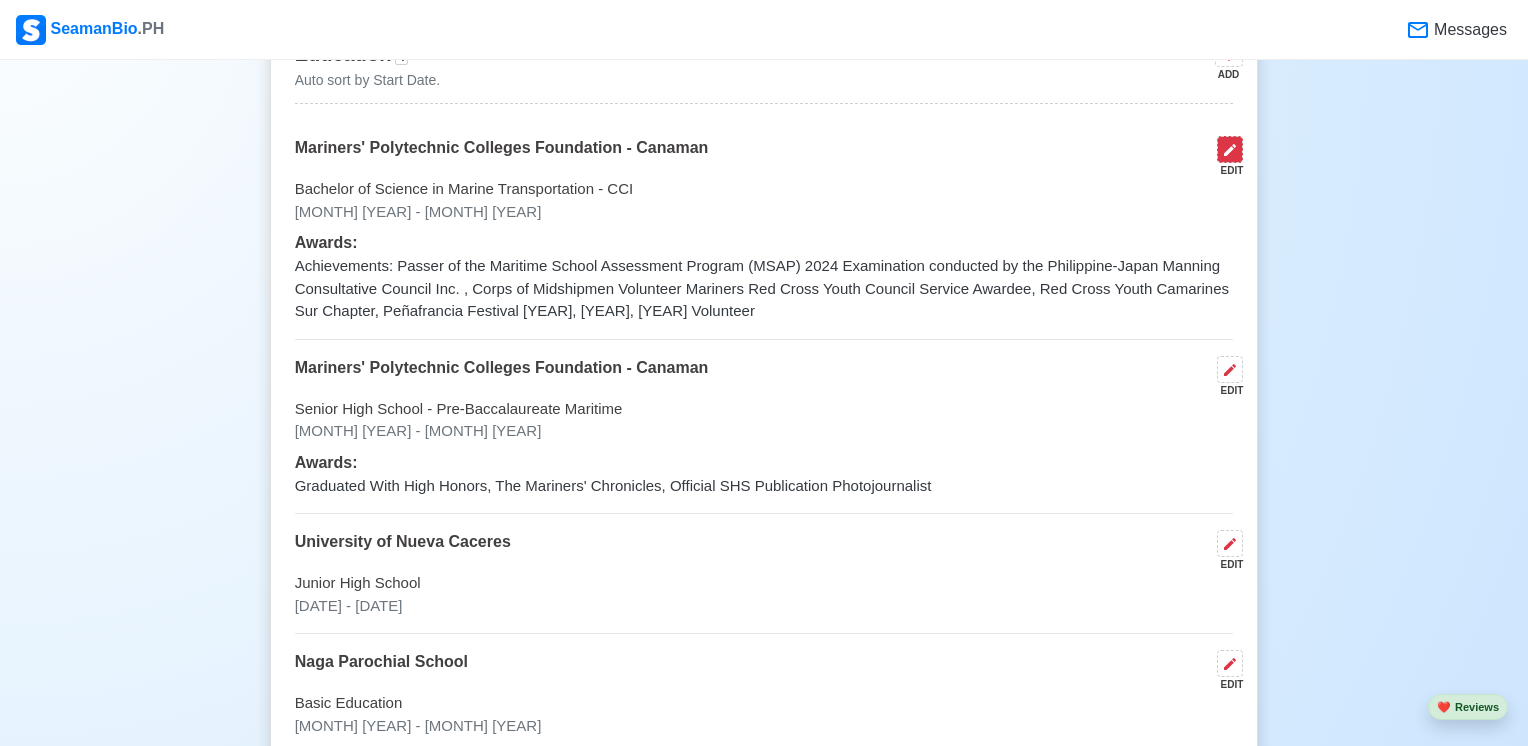 select on "2021" 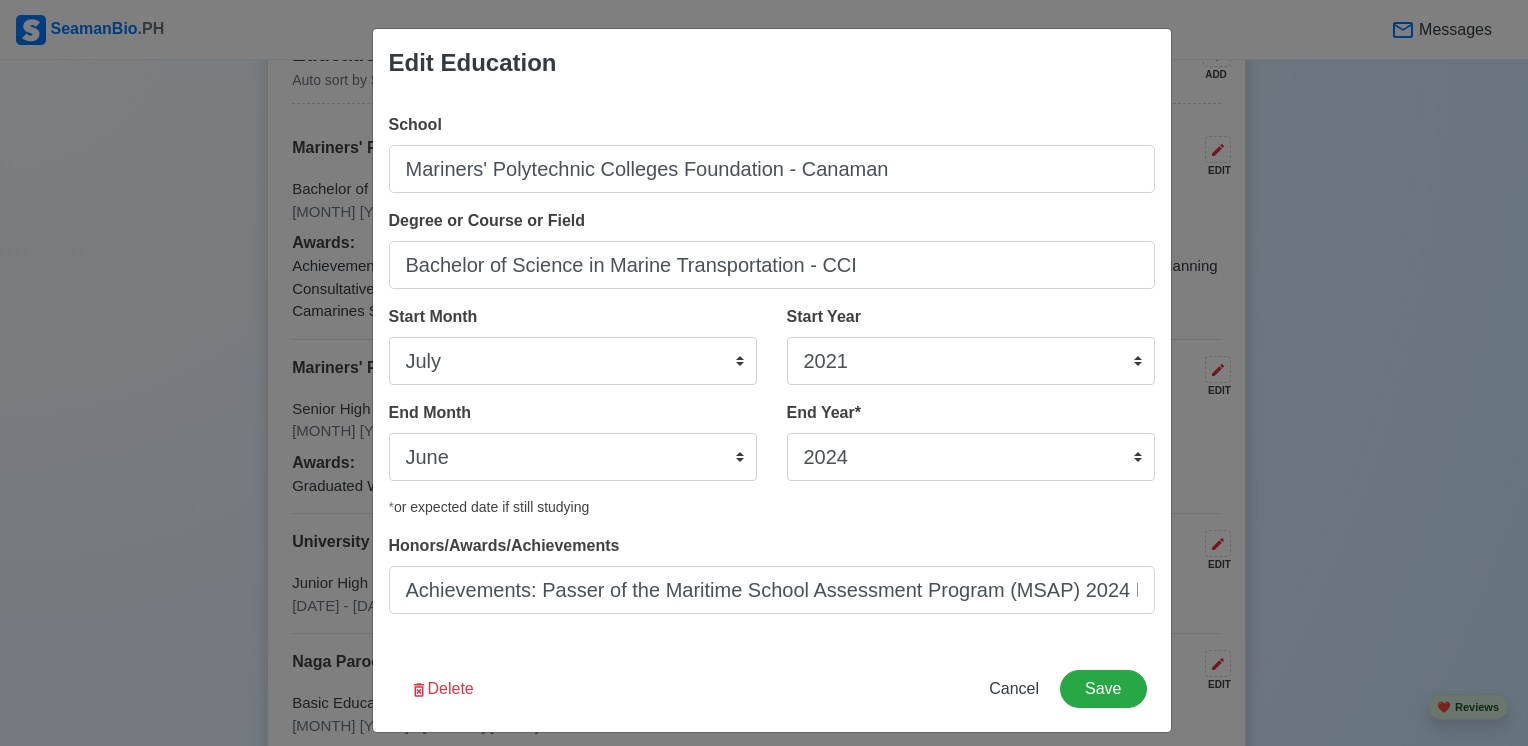 scroll, scrollTop: 13, scrollLeft: 0, axis: vertical 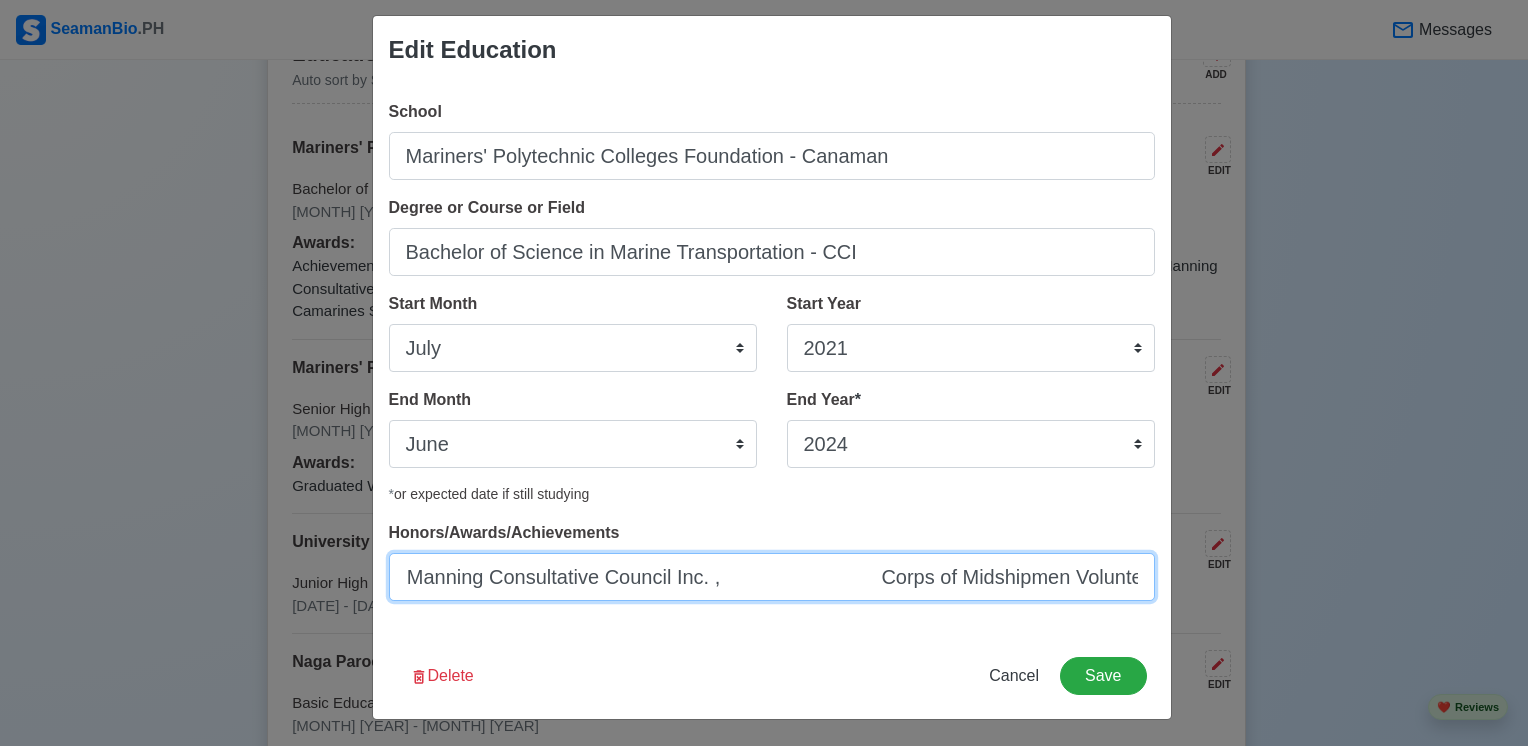 click on "Achievements: Passer of the Maritime School Assessment Program (MSAP) 2024 Examination conducted by the Philippine-Japan Manning Consultative Council Inc. ,                             Corps of Midshipmen Volunteer                                      Mariners Red Cross Youth Council Service Awardee,                        Red Cross Youth Camarines Sur Chapter, Peñafrancia Festival [YEAR], [YEAR], [YEAR] Volunteer" at bounding box center [772, 577] 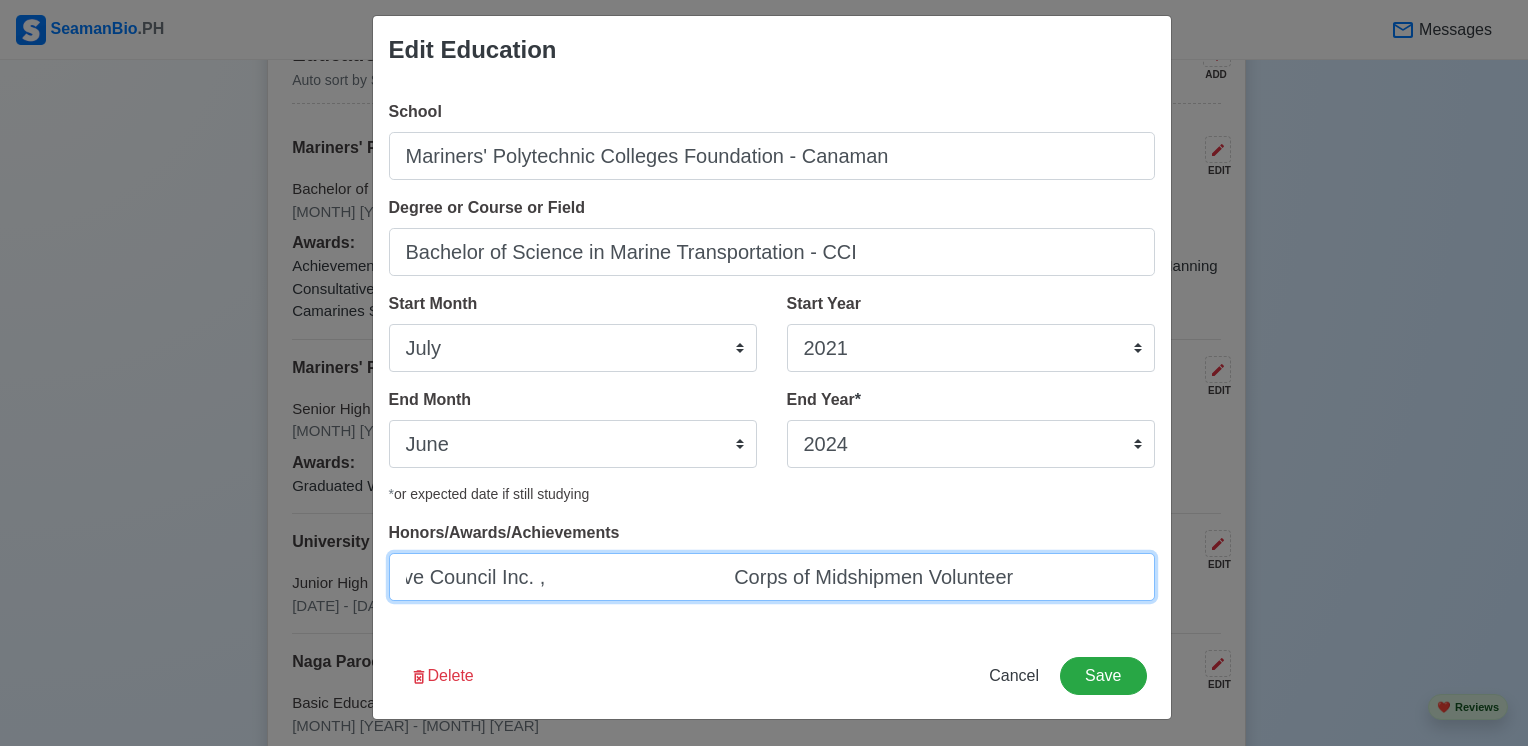 scroll, scrollTop: 0, scrollLeft: 1336, axis: horizontal 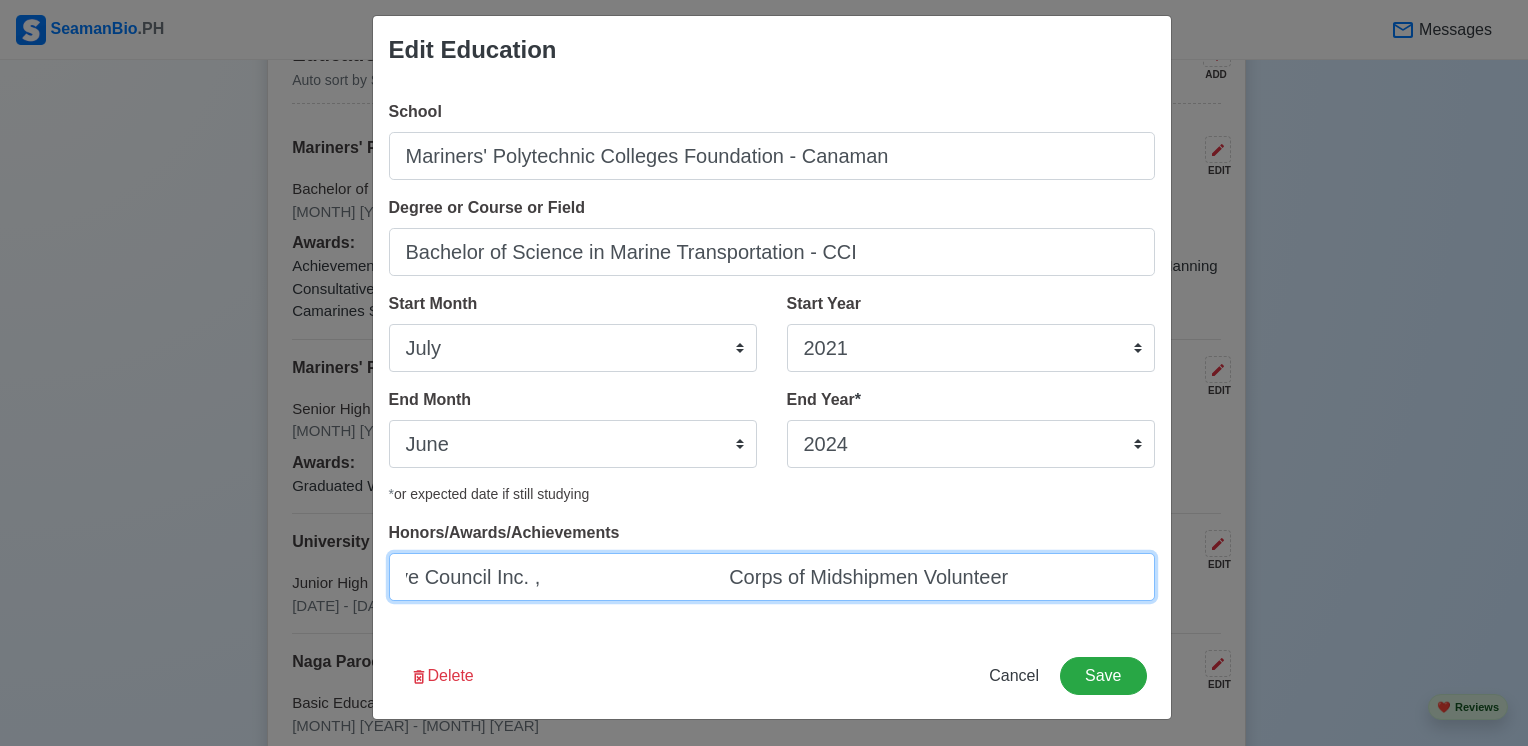 click on "Achievements: Passer of the Maritime School Assessment Program (MSAP) 2024 Examination conducted by the Philippine-Japan Manning Consultative Council Inc. ,                                  Corps of Midshipmen Volunteer                                      Mariners Red Cross Youth Council Service Awardee,                        Red Cross Youth [STATE], Peñafrancia Festival 2022, 2023, 2024 Volunteer" at bounding box center [772, 577] 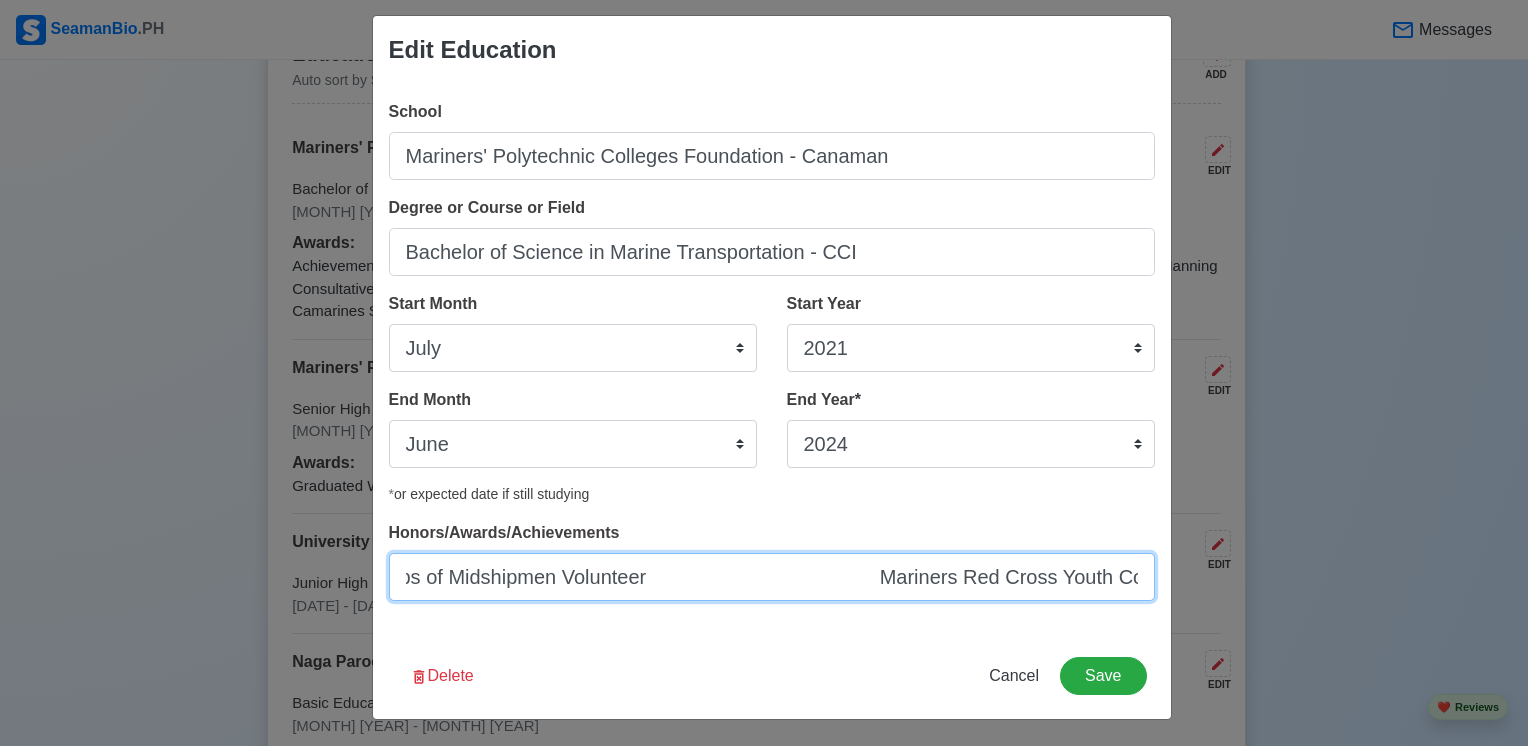 scroll, scrollTop: 0, scrollLeft: 1728, axis: horizontal 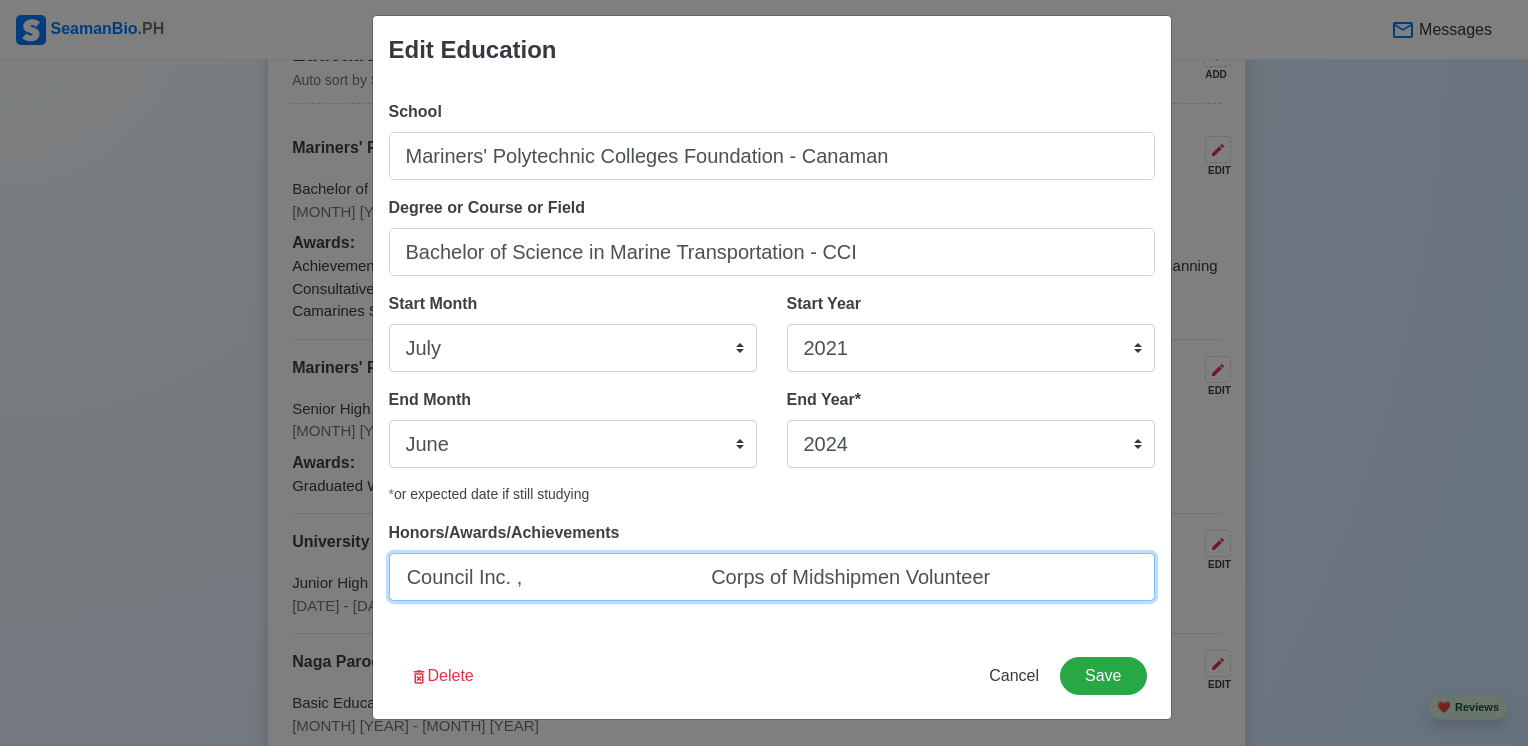 type on "Achievements: Passer of the Maritime School Assessment Program (MSAP) 2024 Examination conducted by the Philippine-Japan Manning Consultative Council Inc. ,                                  Corps of Midshipmen Volunteer                                                              Mariners Red Cross Youth Council Service Awardee,                        Red Cross Youth Camarines Sur Chapter, Peñafrancia Festival [YEAR], [YEAR], [YEAR] Volunteer" 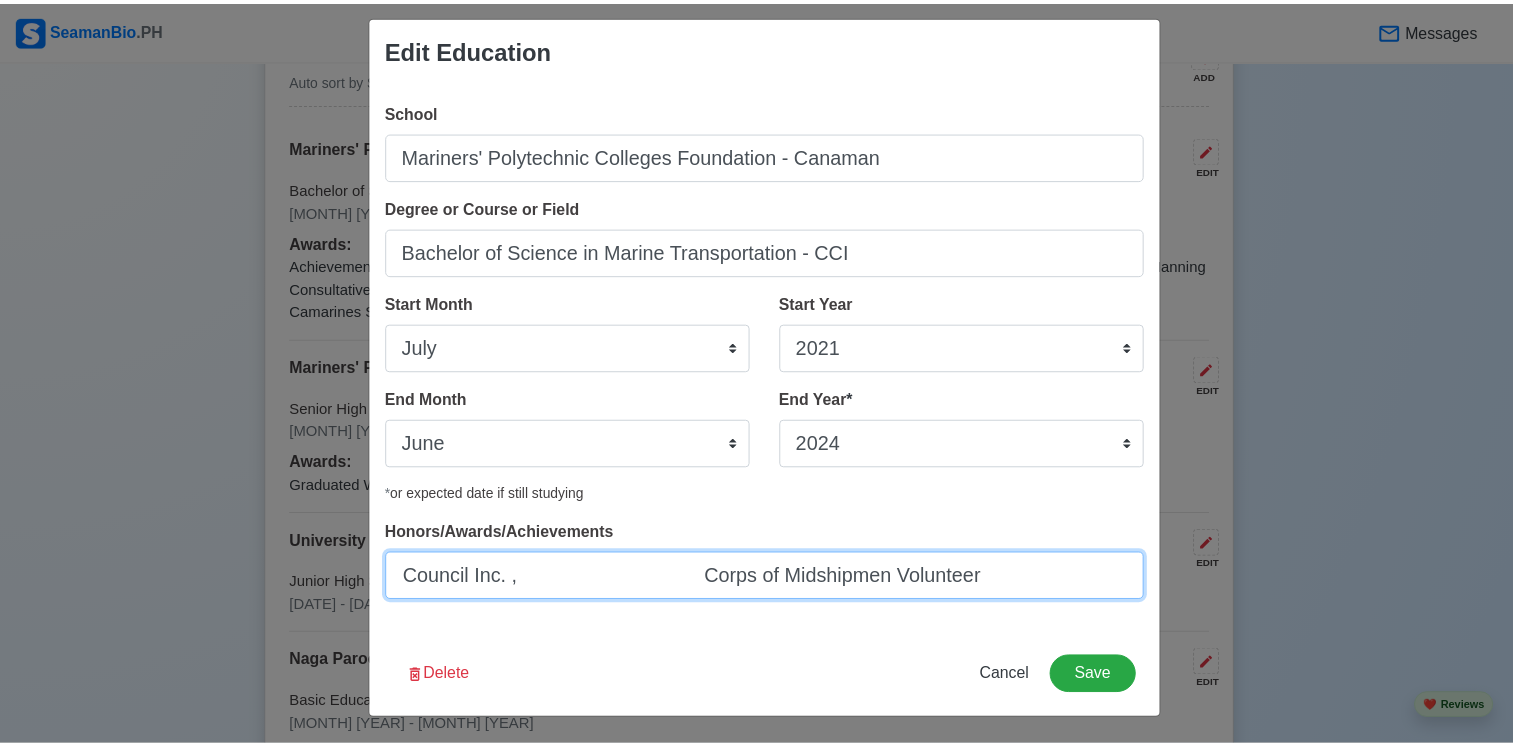 scroll, scrollTop: 0, scrollLeft: 0, axis: both 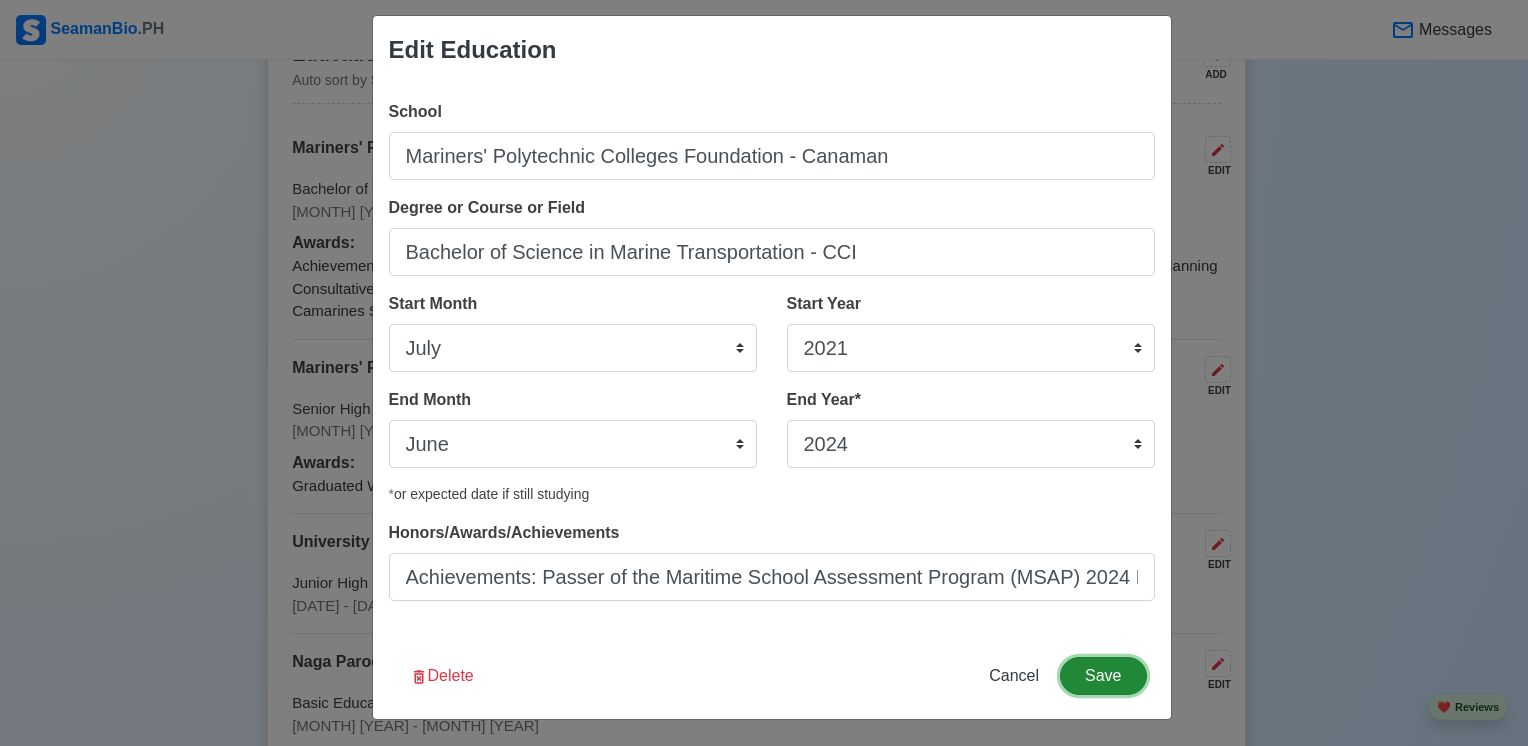 click on "Save" at bounding box center [1103, 676] 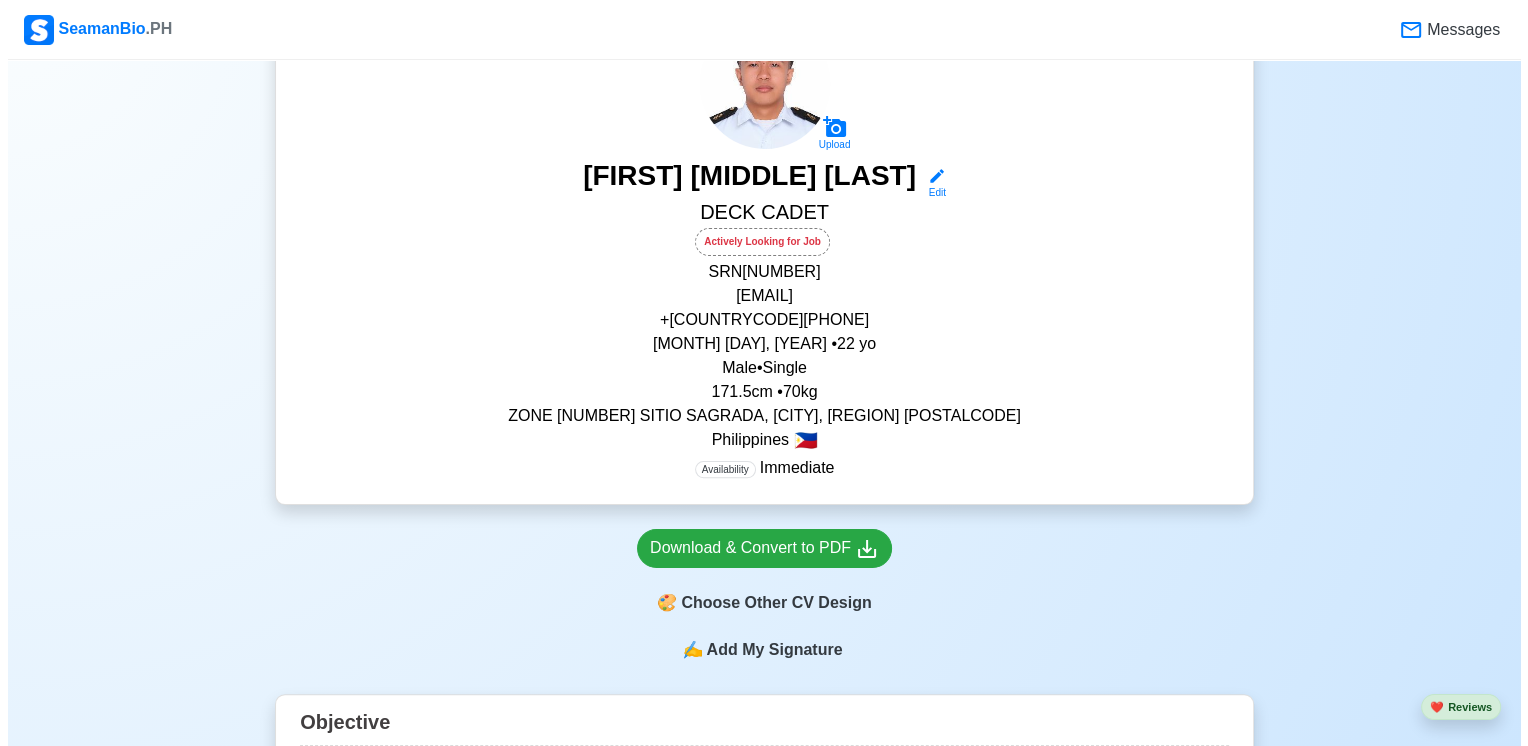 scroll, scrollTop: 423, scrollLeft: 0, axis: vertical 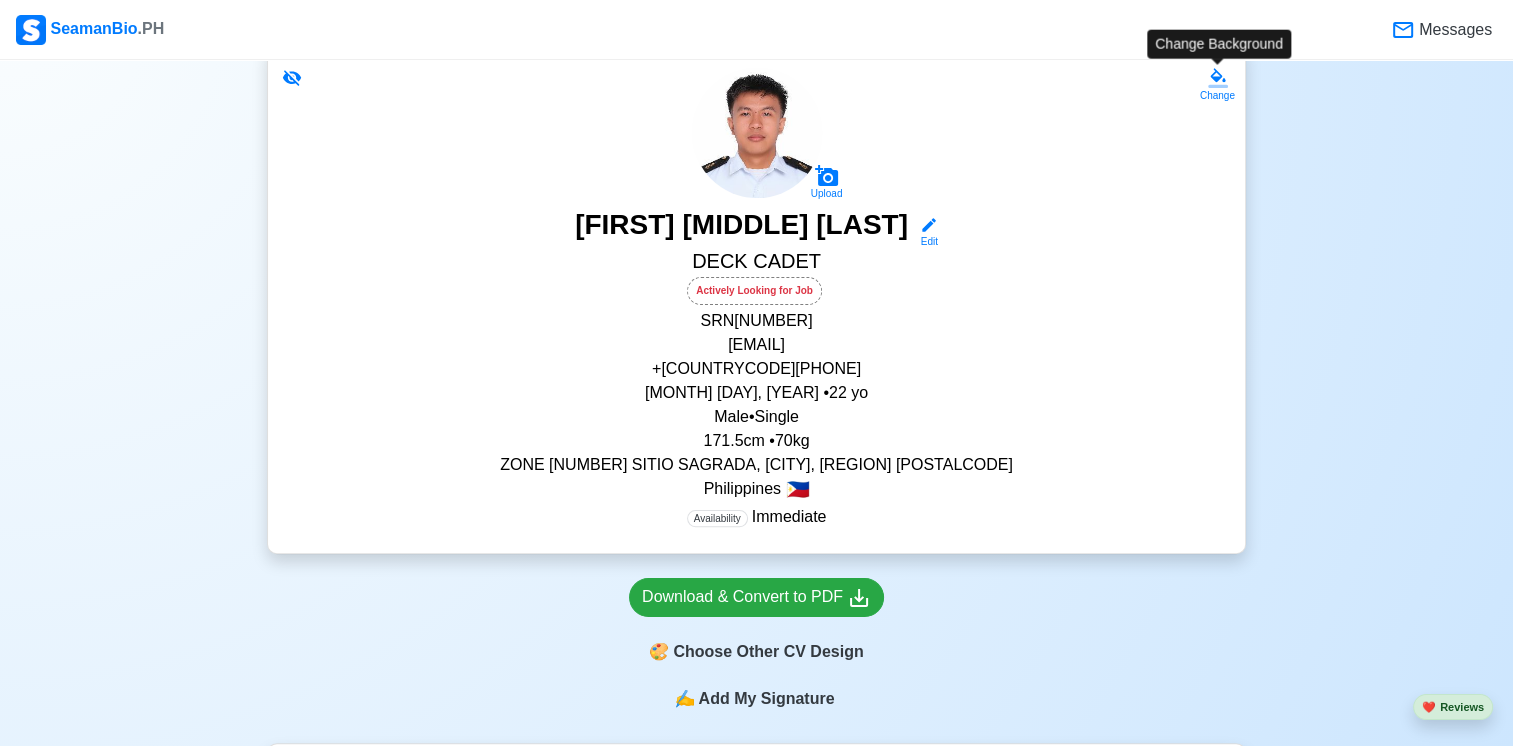 click 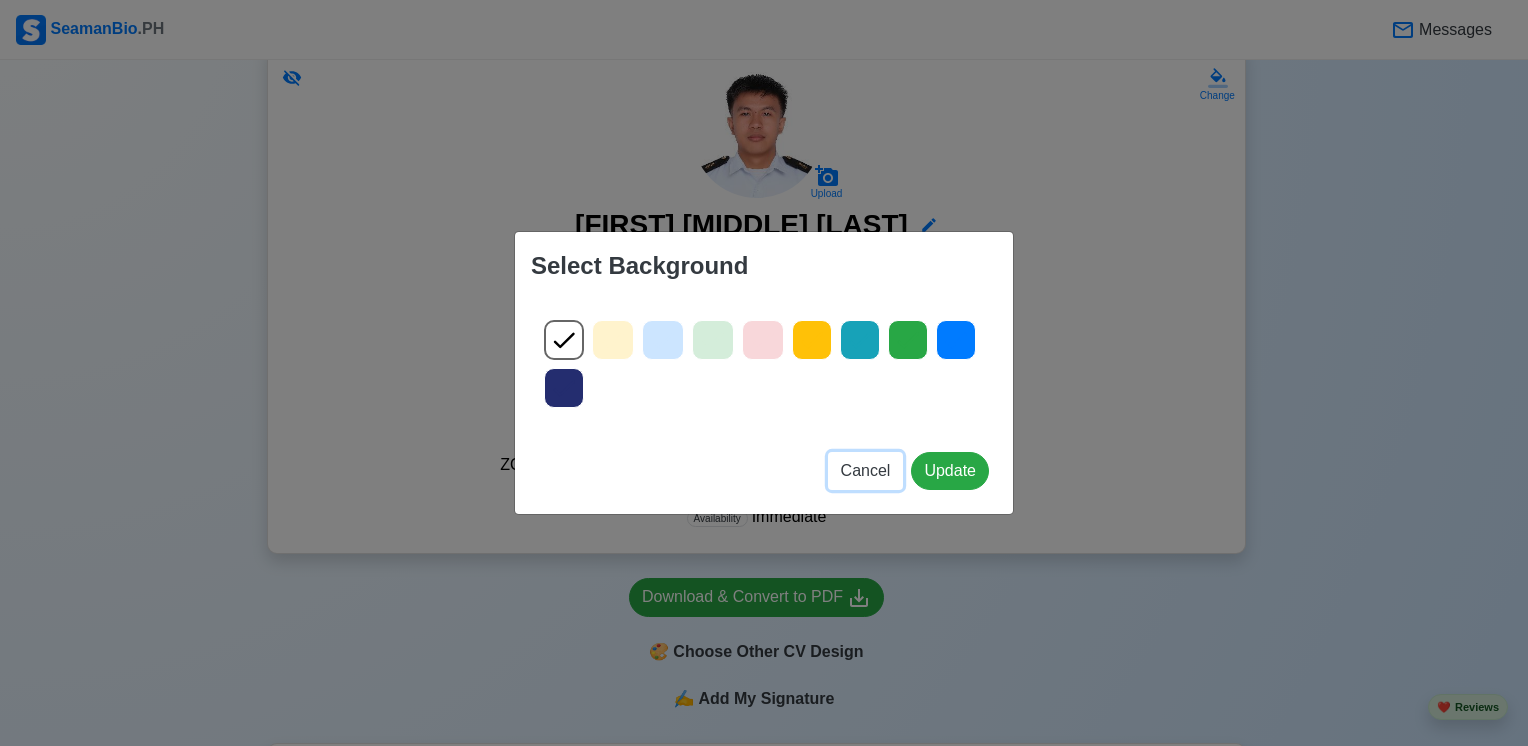 click on "Cancel" at bounding box center (866, 470) 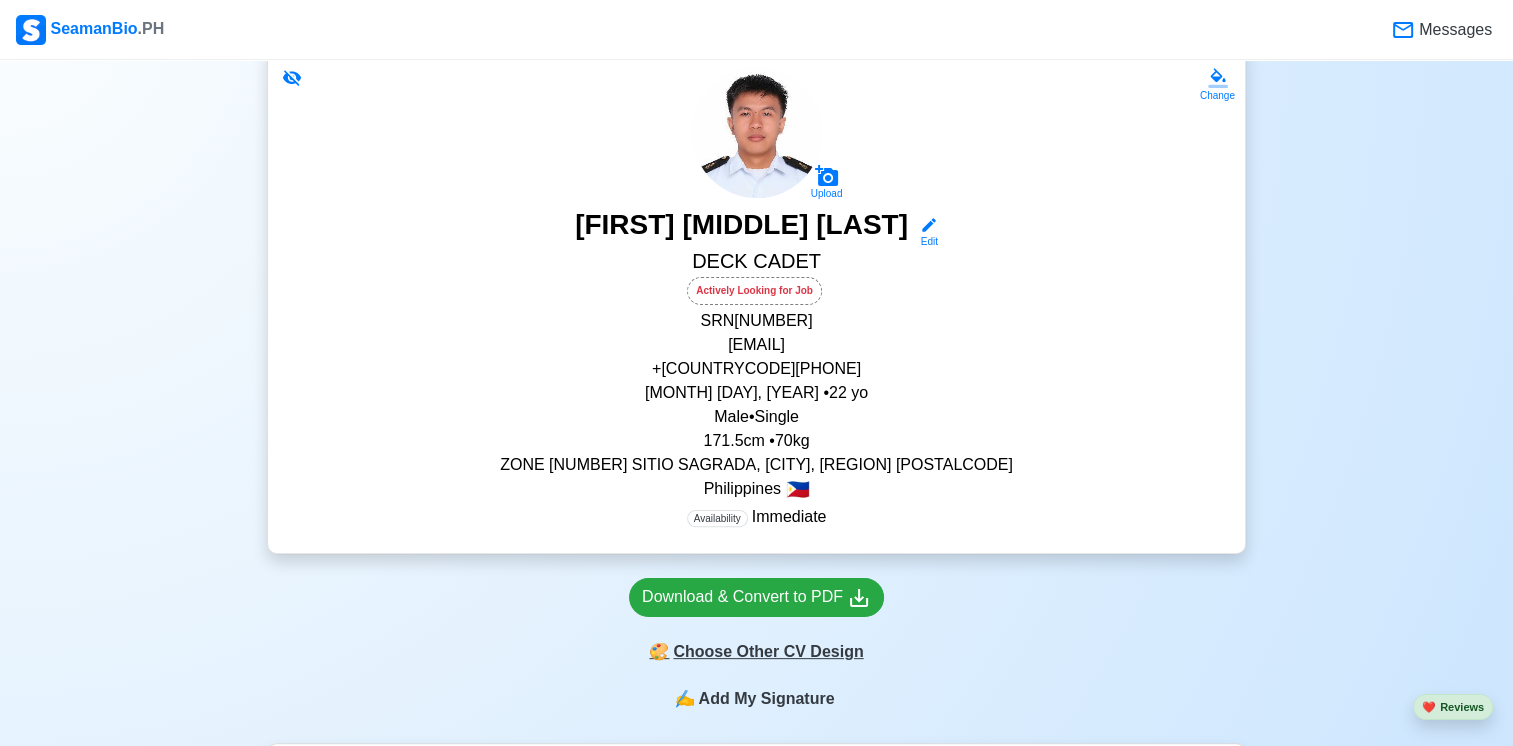 click on "🎨 Choose Other CV Design" at bounding box center (756, 652) 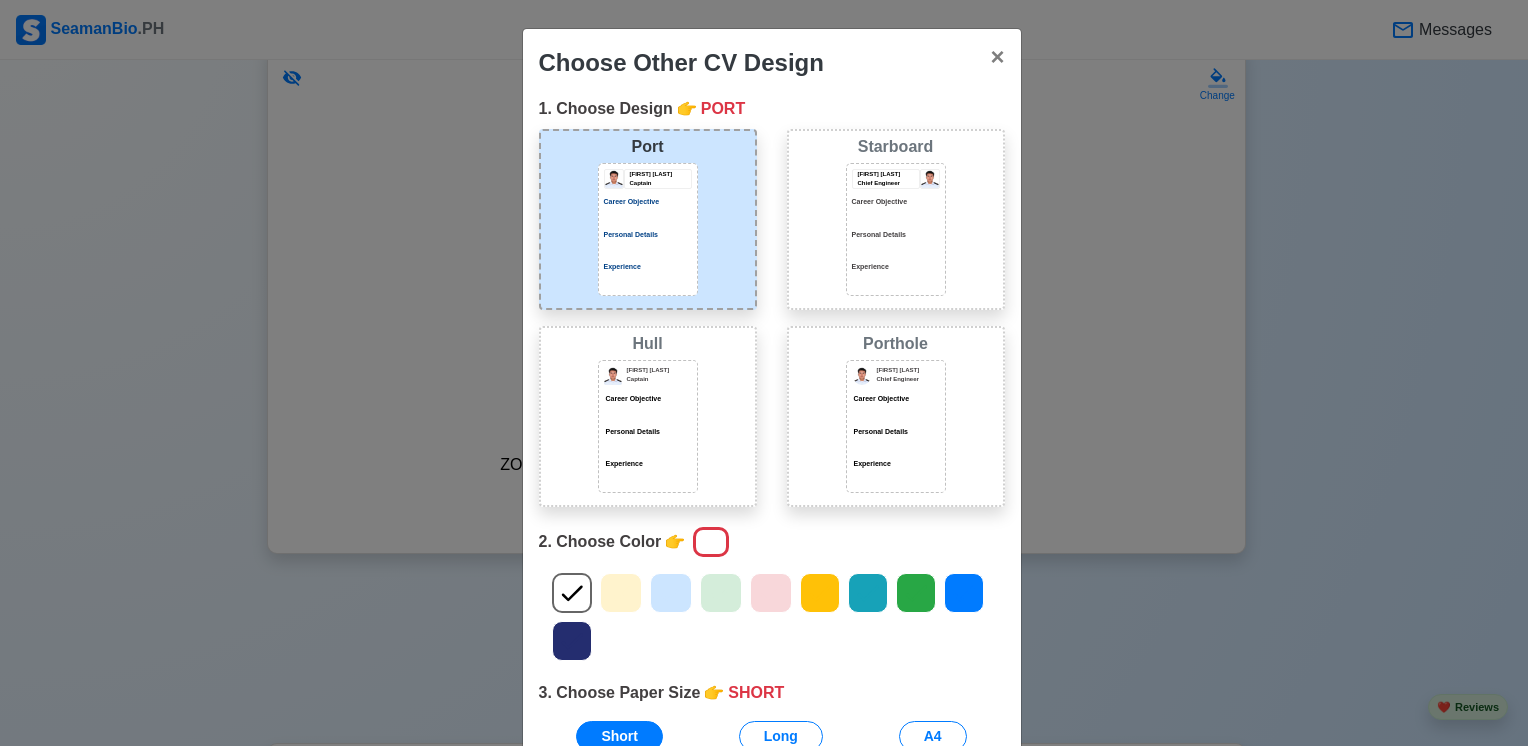 click on "[TITLE] [FIRST] [LAST] [ROLE] [ROLE] [ROLE] [ROLE]" at bounding box center (896, 219) 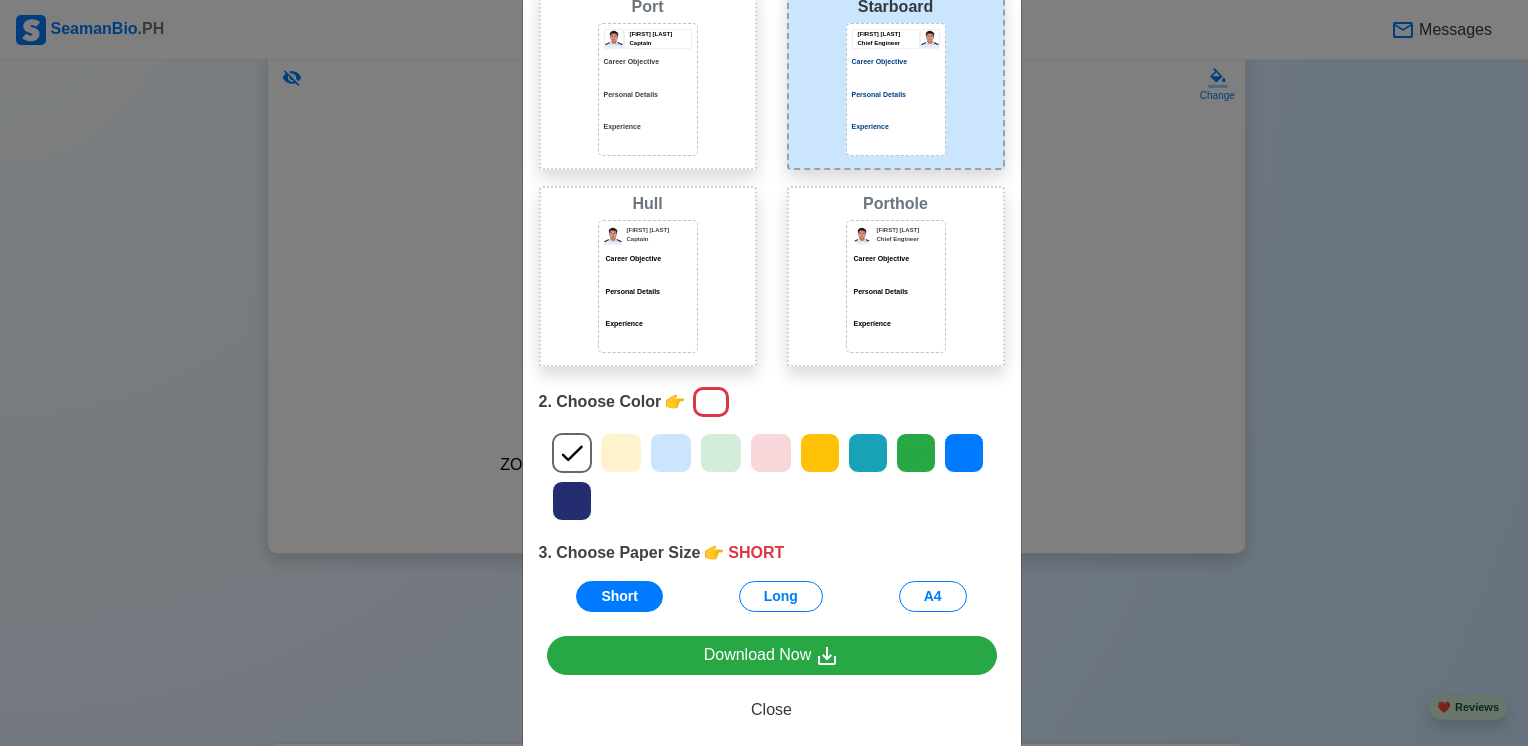 scroll, scrollTop: 155, scrollLeft: 0, axis: vertical 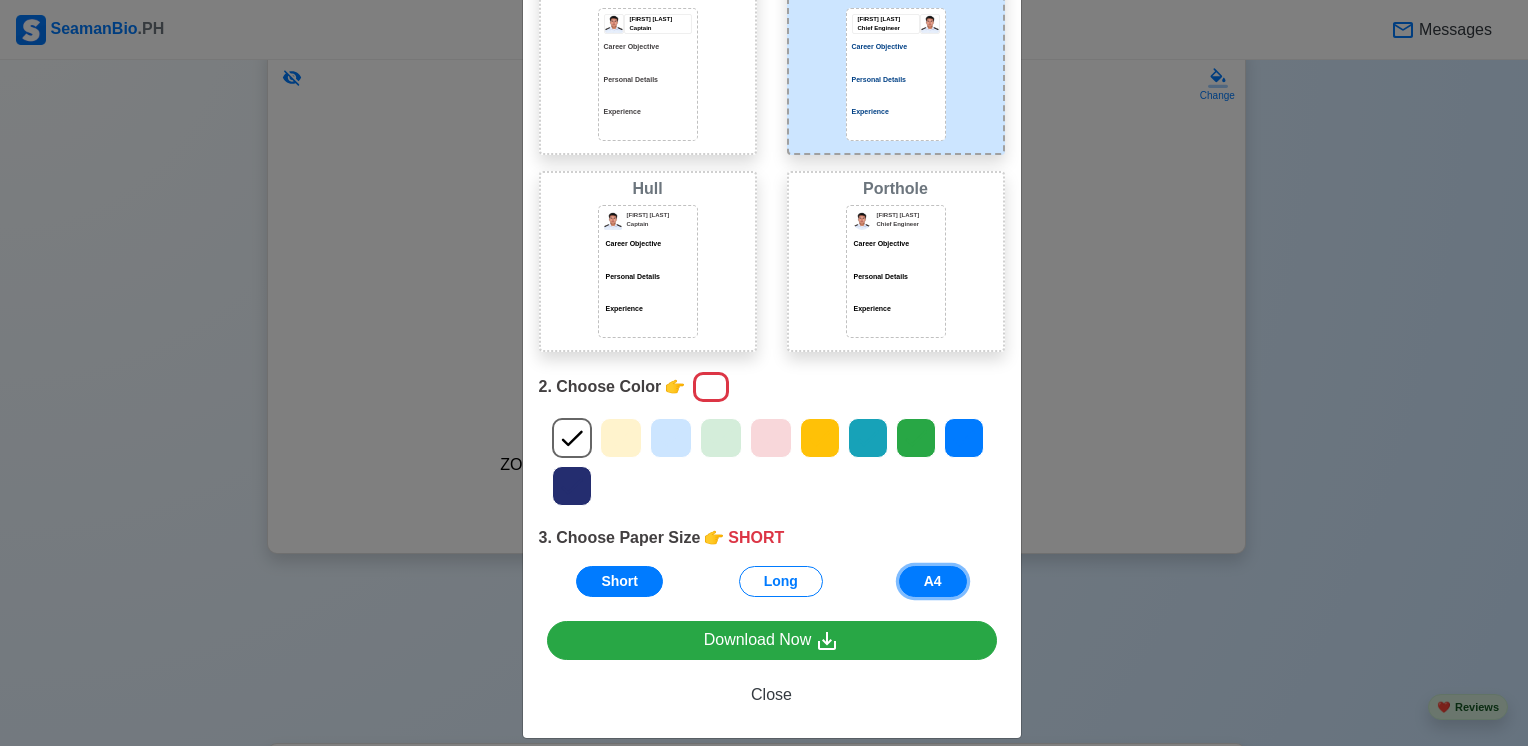 click on "A4" at bounding box center (933, 581) 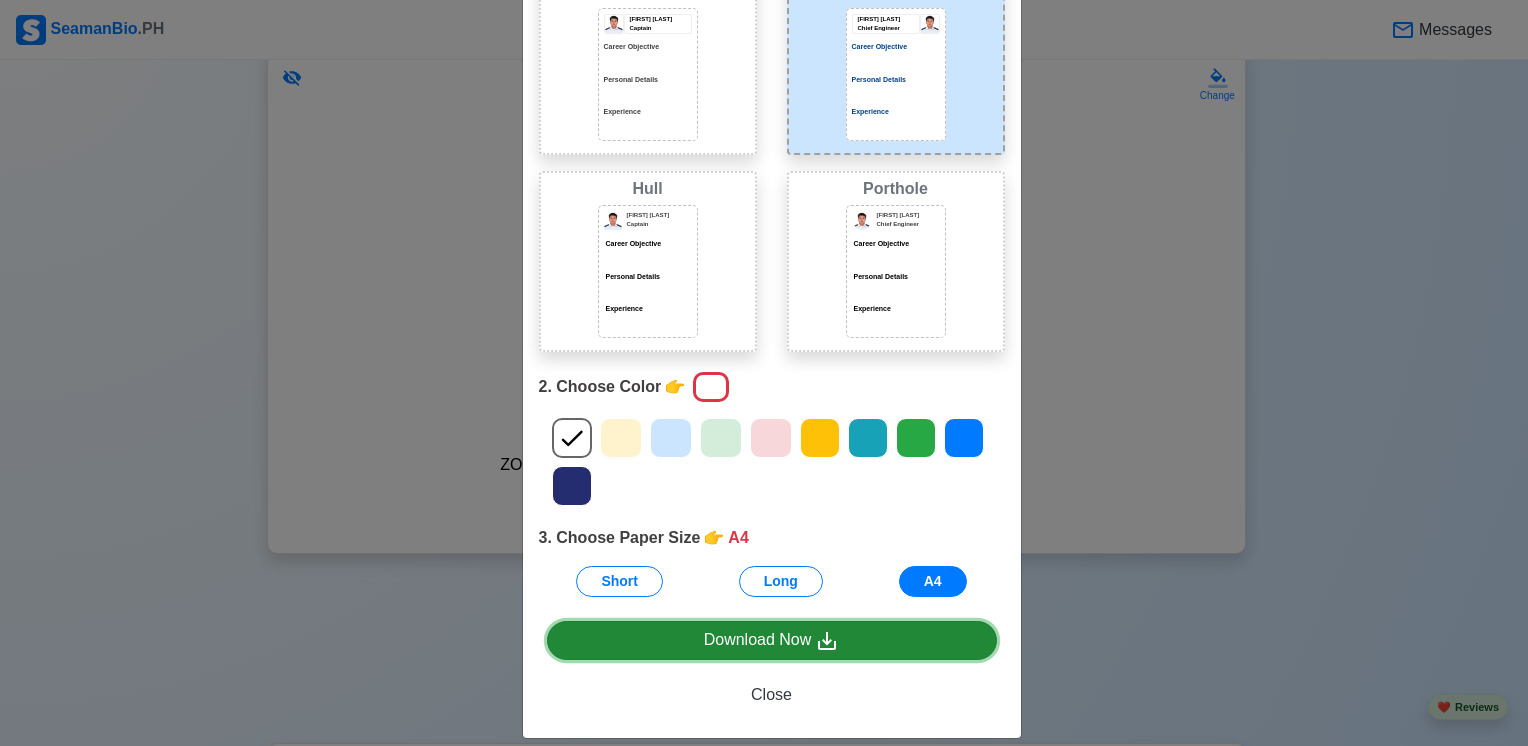 click on "Download Now" at bounding box center (772, 640) 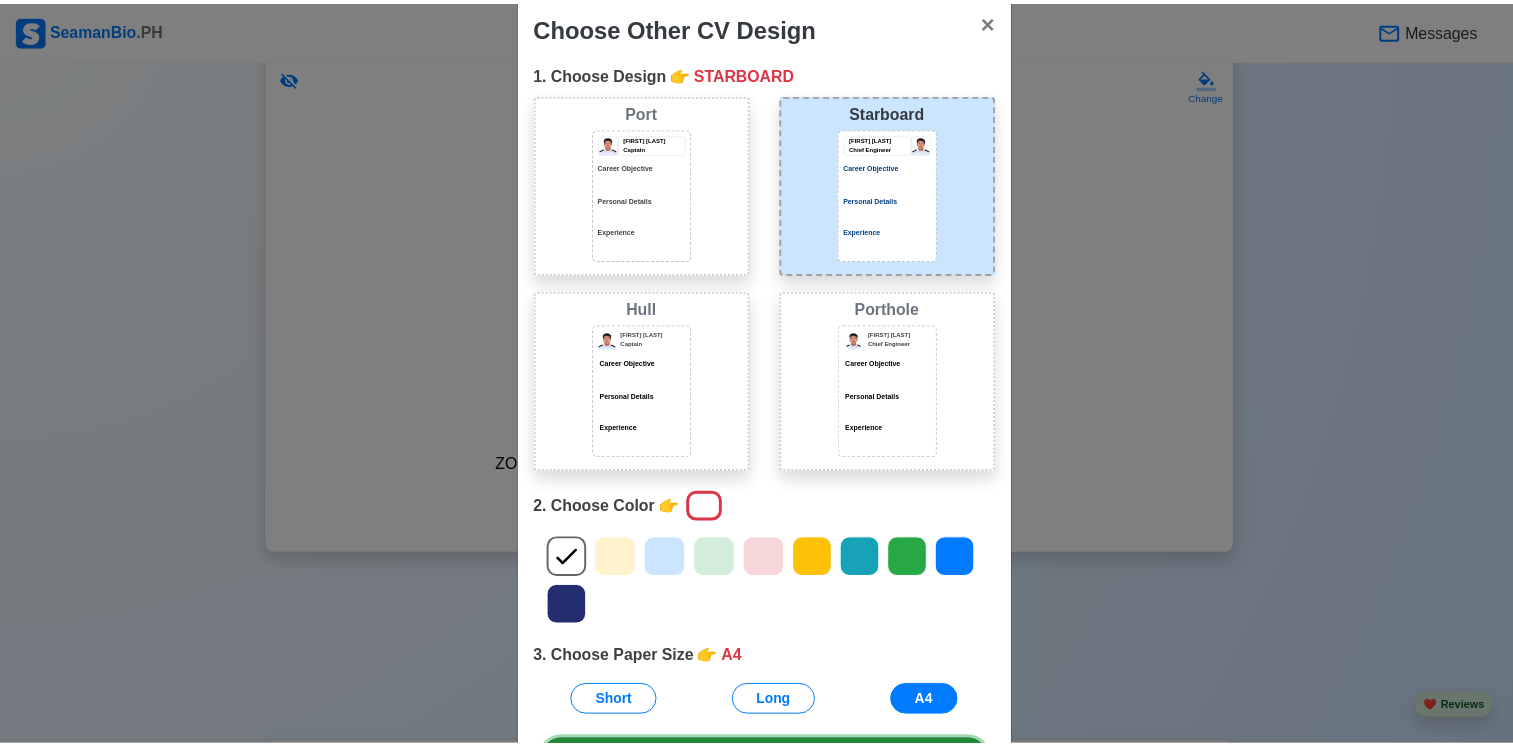 scroll, scrollTop: 0, scrollLeft: 0, axis: both 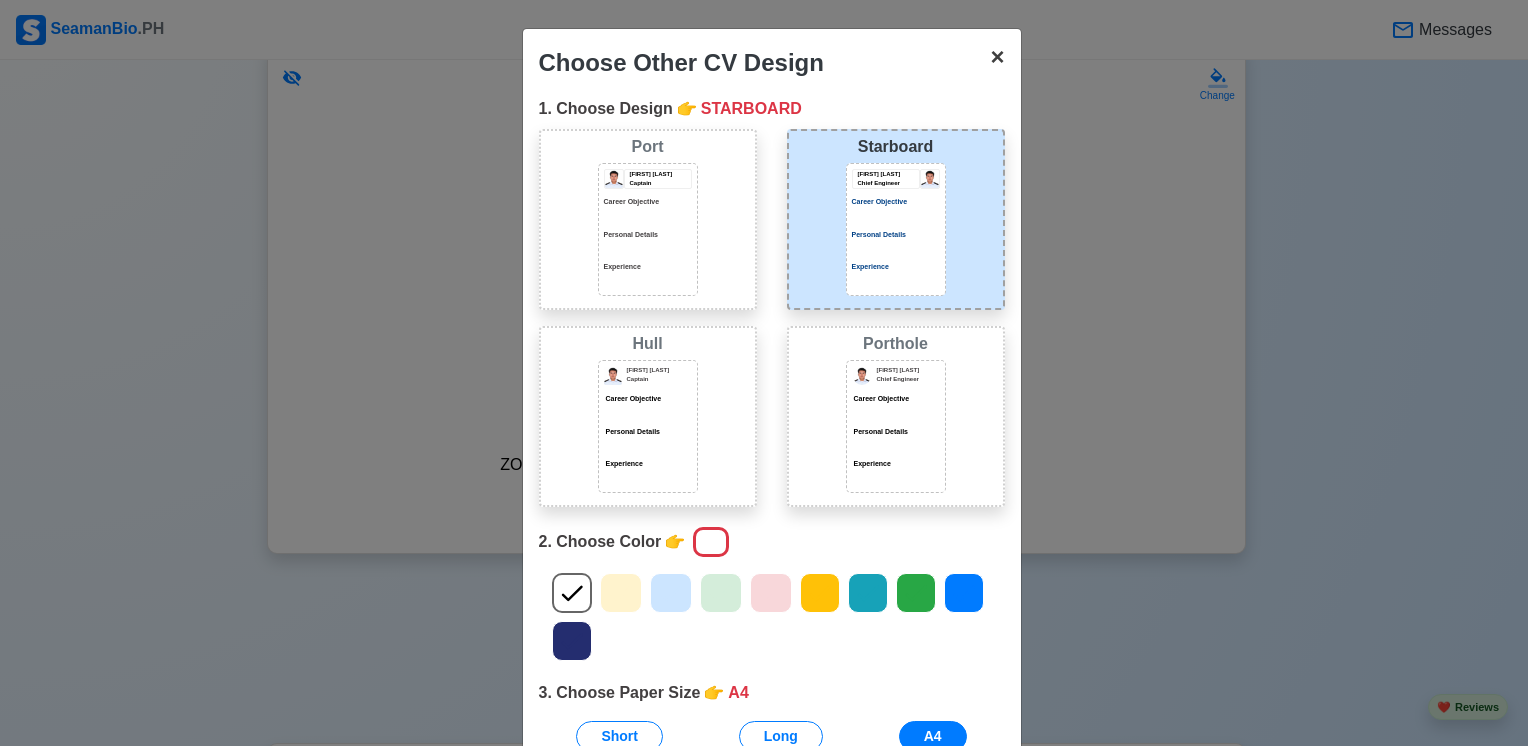 click on "×" at bounding box center [997, 56] 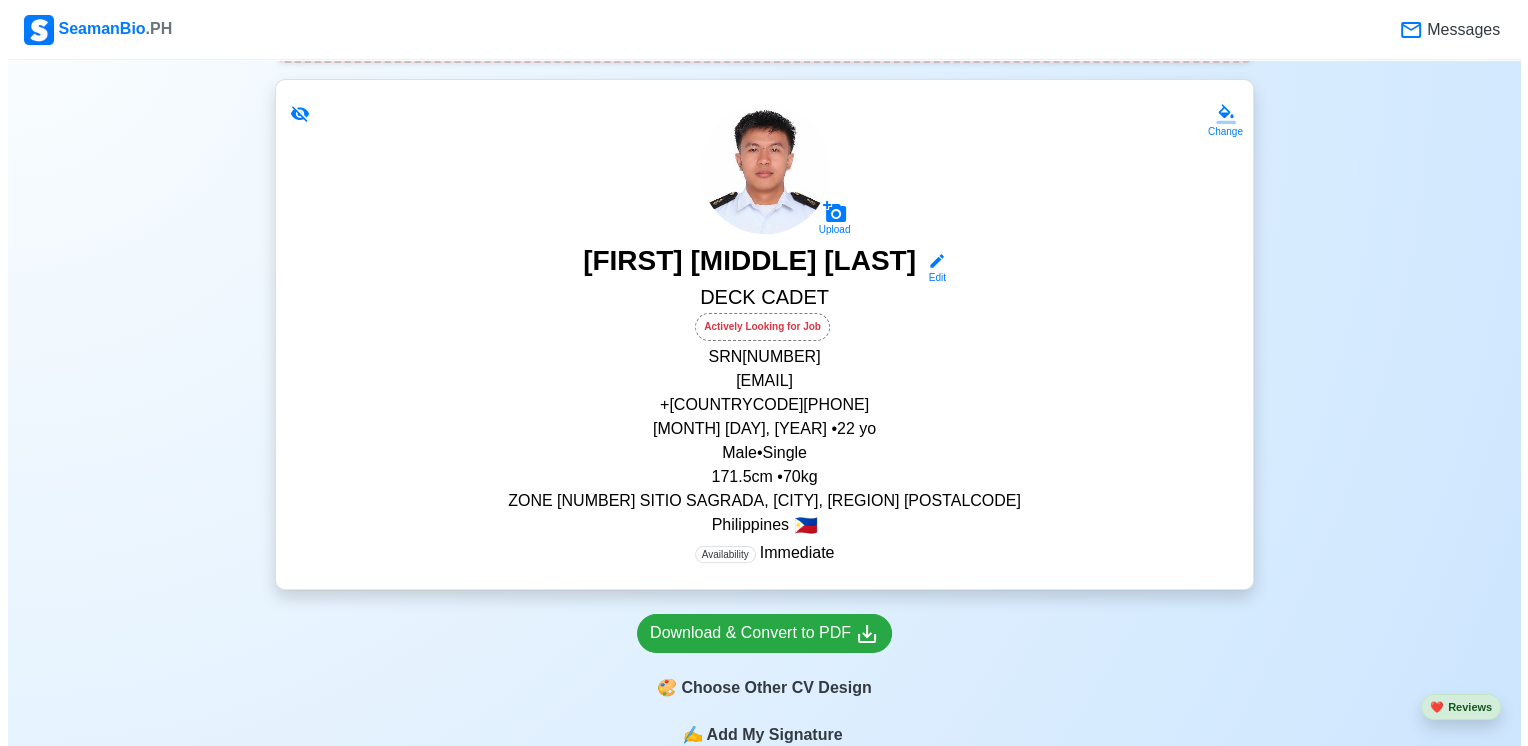 scroll, scrollTop: 388, scrollLeft: 0, axis: vertical 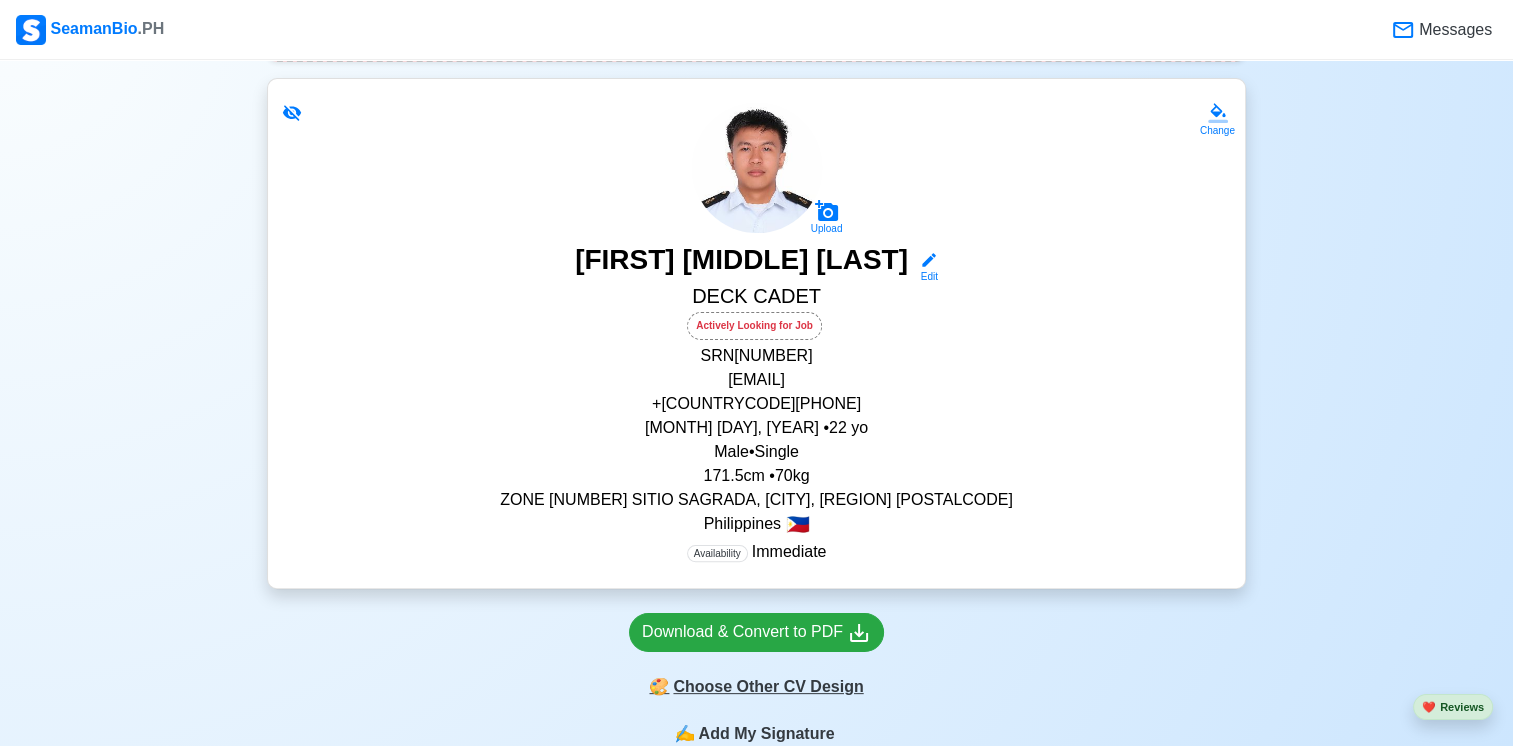 click on "🎨 Choose Other CV Design" at bounding box center [756, 687] 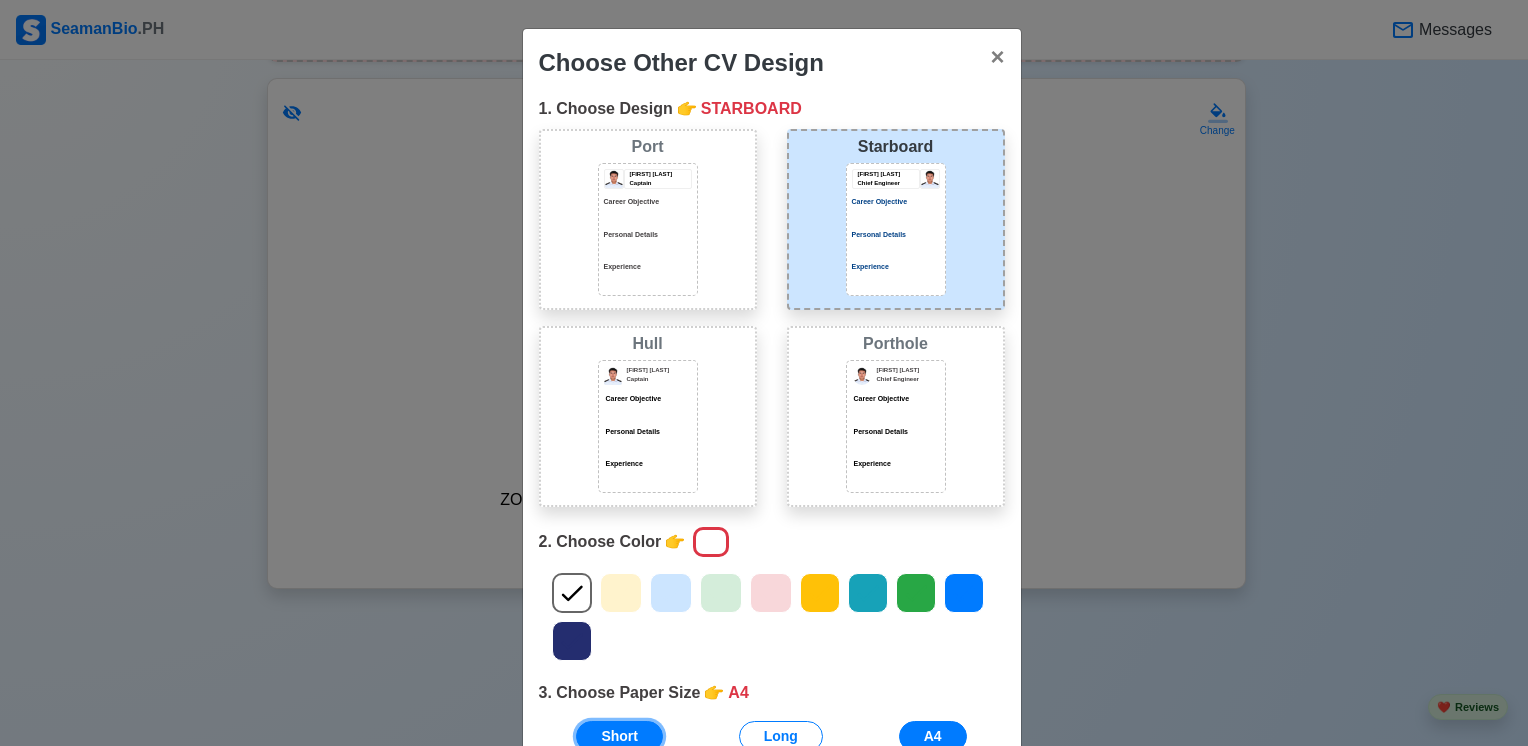 click on "Short" at bounding box center (619, 736) 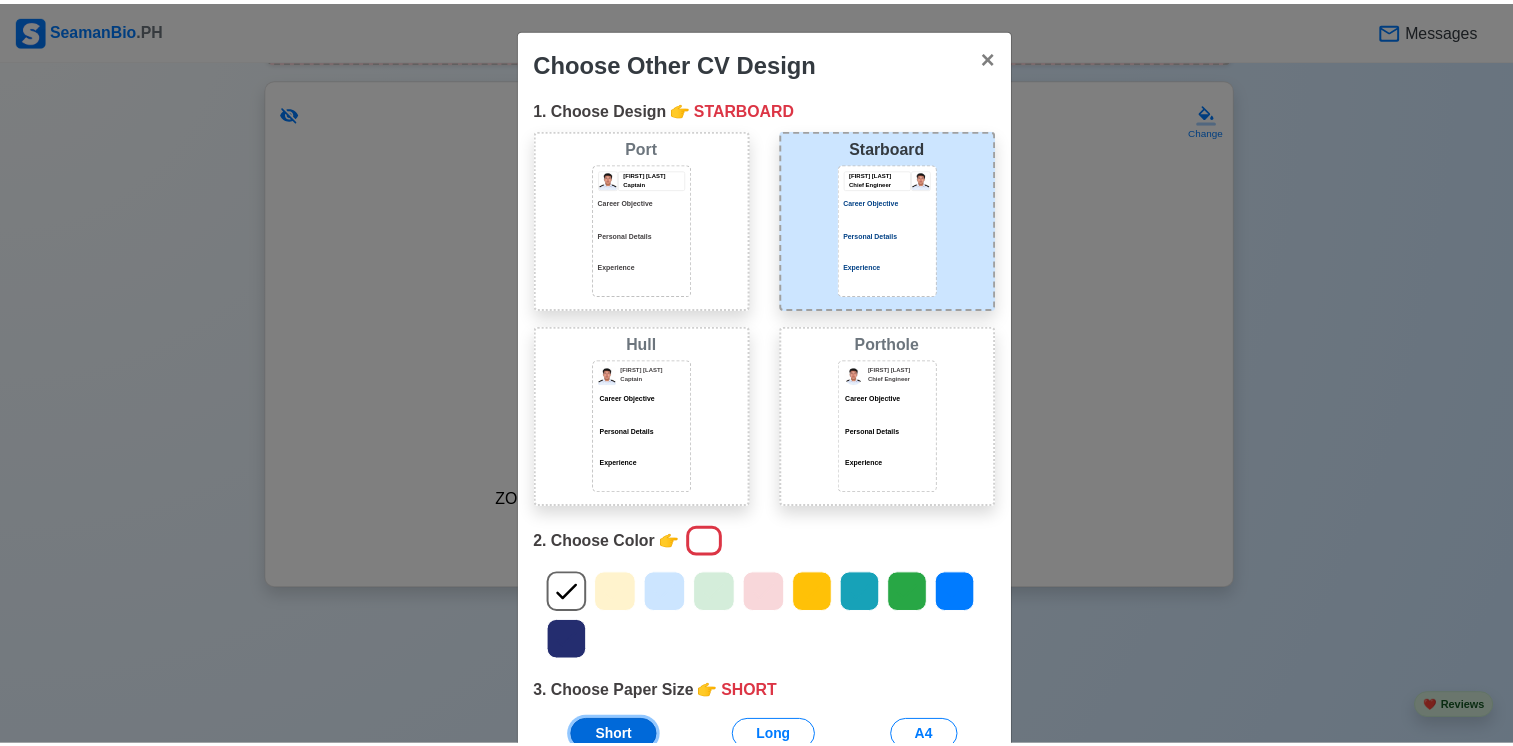 scroll, scrollTop: 173, scrollLeft: 0, axis: vertical 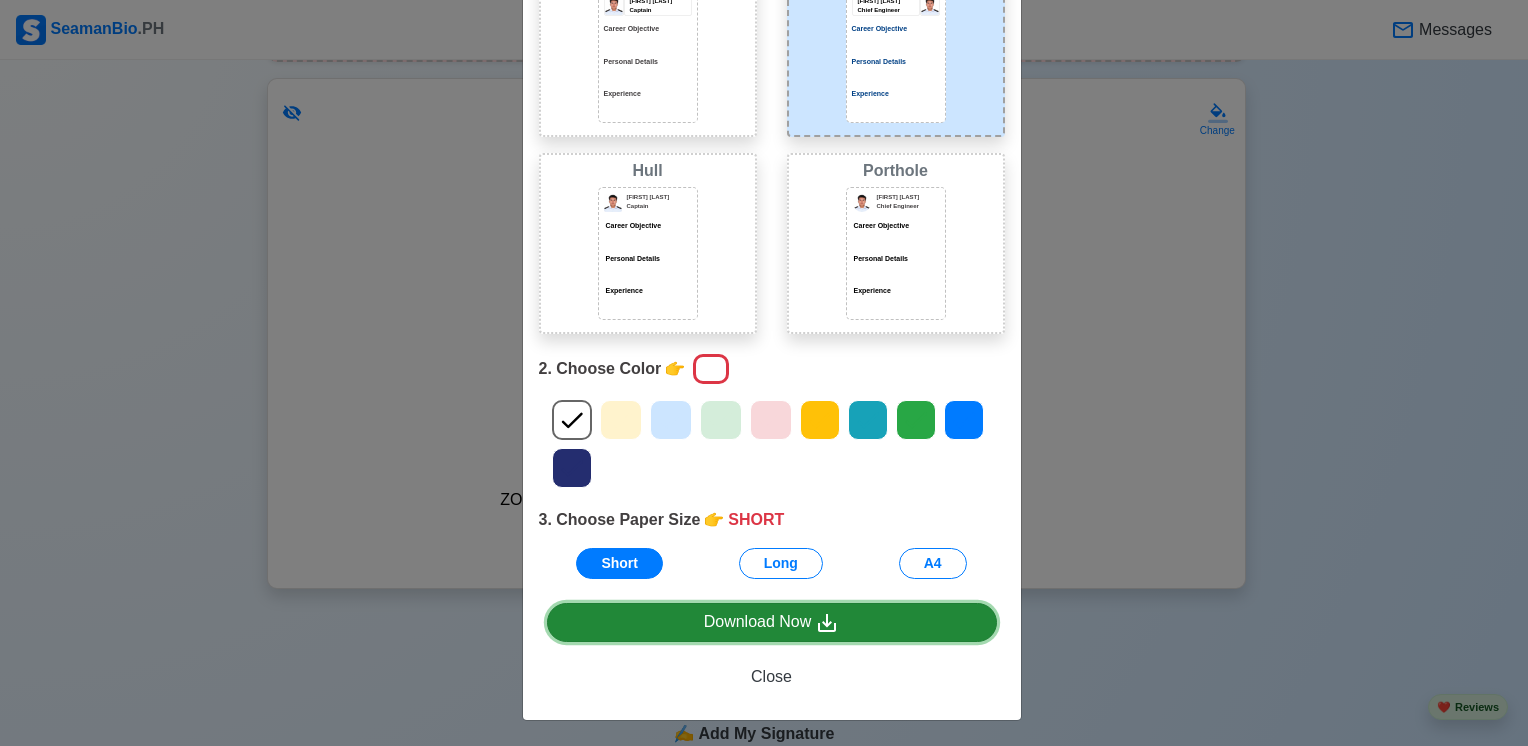 click on "Download Now" at bounding box center (772, 622) 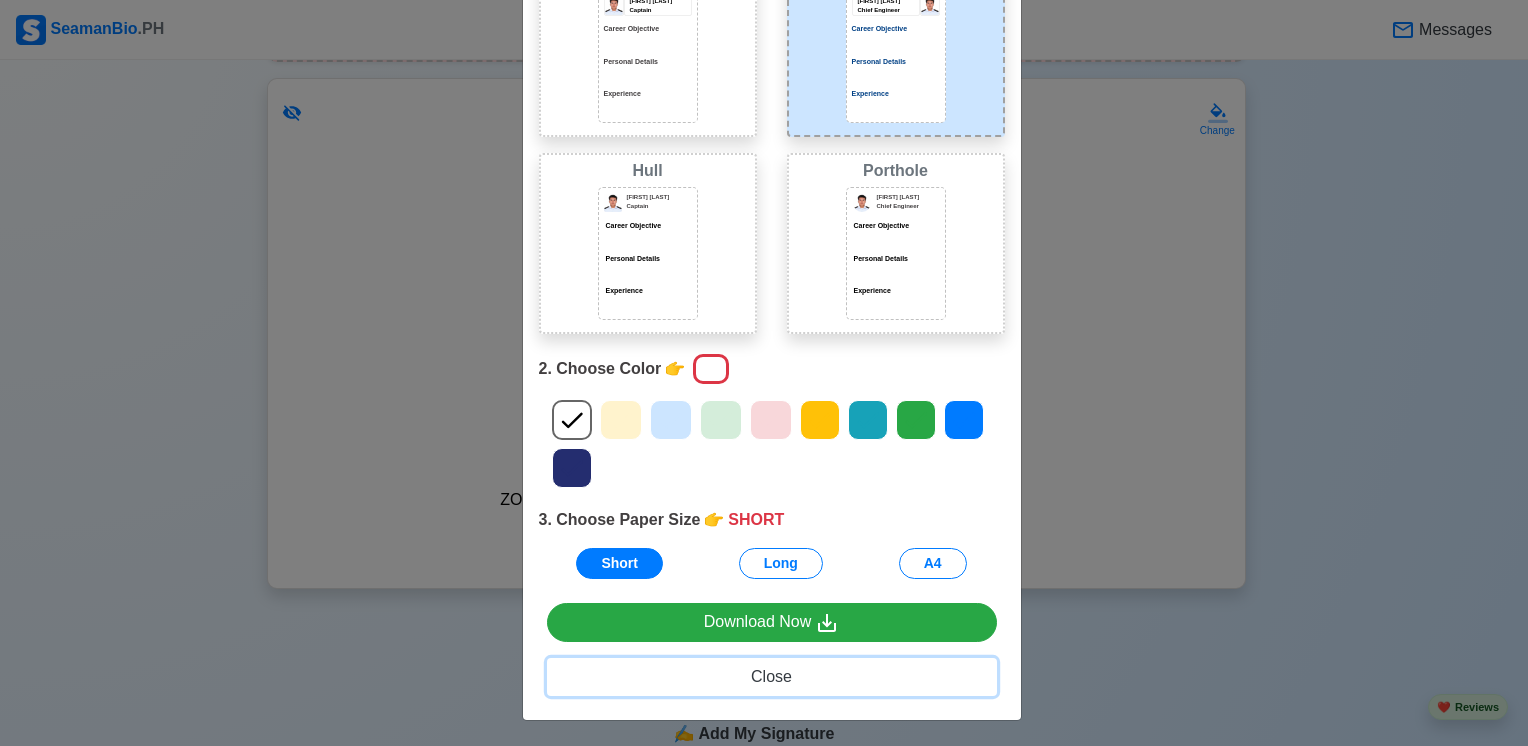 click on "Close" at bounding box center [772, 677] 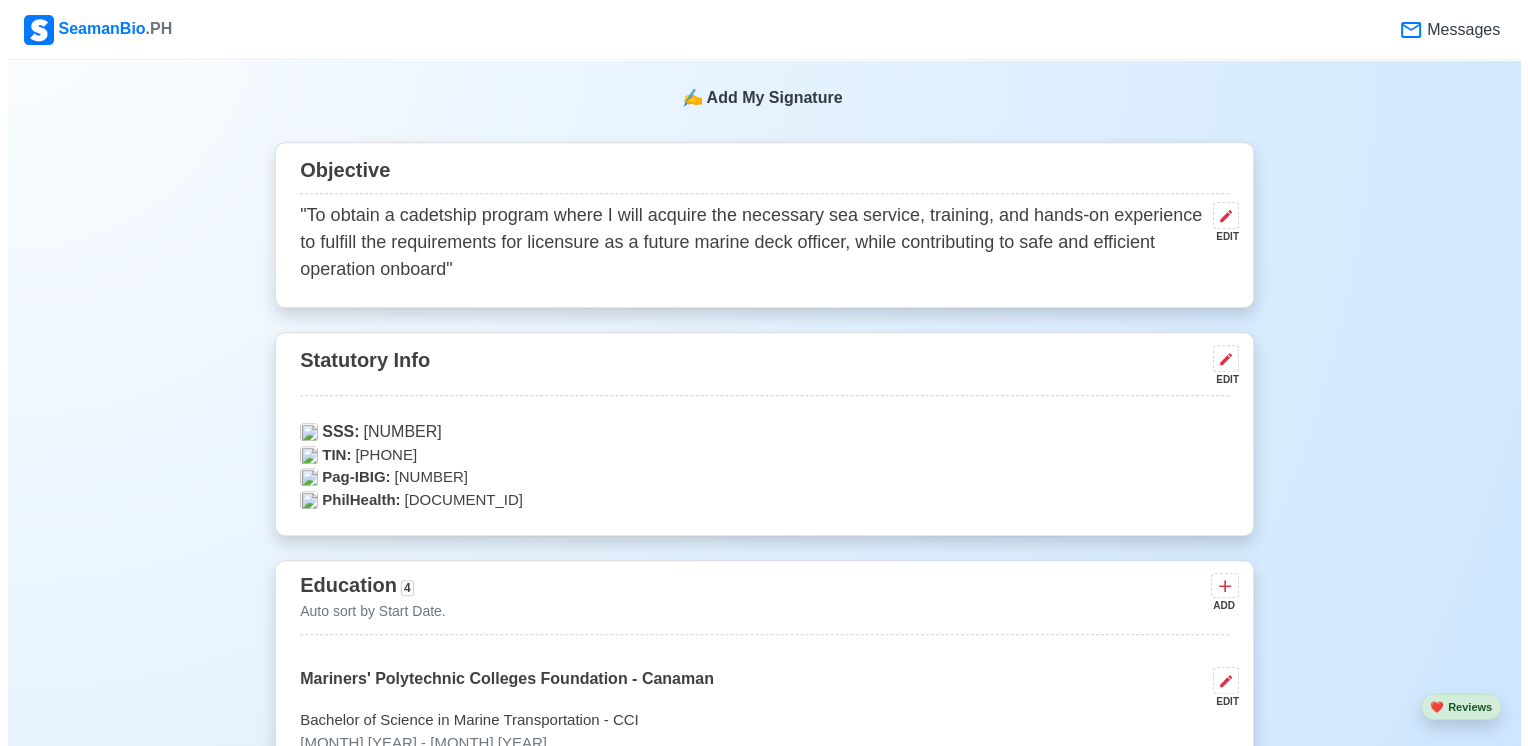 scroll, scrollTop: 1314, scrollLeft: 0, axis: vertical 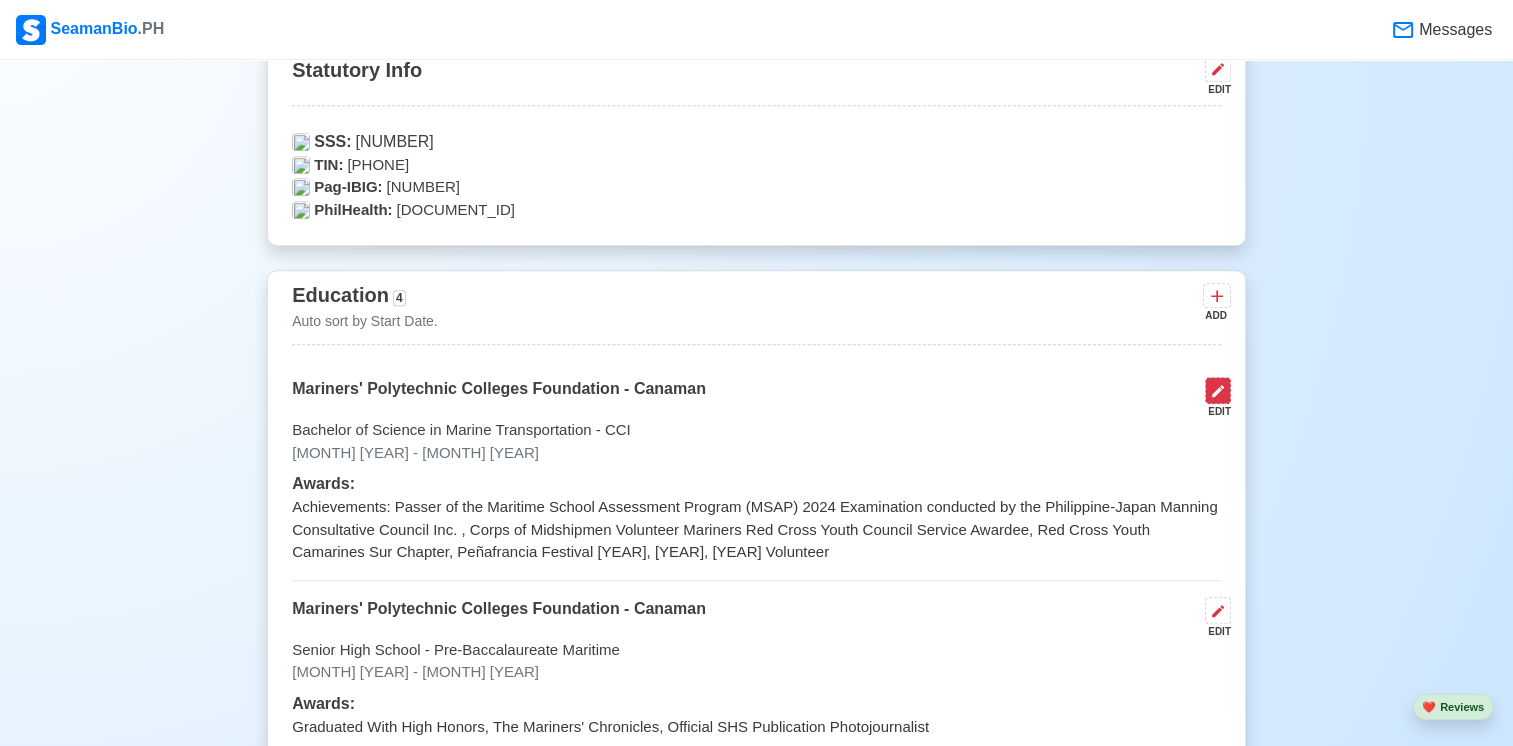 click 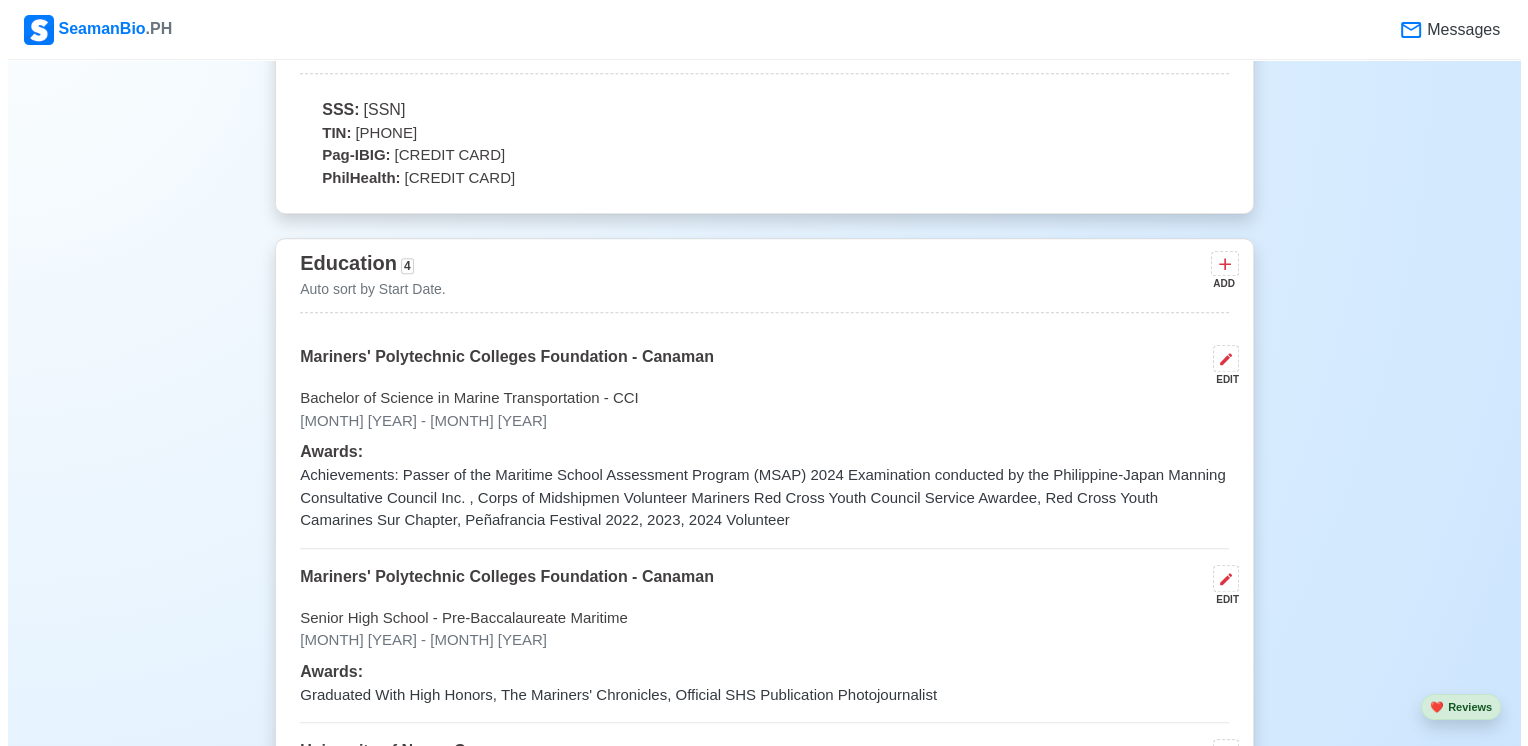 scroll, scrollTop: 1339, scrollLeft: 0, axis: vertical 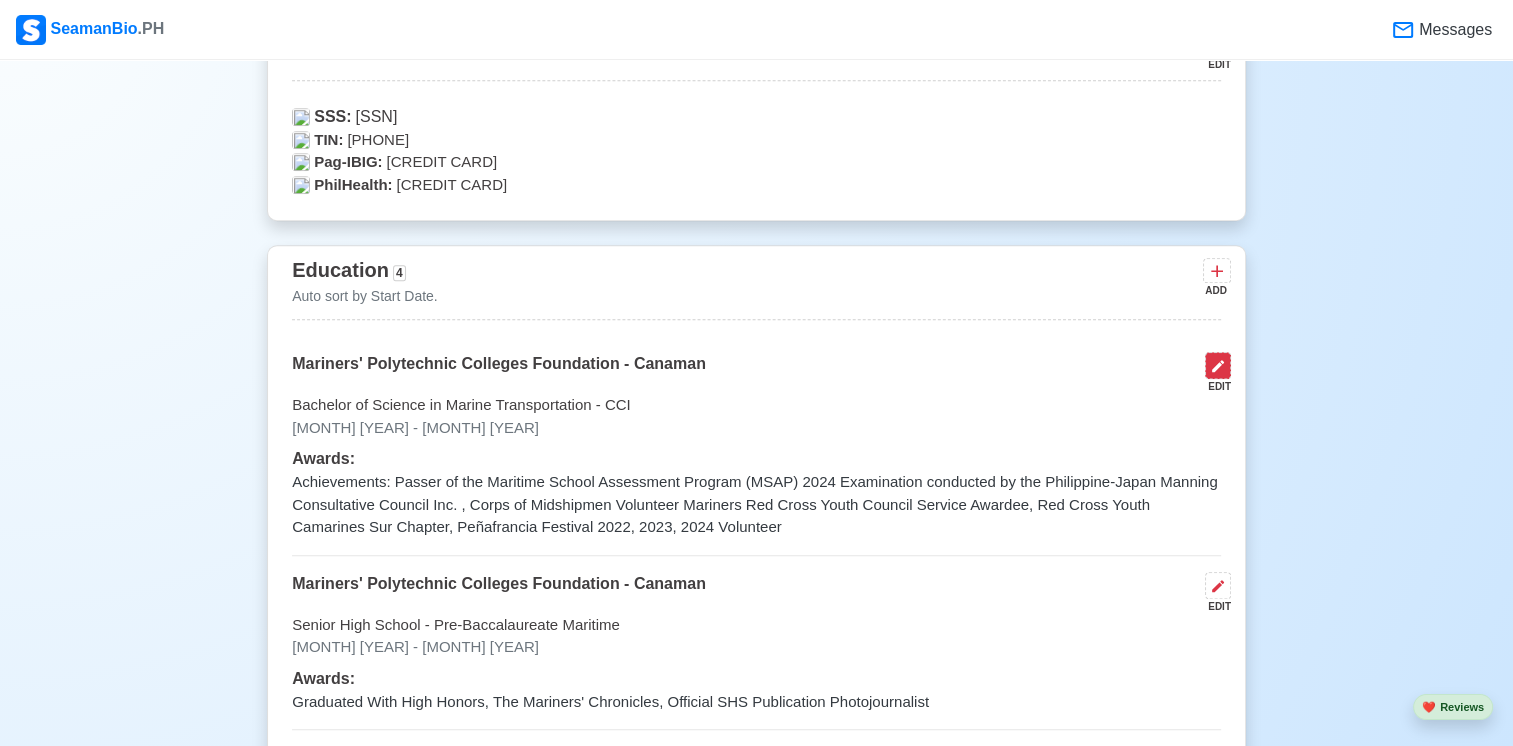 click at bounding box center (1218, 365) 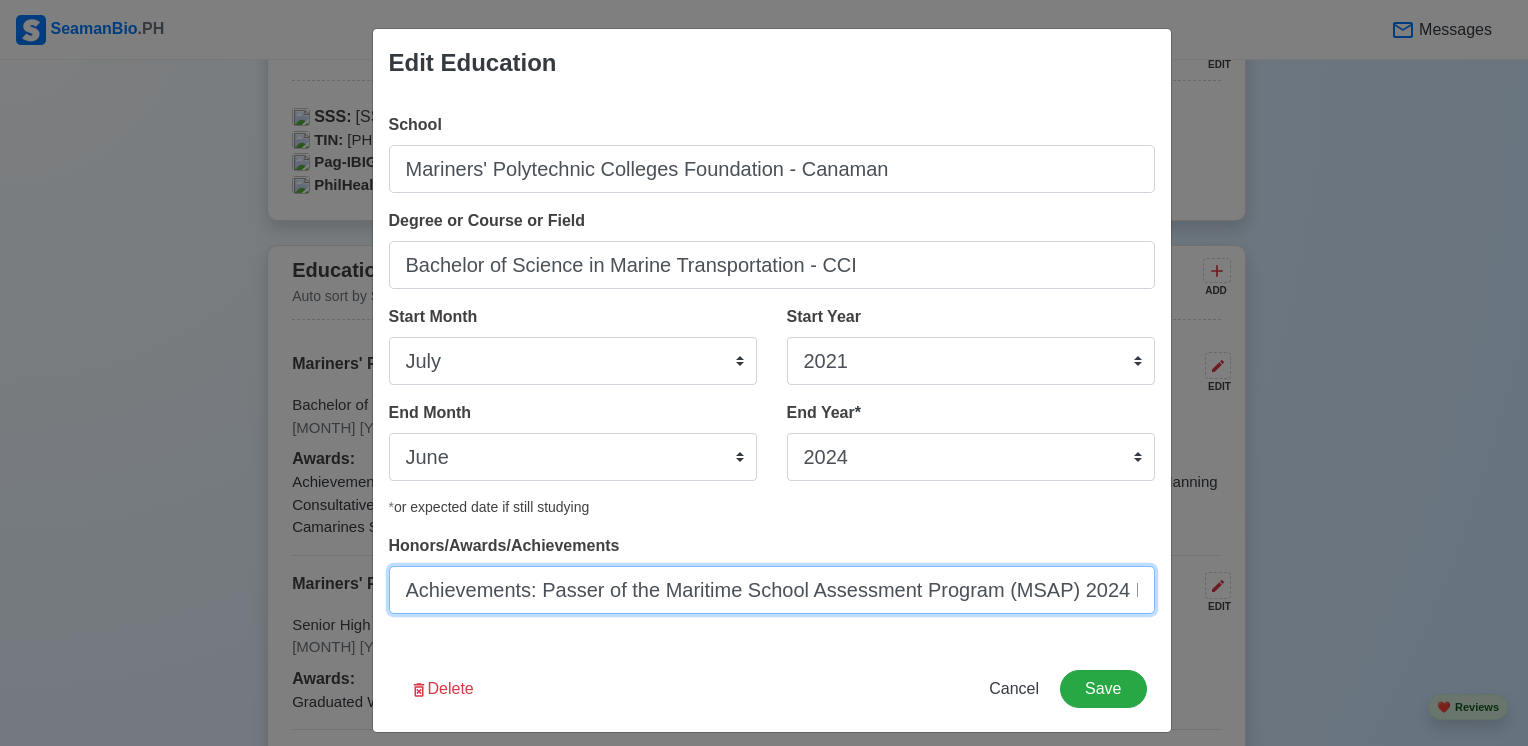 click on "Achievements: Passer of the Maritime School Assessment Program (MSAP) 2024 Examination conducted by the Philippine-Japan Manning Consultative Council Inc. ,                                  Corps of Midshipmen Volunteer                                                              Mariners Red Cross Youth Council Service Awardee,                        Red Cross Youth Camarines Sur Chapter, Peñafrancia Festival [YEAR], [YEAR], [YEAR] Volunteer" at bounding box center [772, 590] 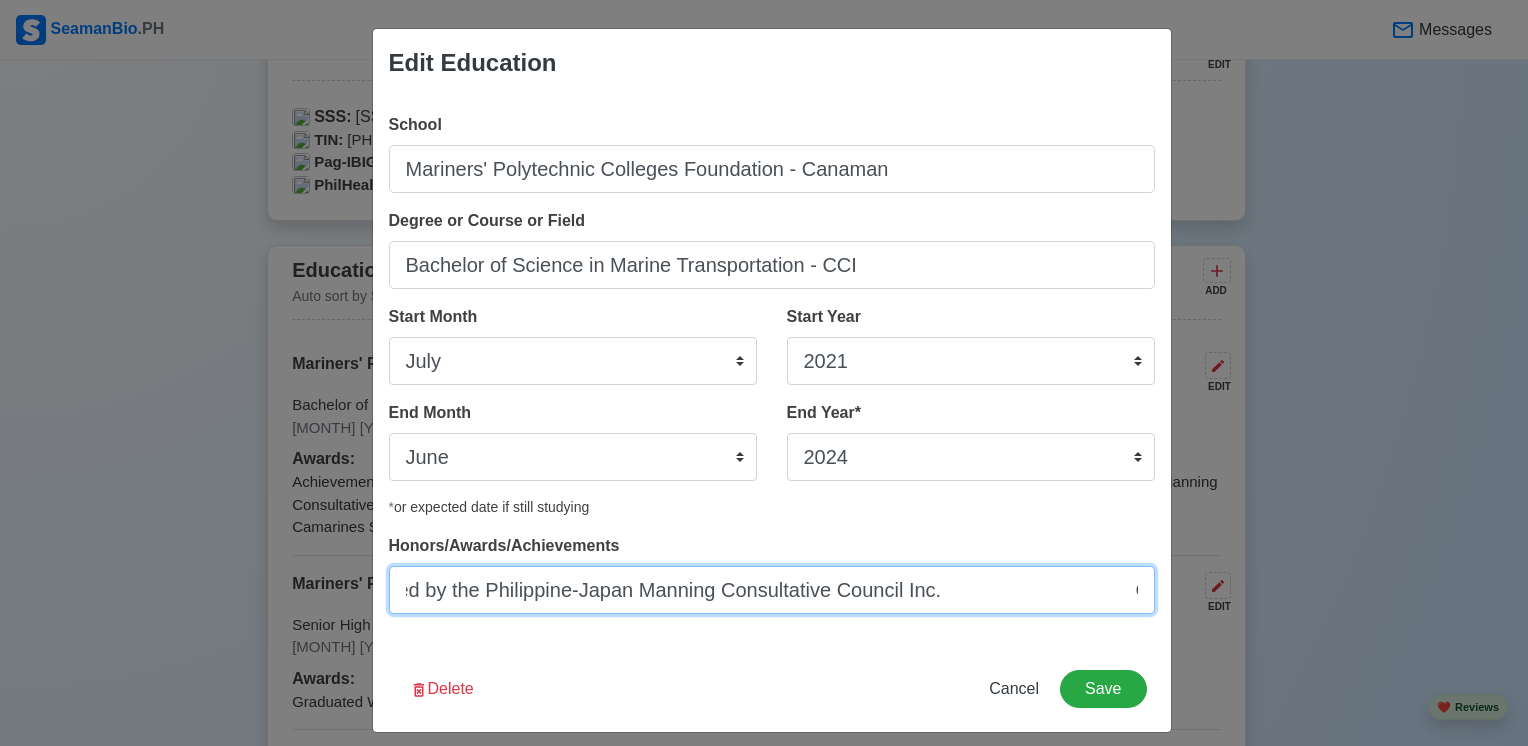 scroll, scrollTop: 0, scrollLeft: 950, axis: horizontal 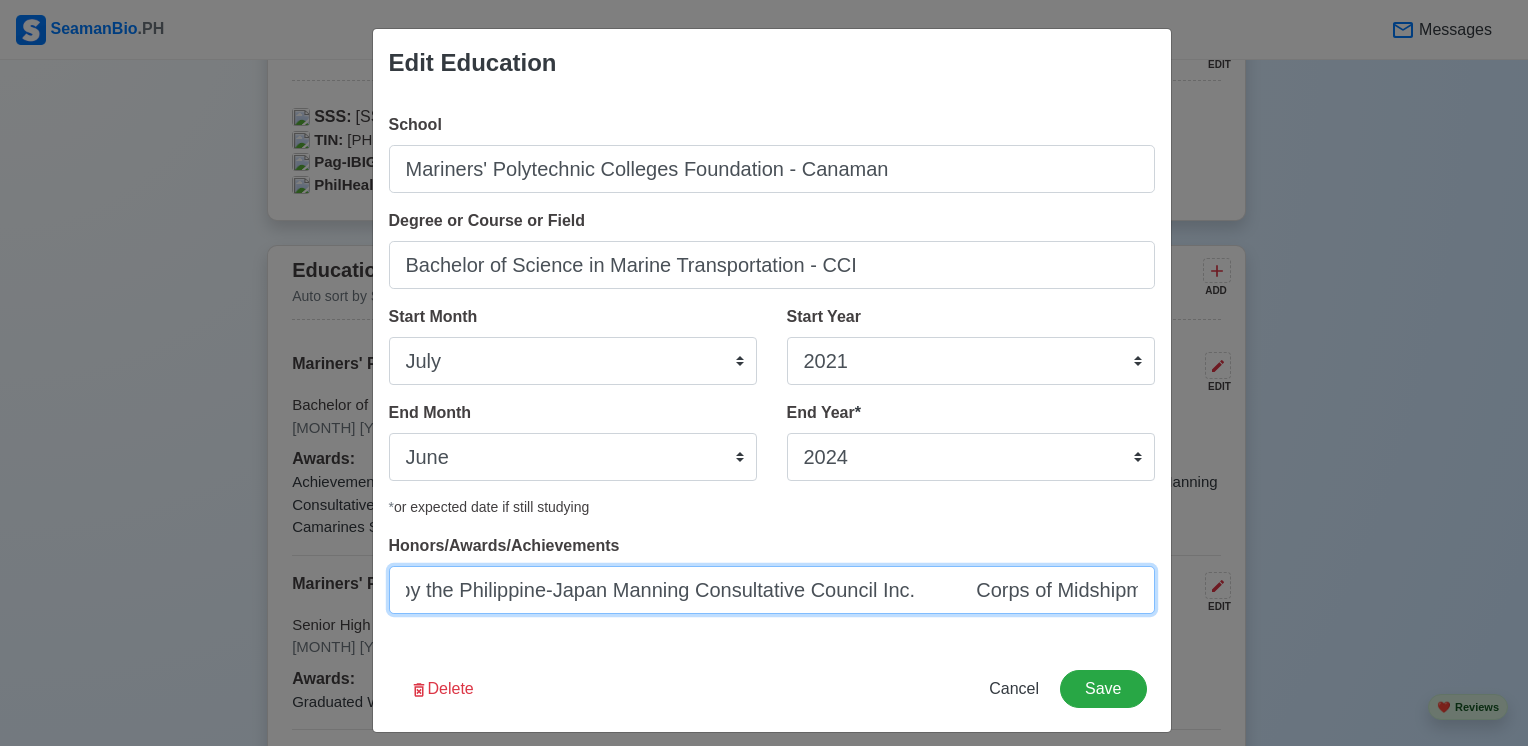 click on "Achievements: Passer of the Maritime School Assessment Program (MSAP) 2024 Examination conducted by the Philippine-Japan Manning Consultative Council Inc.           Corps of Midshipmen Volunteer                                                              Mariners Red Cross Youth Council Service Awardee,                        Red Cross Youth Camarines Sur Chapter, Peñafrancia Festival 2022, 2023, 2024 Volunteer" at bounding box center [772, 590] 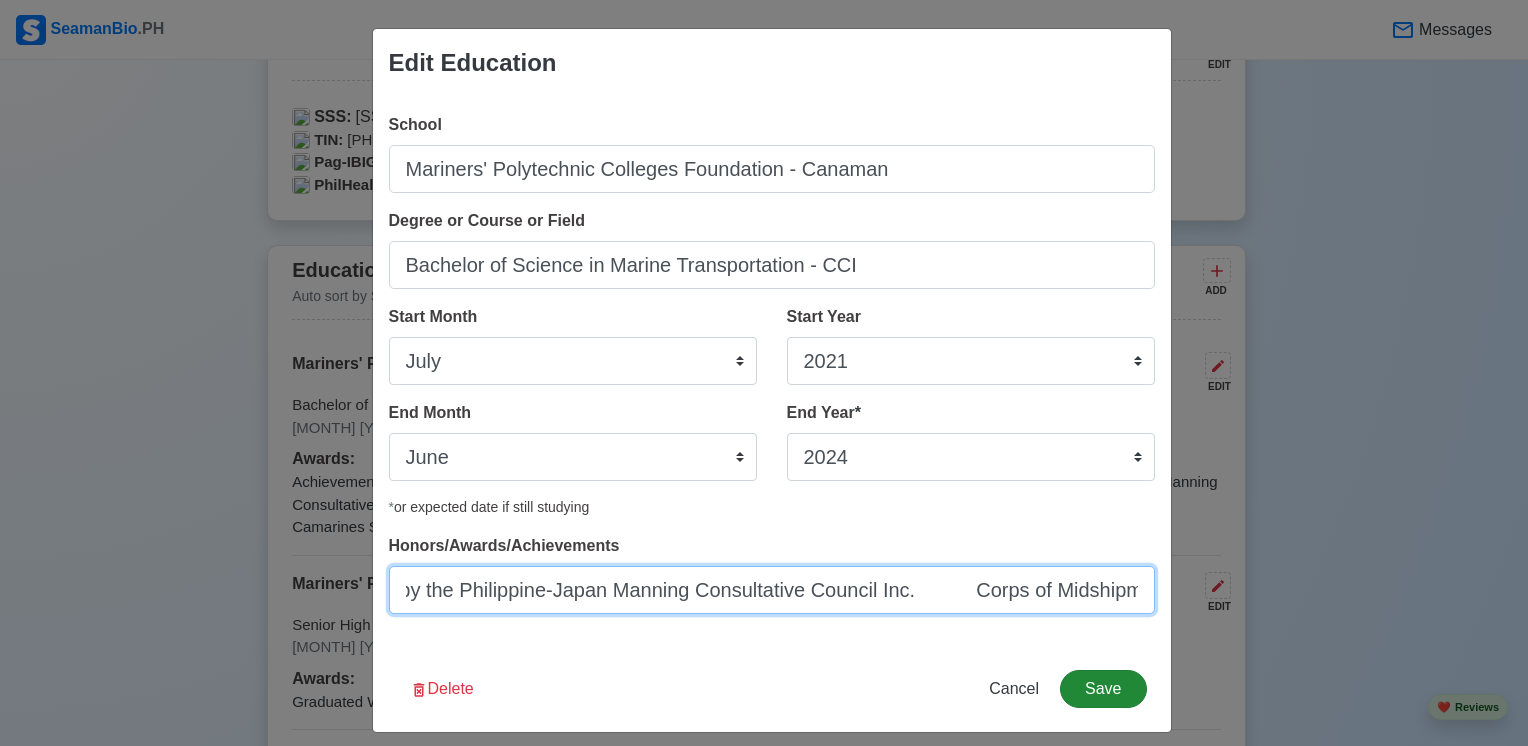 type on "Achievements: Passer of the Maritime School Assessment Program (MSAP) 2024 Examination conducted by the Philippine-Japan Manning Consultative Council Inc.           Corps of Midshipmen Volunteer                                                              Mariners Red Cross Youth Council Service Awardee,                        Red Cross Youth Camarines Sur Chapter, Peñafrancia Festival 2022, 2023, 2024 Volunteer" 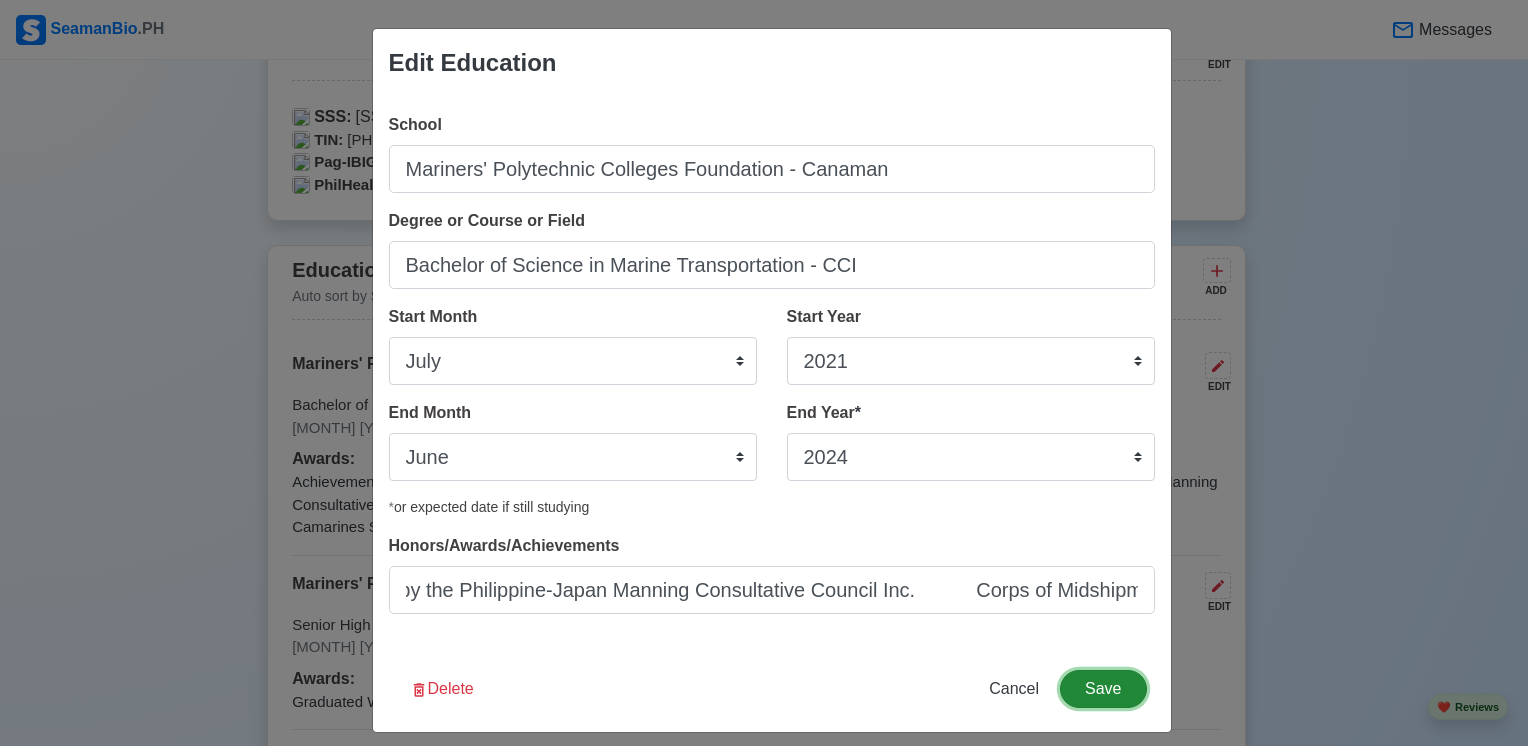 click on "Save" at bounding box center [1103, 689] 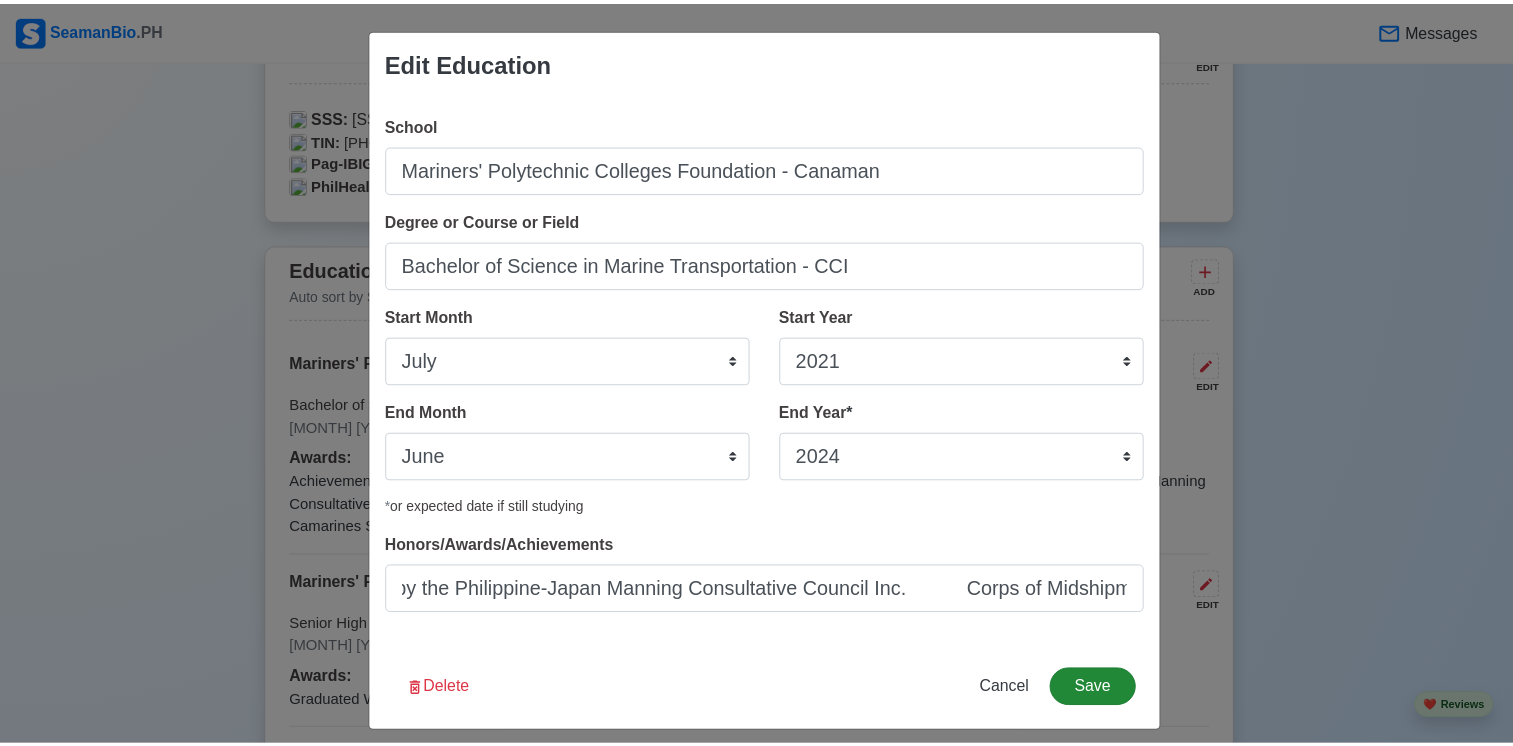 scroll, scrollTop: 0, scrollLeft: 0, axis: both 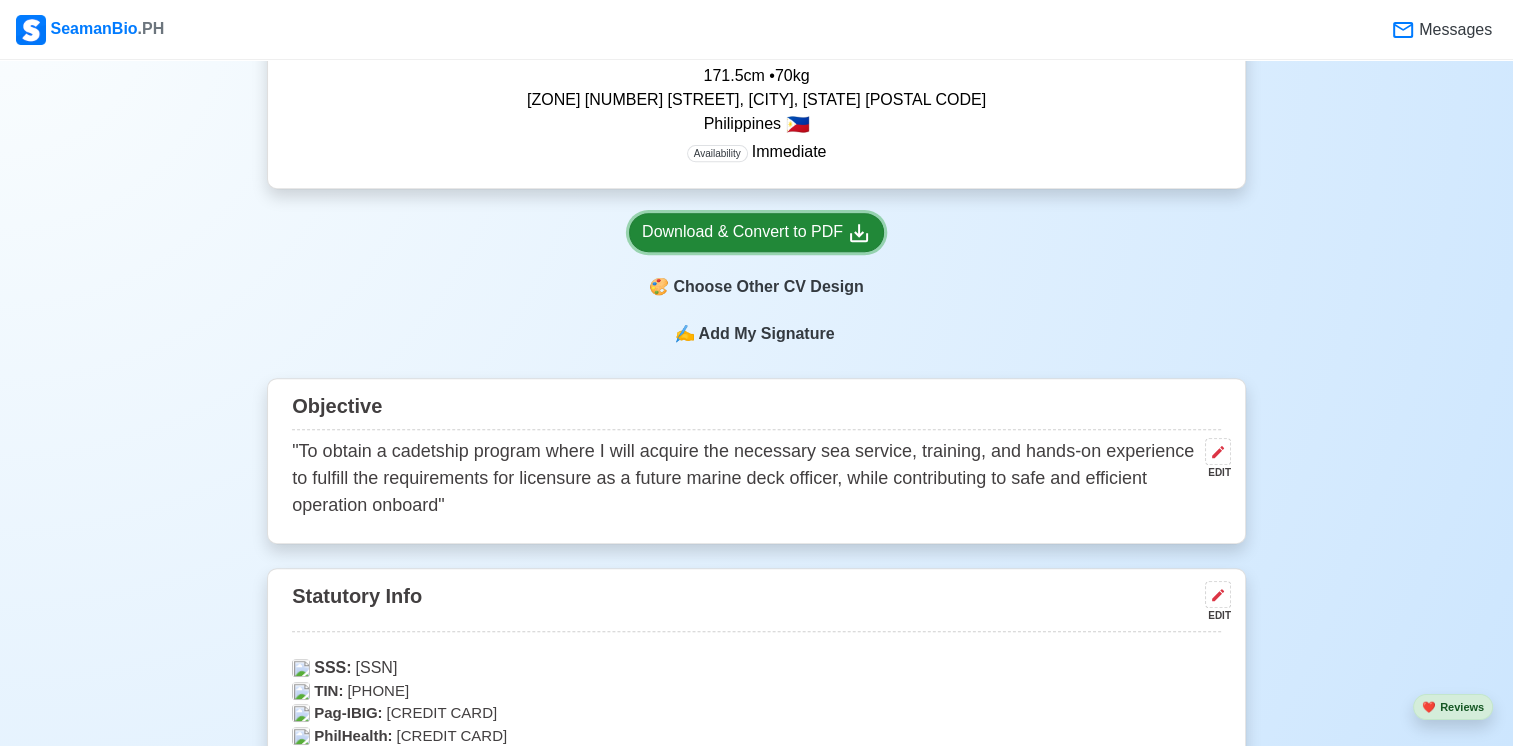 click on "Download & Convert to PDF" at bounding box center (756, 232) 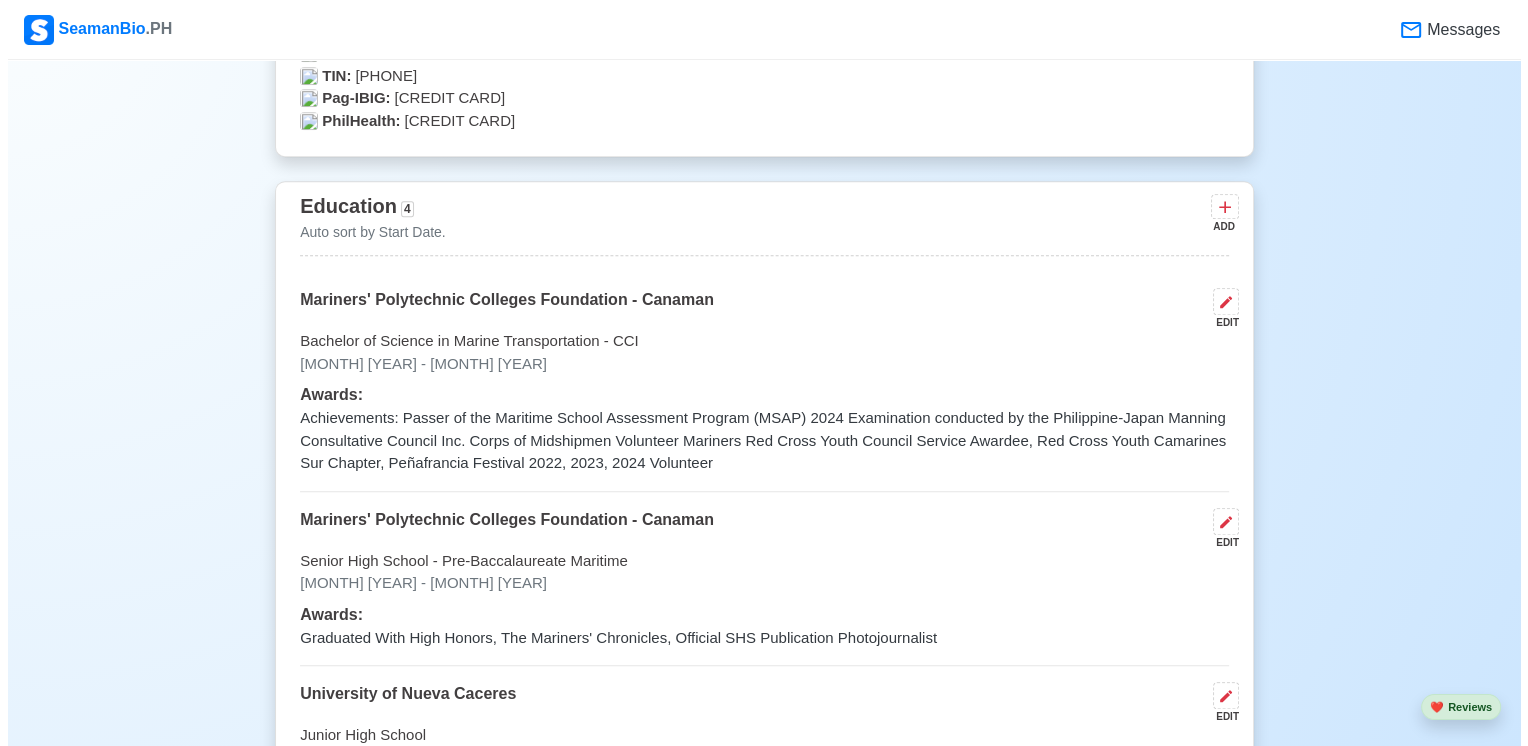 scroll, scrollTop: 1405, scrollLeft: 0, axis: vertical 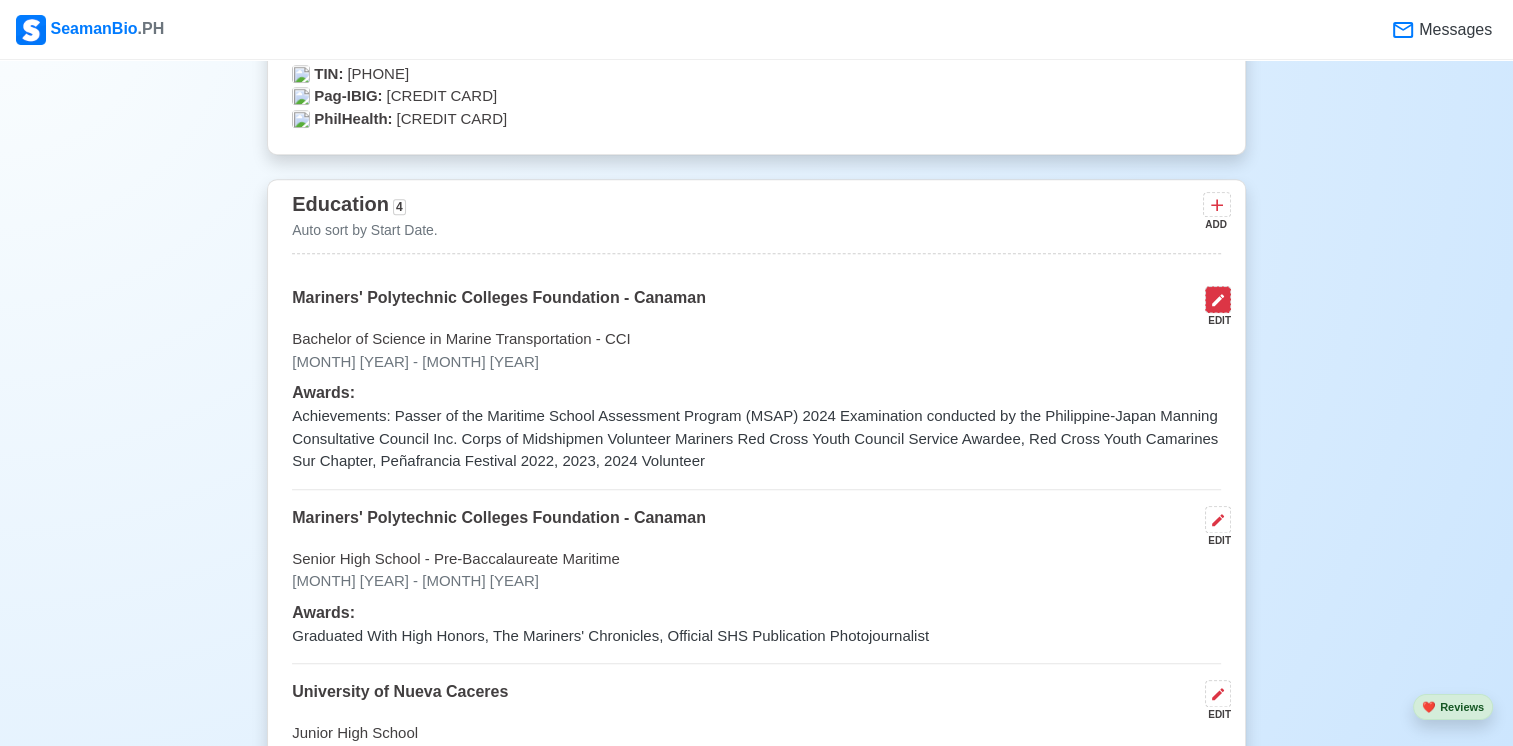 click 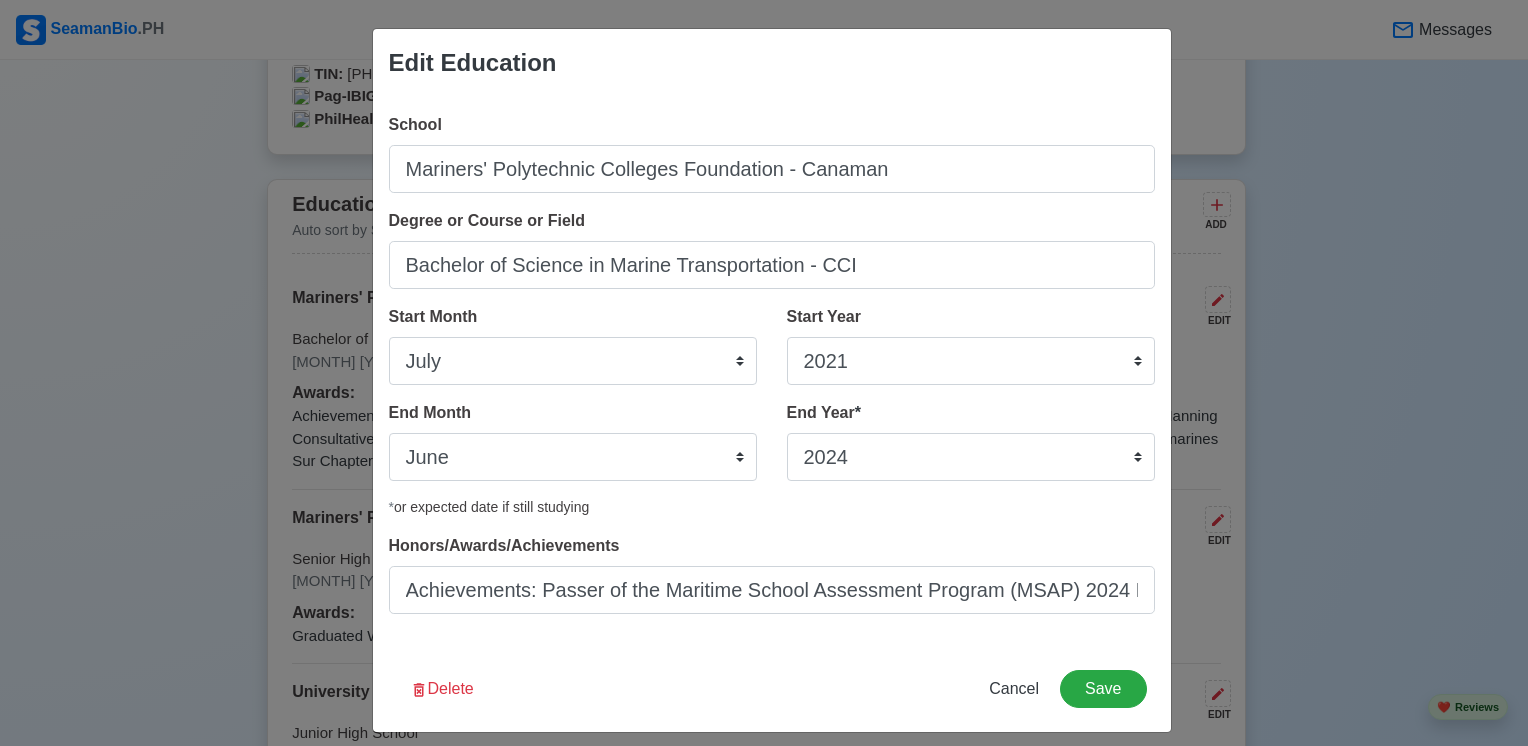 scroll, scrollTop: 13, scrollLeft: 0, axis: vertical 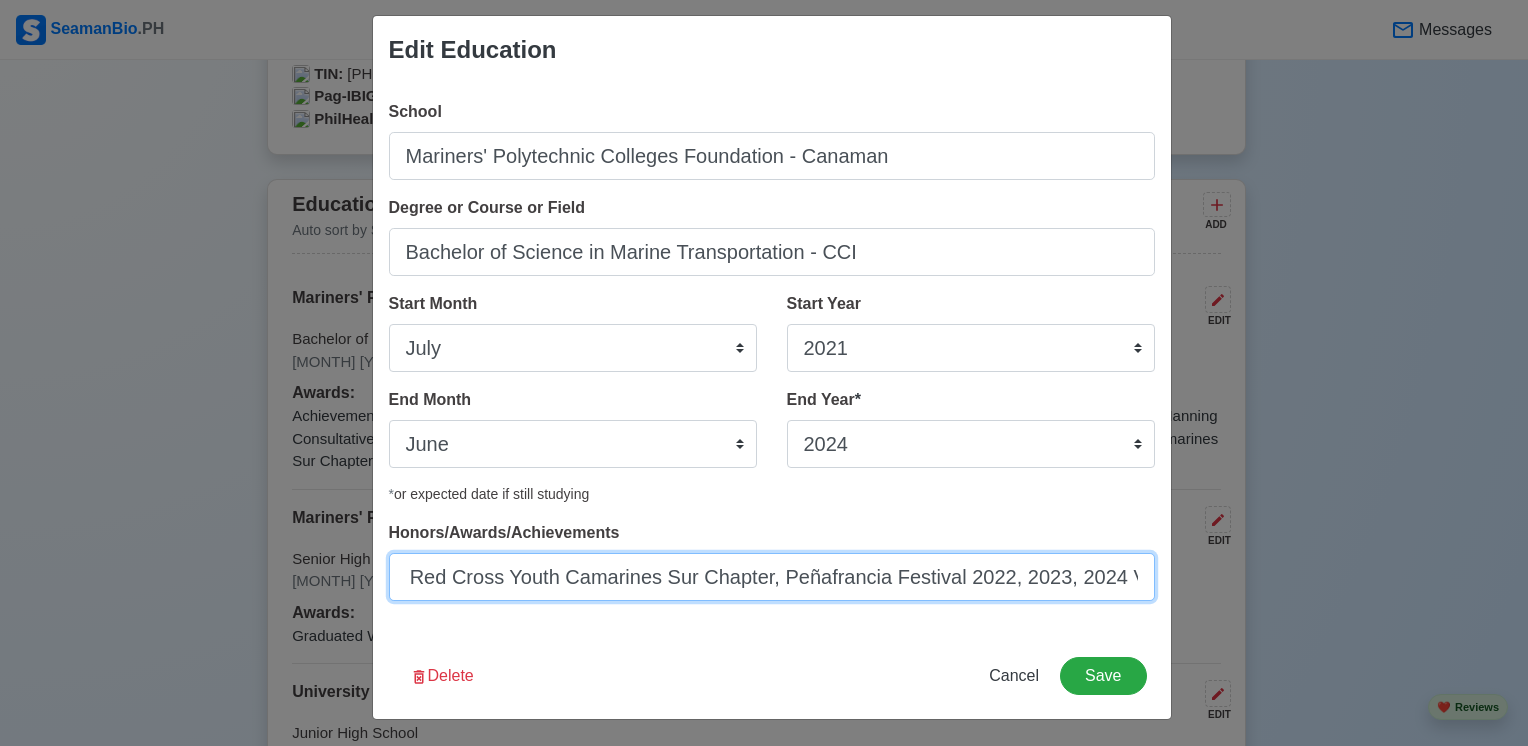 drag, startPoint x: 998, startPoint y: 591, endPoint x: 1272, endPoint y: 602, distance: 274.2207 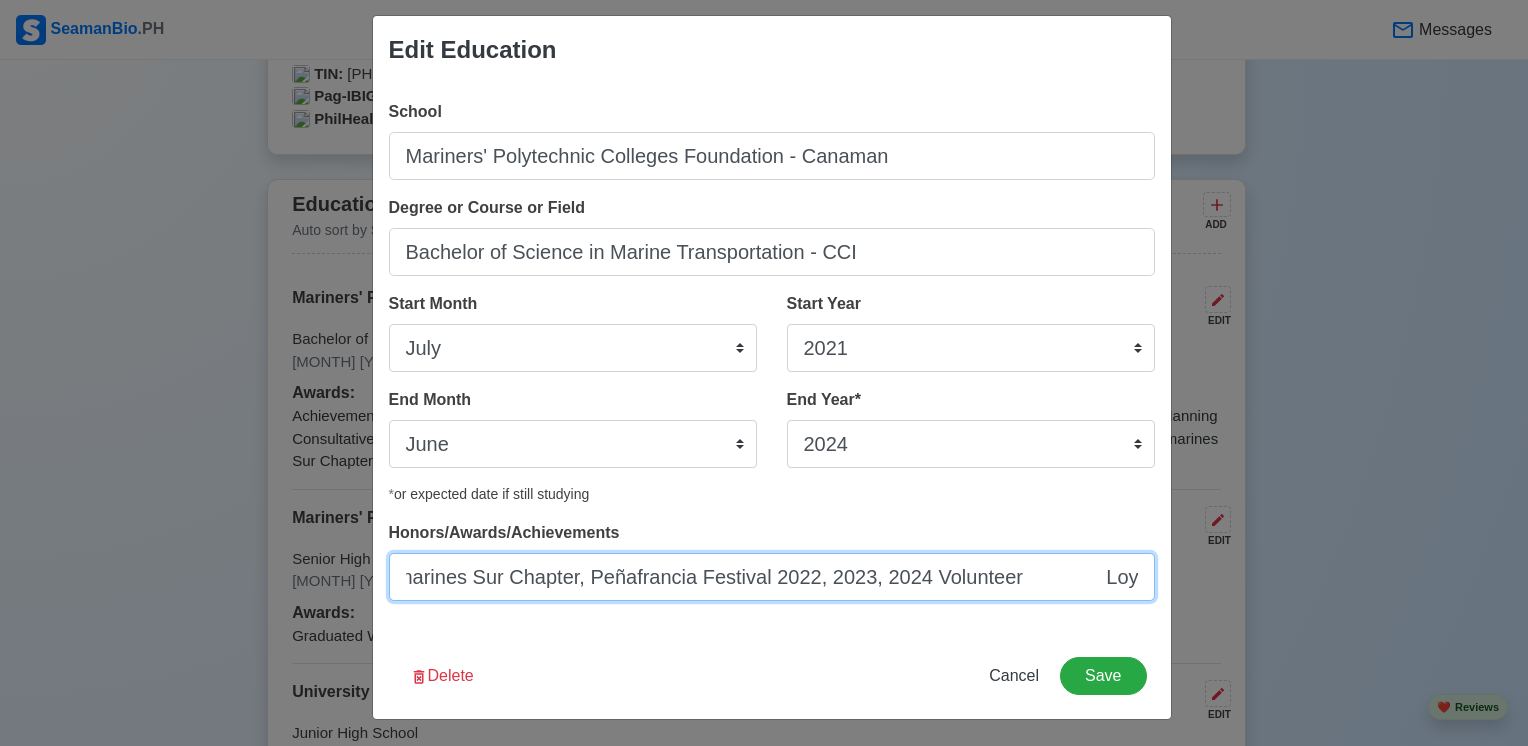 scroll, scrollTop: 0, scrollLeft: 2946, axis: horizontal 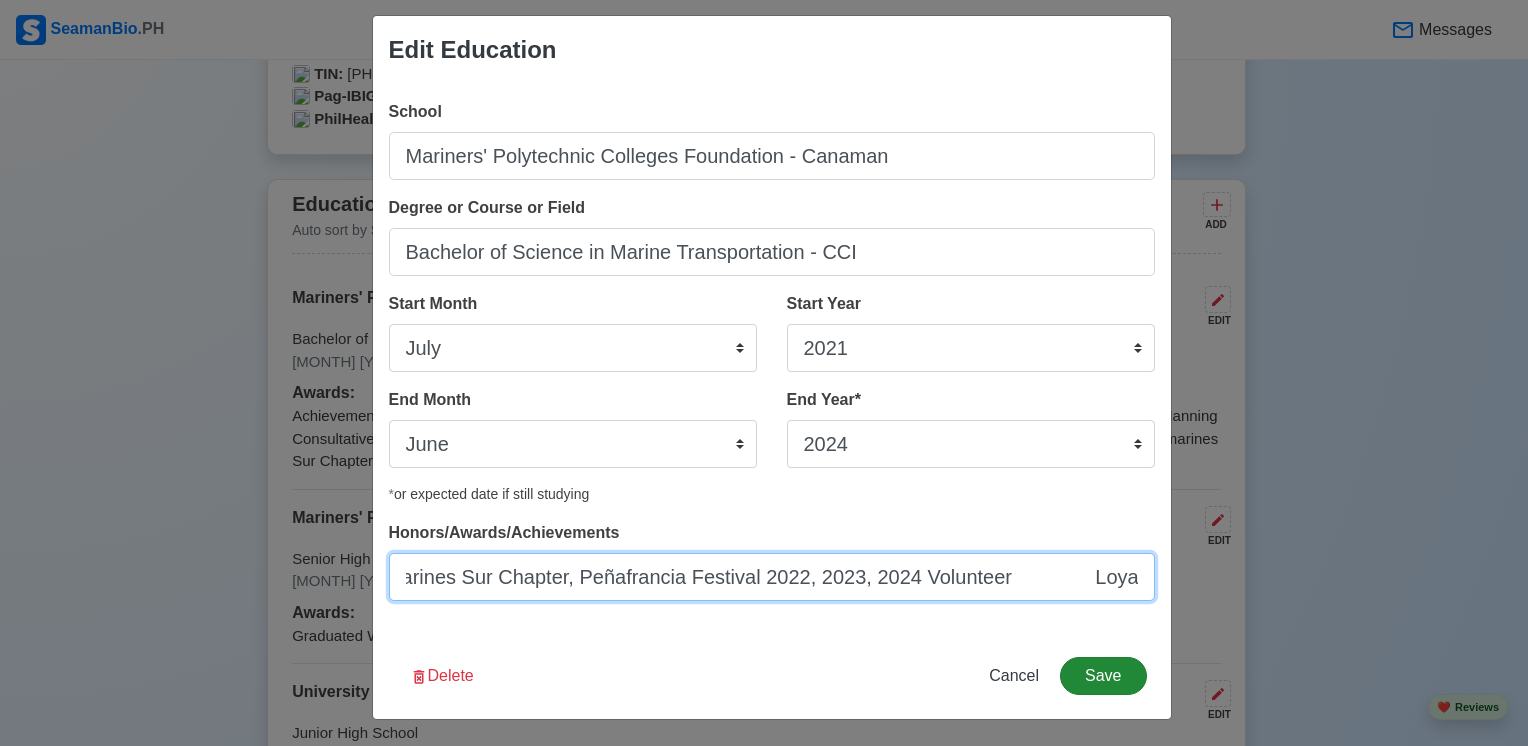 type on "Achievements: Passer of the Maritime School Assessment Program (MSAP) 2024 Examination conducted by the Philippine-Japan Manning Consultative Council Inc.           Corps of Midshipmen Volunteer                                                              Mariners Red Cross Youth Council Service Awardee,                        Red Cross Youth Camarines Sur Chapter, Peñafrancia Festival 2022, 2023, 2024 Volunteer               Loyalty Award" 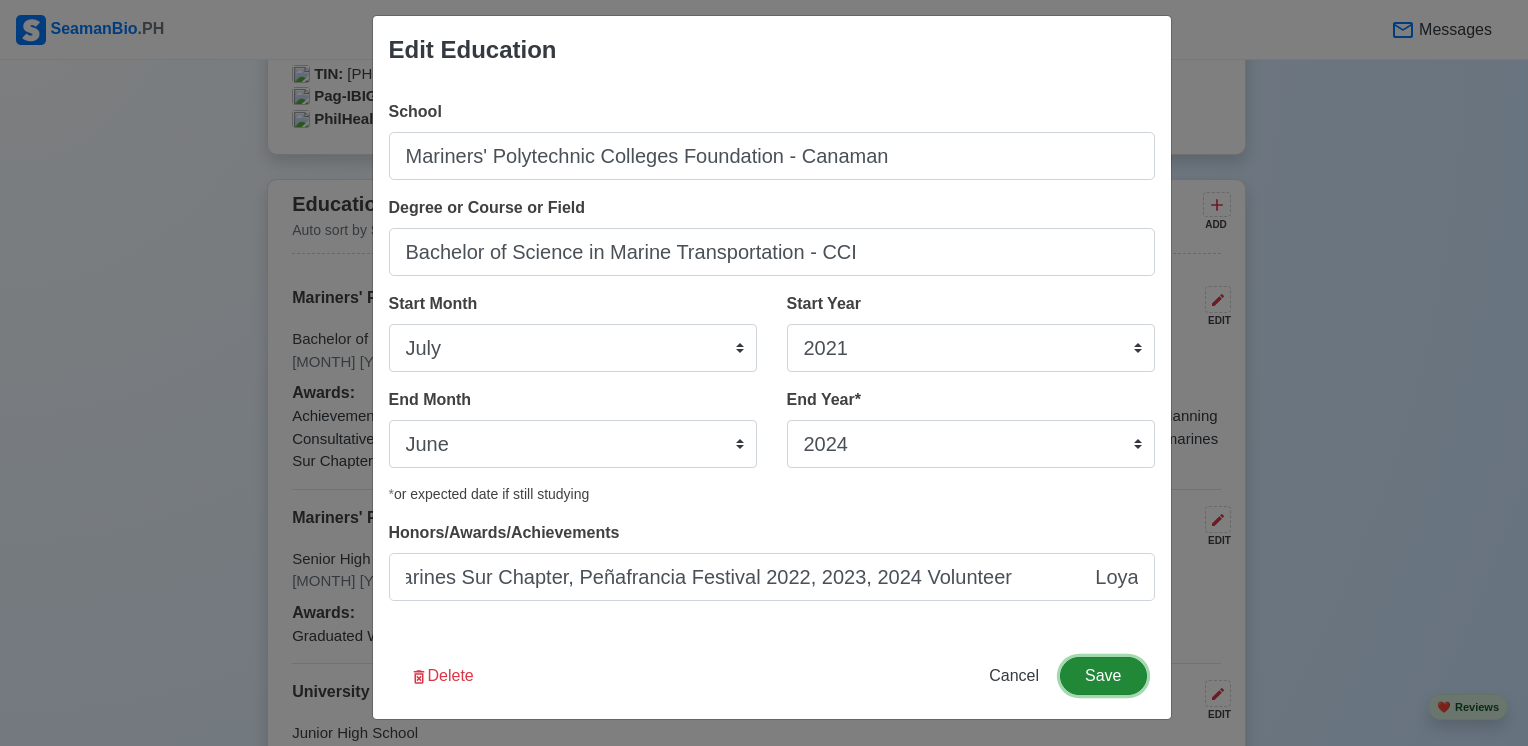 click on "Save" at bounding box center [1103, 676] 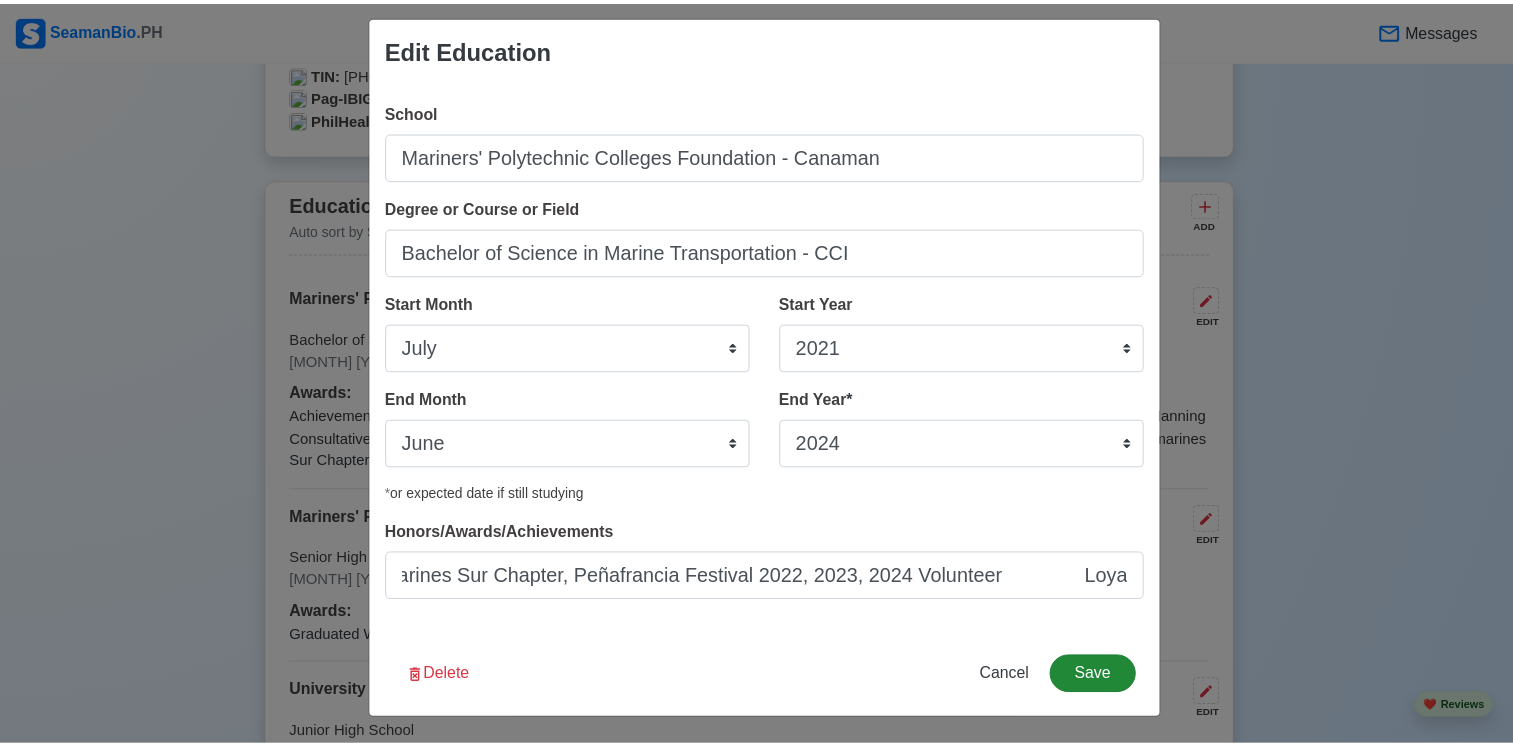 scroll, scrollTop: 0, scrollLeft: 0, axis: both 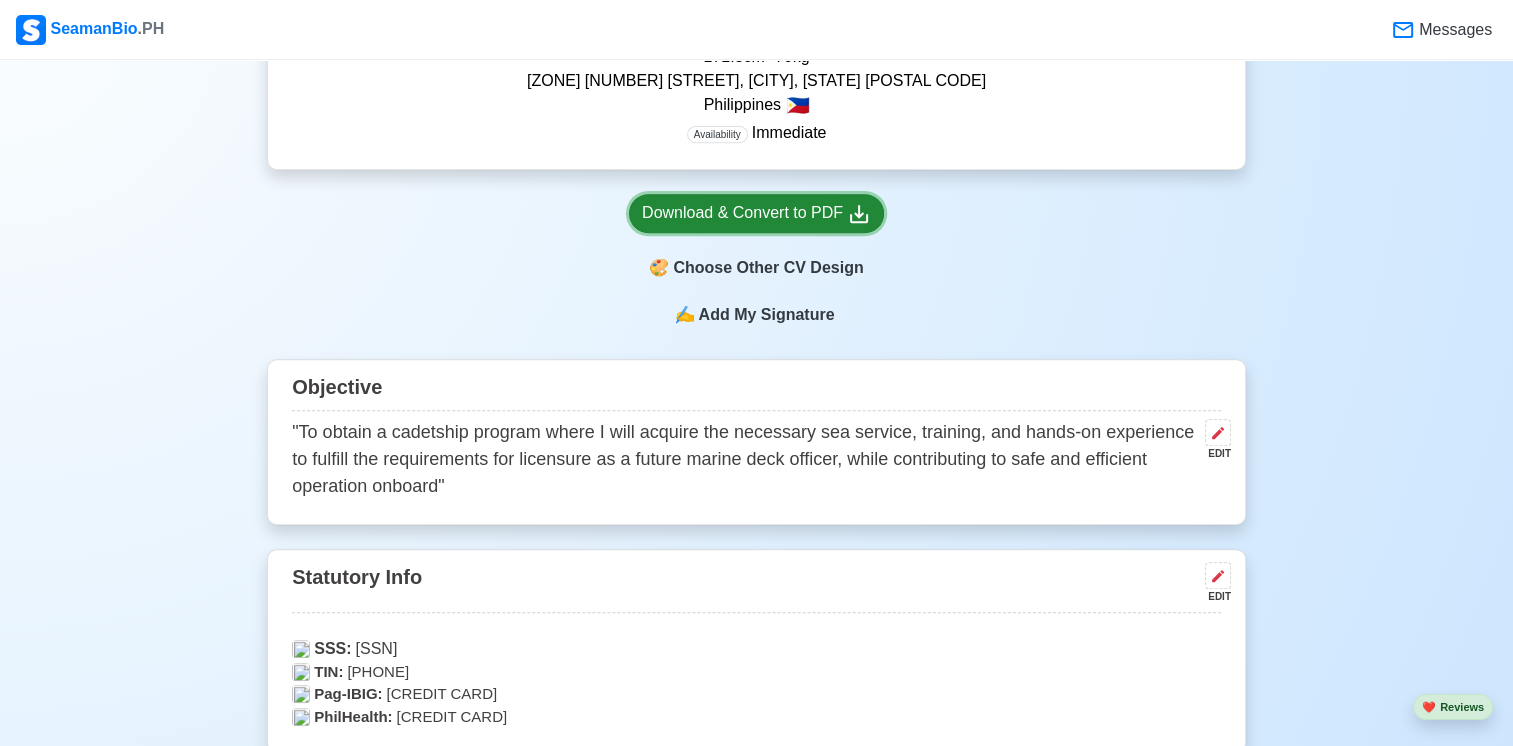 click on "Download & Convert to PDF" at bounding box center [756, 213] 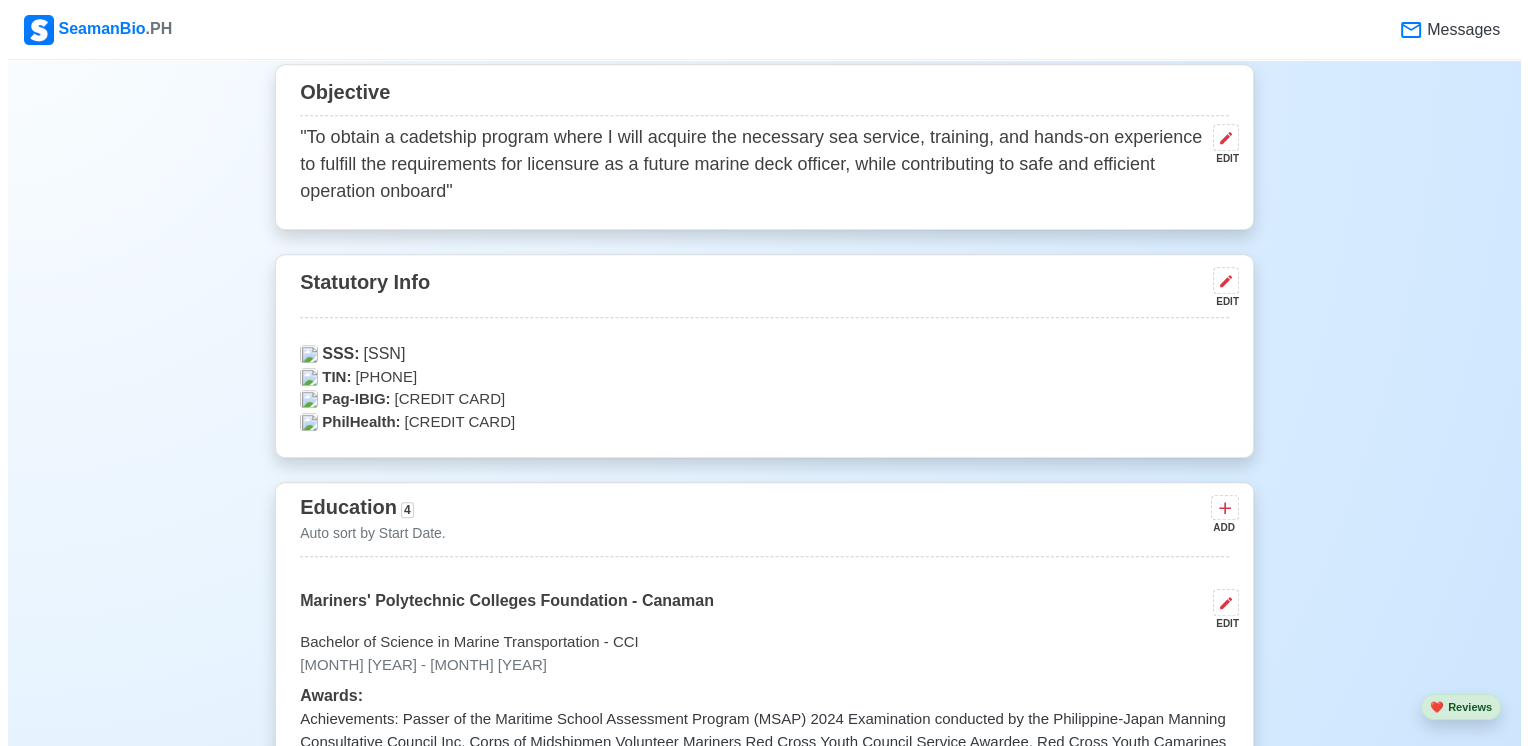 scroll, scrollTop: 1120, scrollLeft: 0, axis: vertical 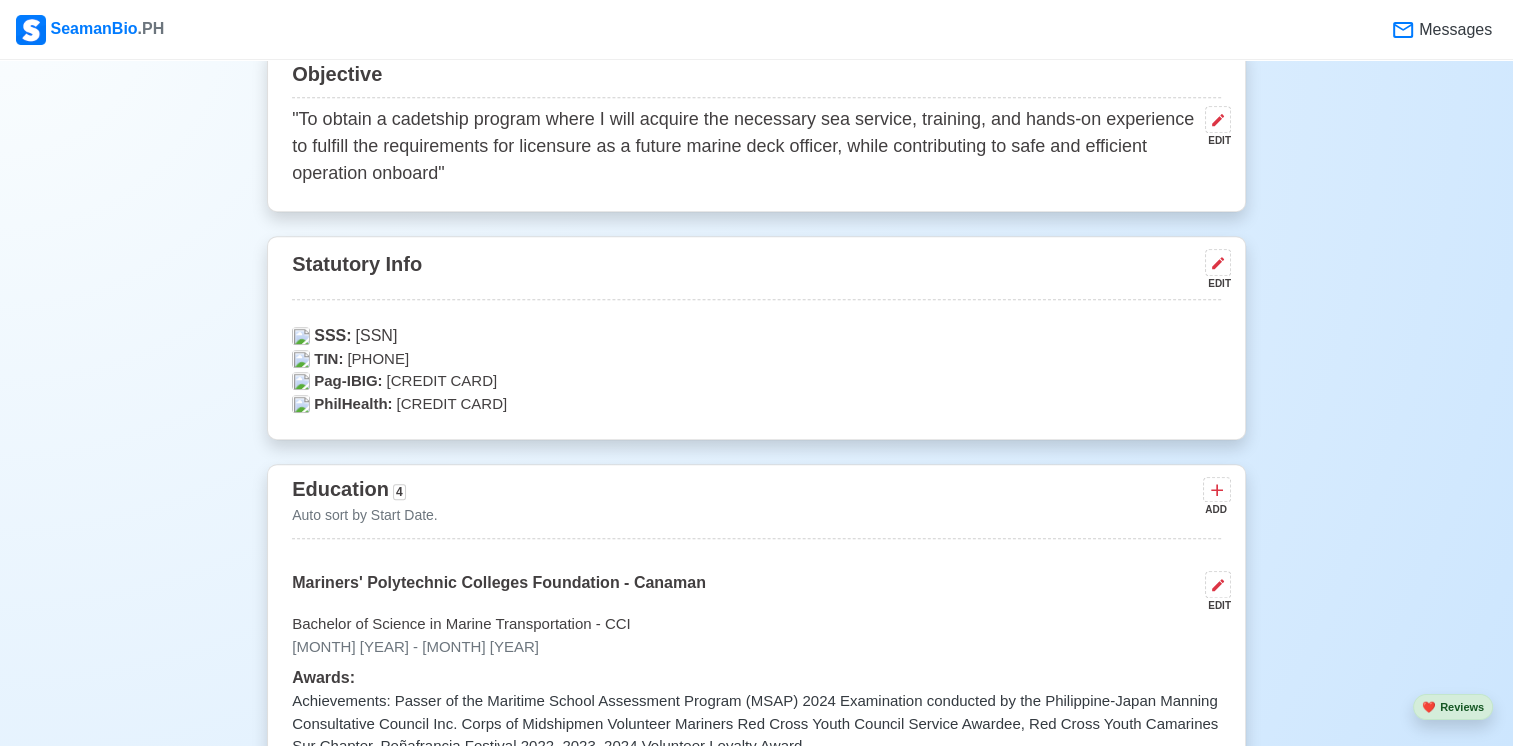 click on "EDIT" at bounding box center (1214, 605) 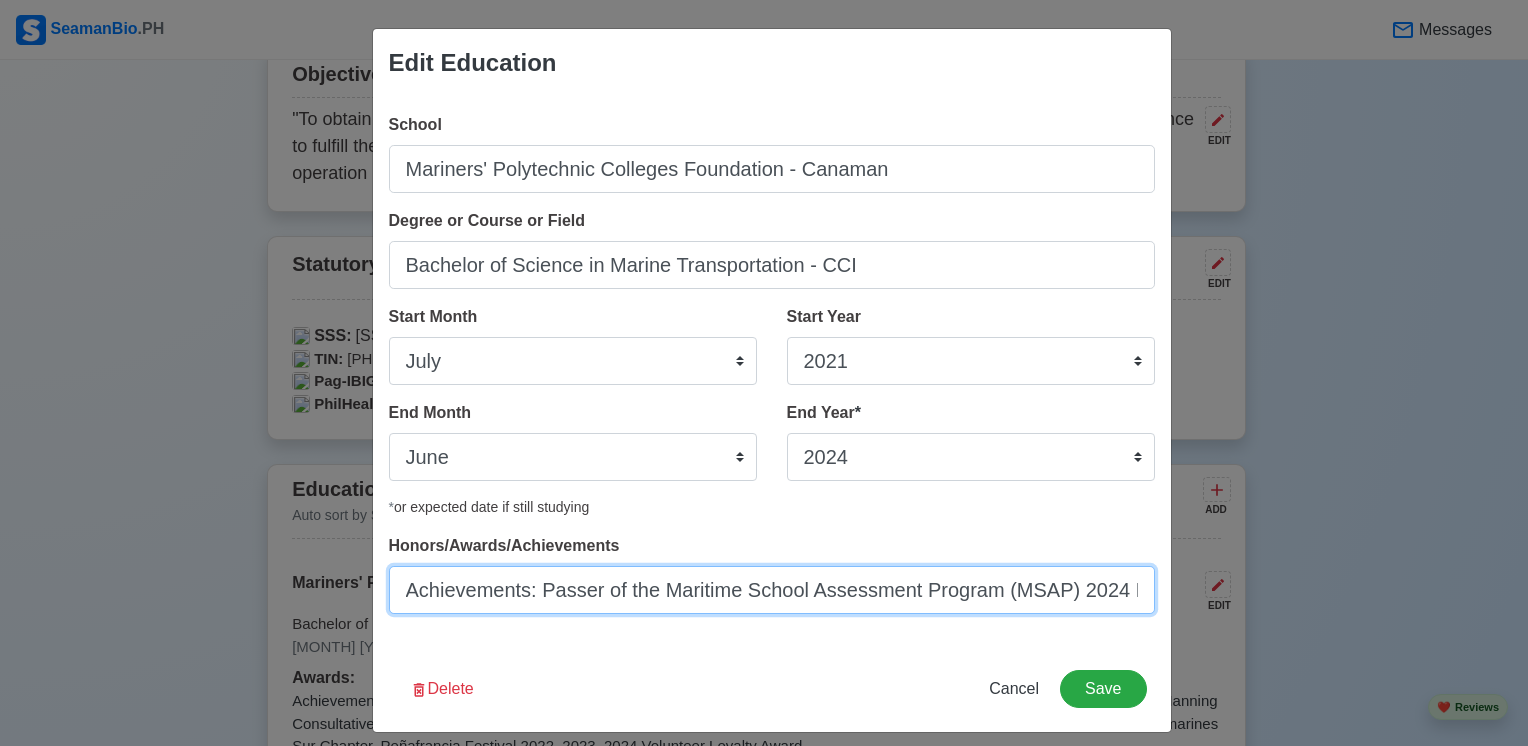 click on "Achievements: Passer of the Maritime School Assessment Program (MSAP) 2024 Examination conducted by the Philippine-Japan Manning Consultative Council Inc.           Corps of Midshipmen Volunteer                                                              Mariners Red Cross Youth Council Service Awardee,                        Red Cross Youth Camarines Sur Chapter, Peñafrancia Festival 2022, 2023, 2024 Volunteer               Loyalty Award" at bounding box center [772, 590] 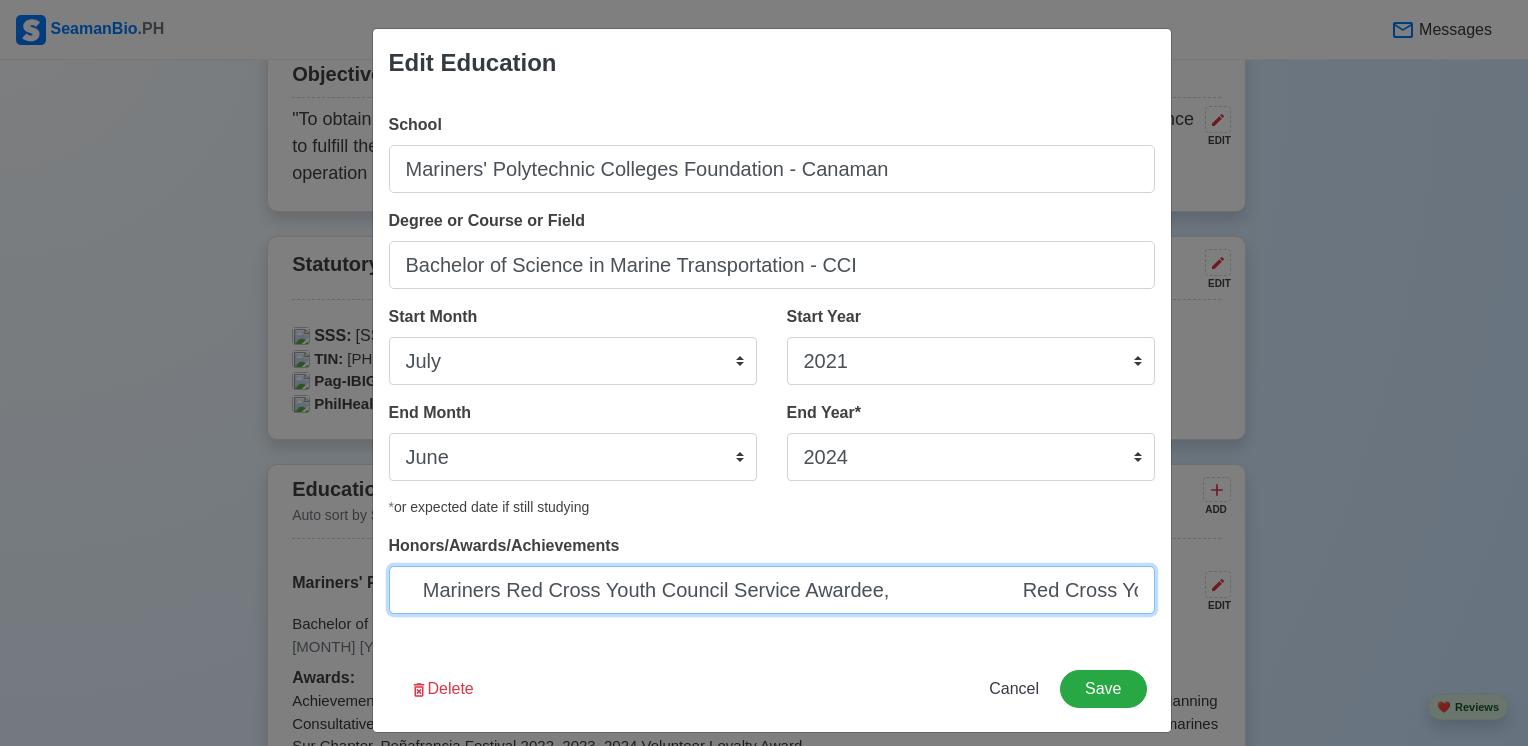 scroll, scrollTop: 0, scrollLeft: 2152, axis: horizontal 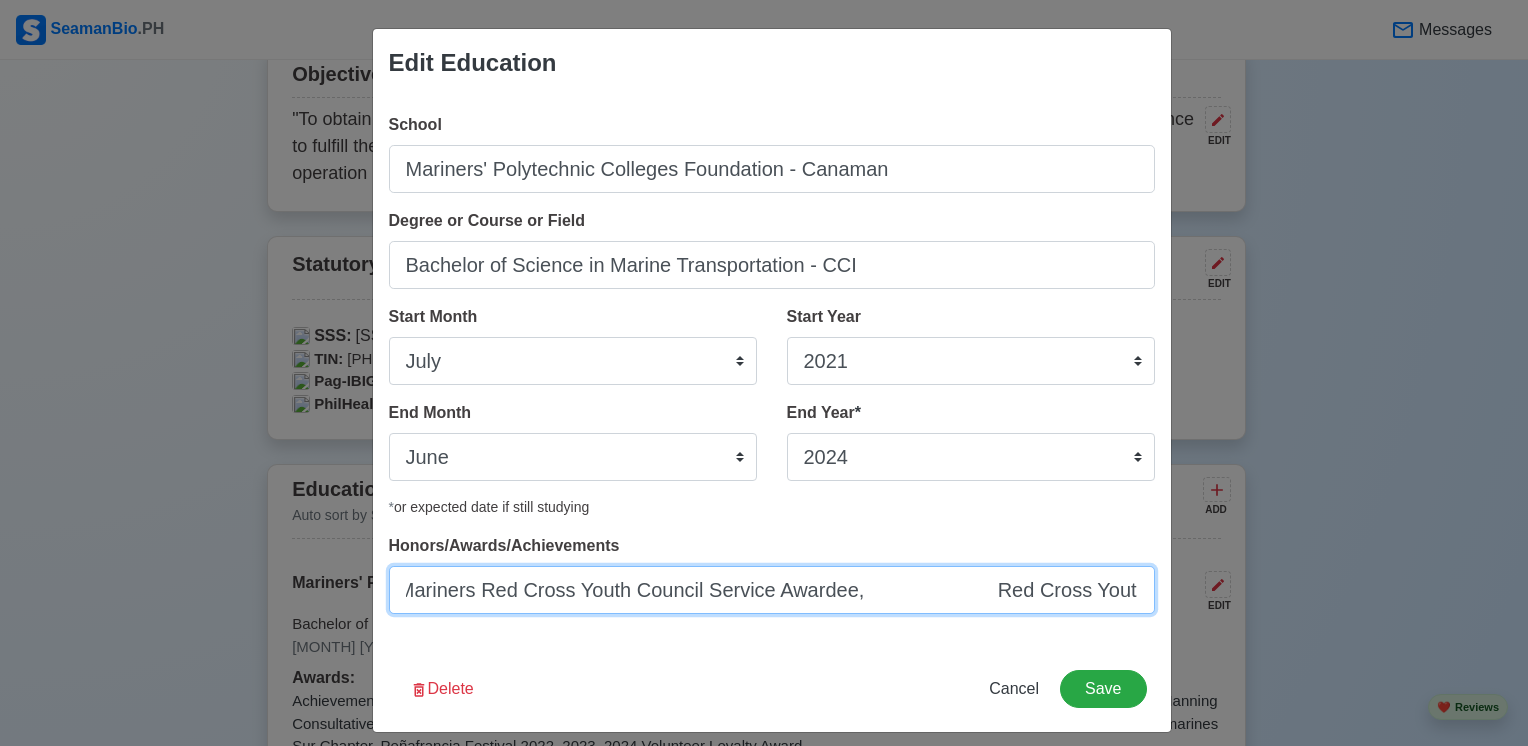 drag, startPoint x: 1019, startPoint y: 606, endPoint x: 924, endPoint y: 619, distance: 95.885345 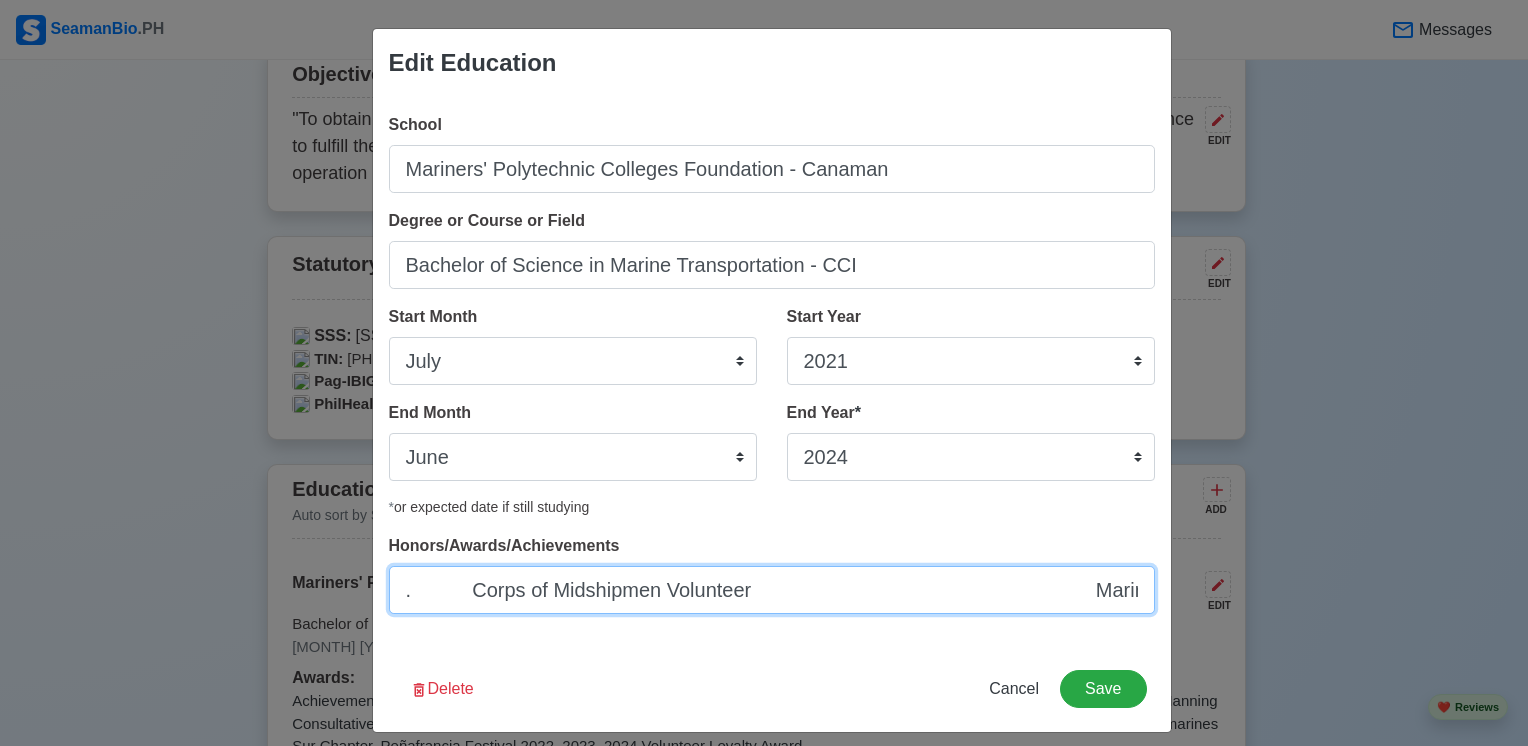 scroll, scrollTop: 0, scrollLeft: 1443, axis: horizontal 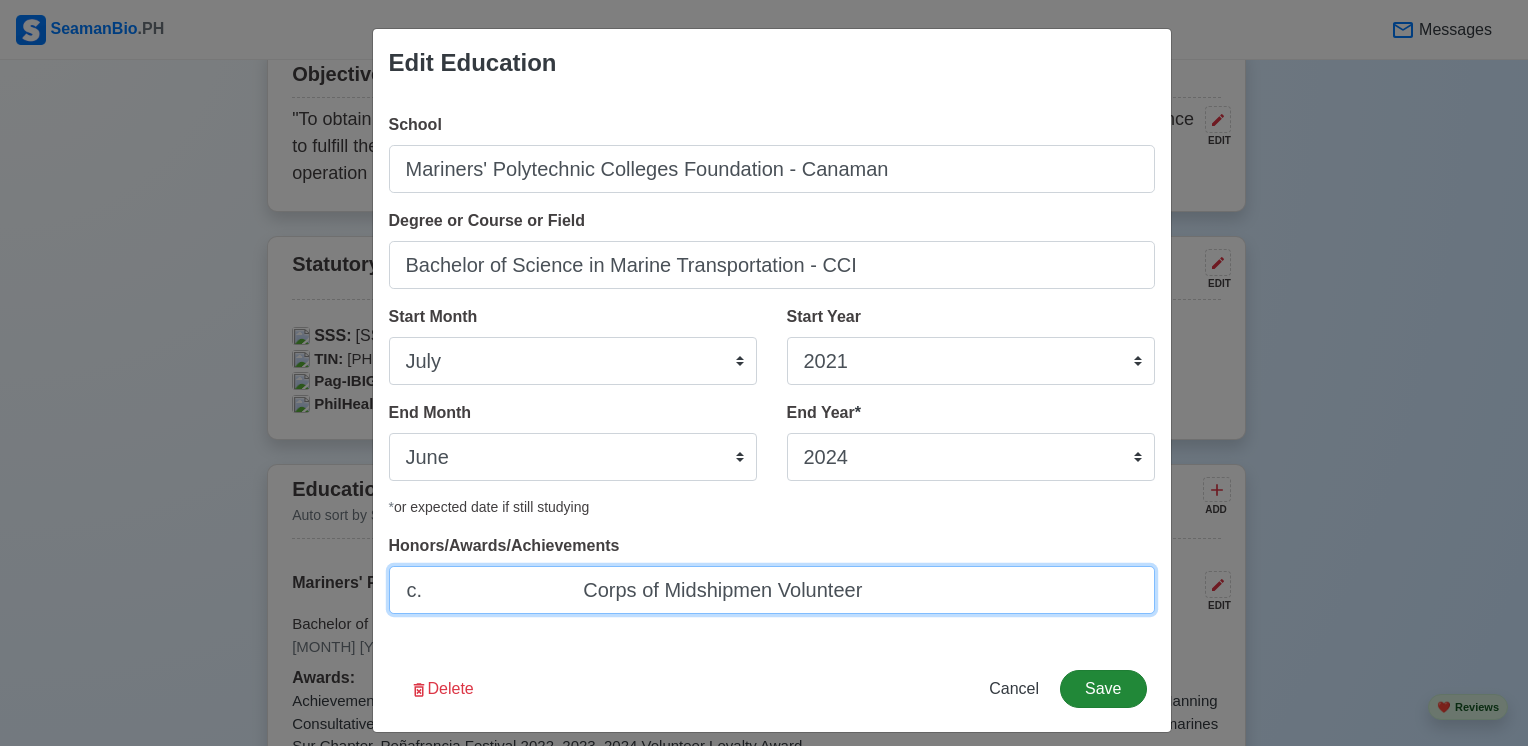 type on "Achievements: Passer of the Maritime School Assessment Program (MSAP) 2024 Examination conducted by the Philippine-Japan Manning Consultative Council Inc.                             Corps of Midshipmen Volunteer                                                              Mariners Red Cross Youth Council Service Awardee,                        Red Cross Youth Camarines Sur Chapter, Peñafrancia Festival 2022, 2023, 2024 Volunteer               Loyalty Award" 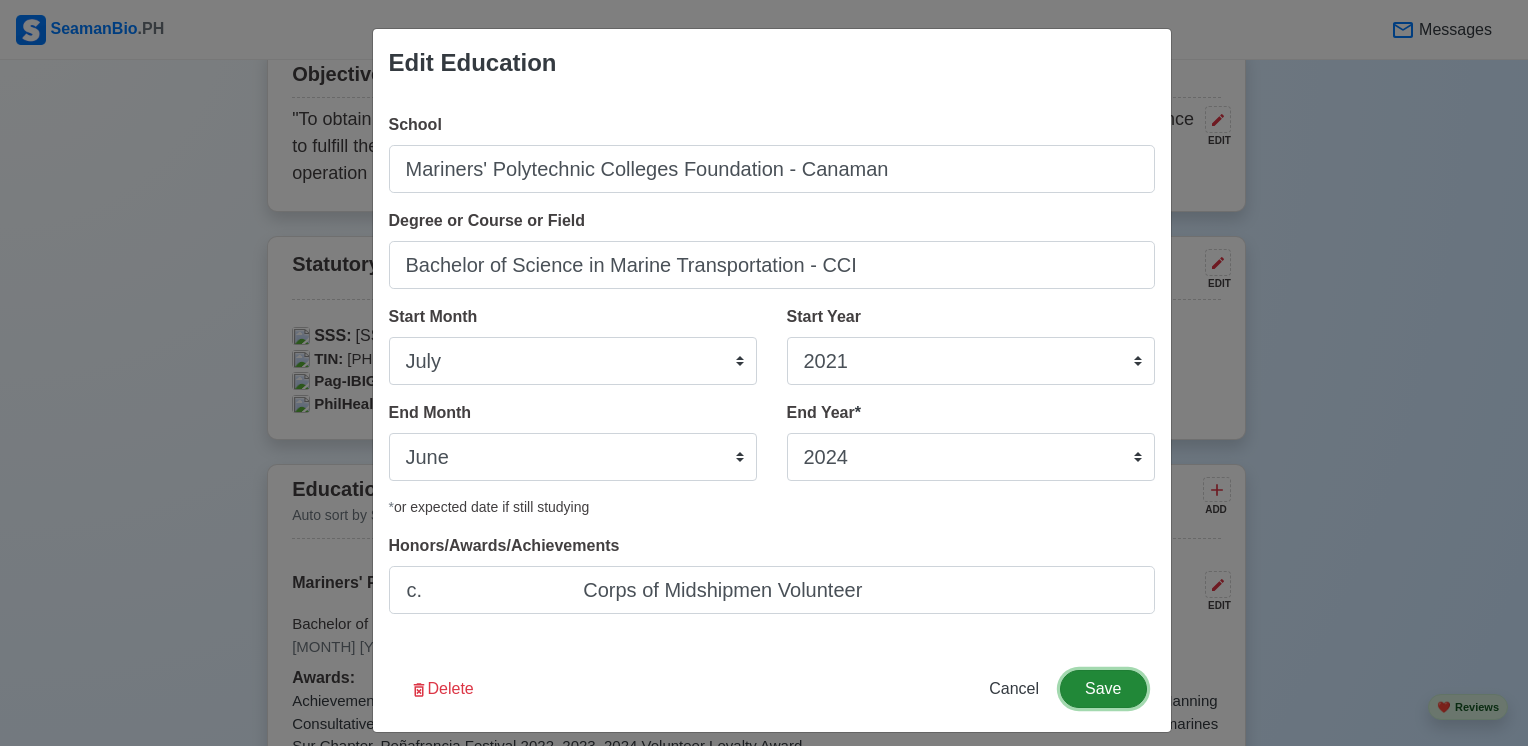 click on "Save" at bounding box center [1103, 689] 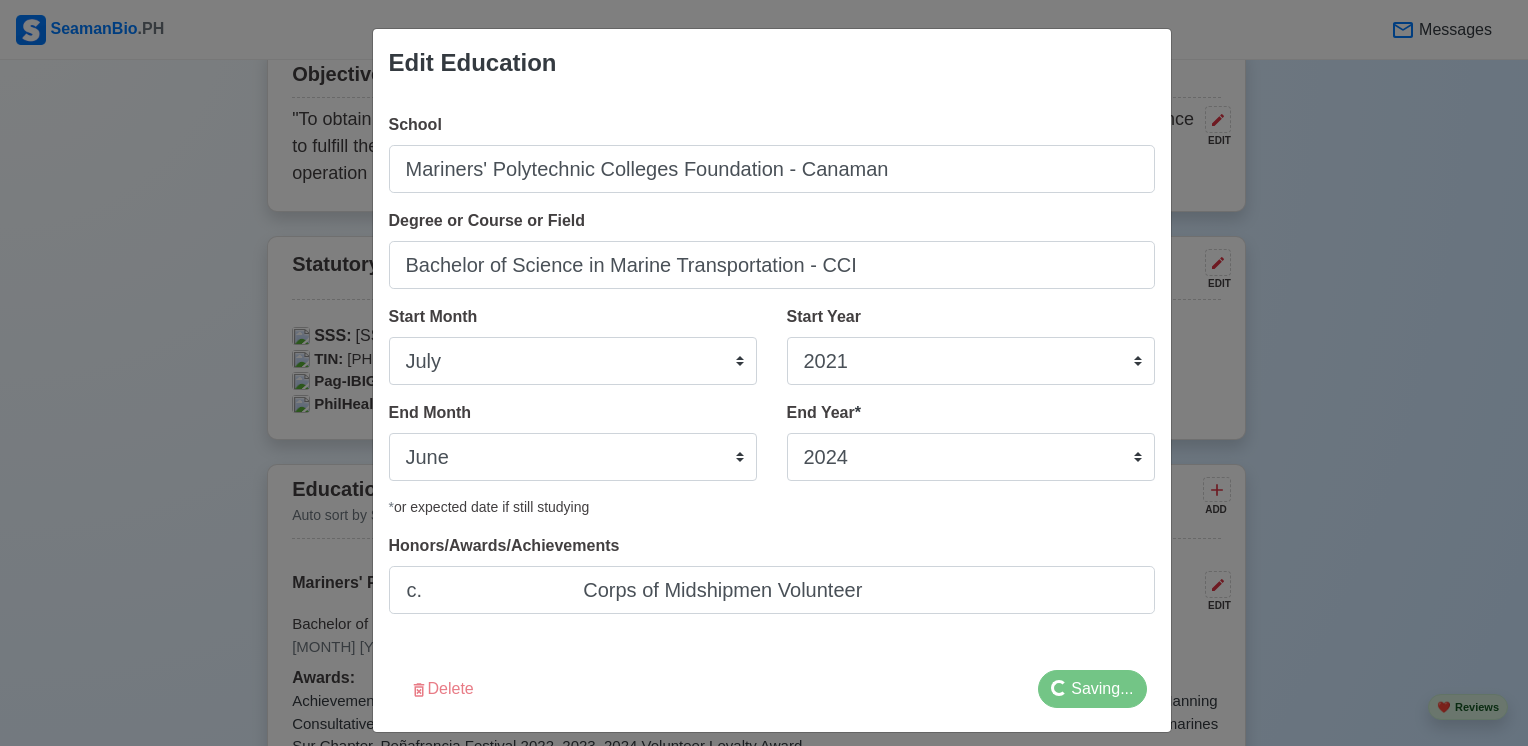 scroll, scrollTop: 0, scrollLeft: 0, axis: both 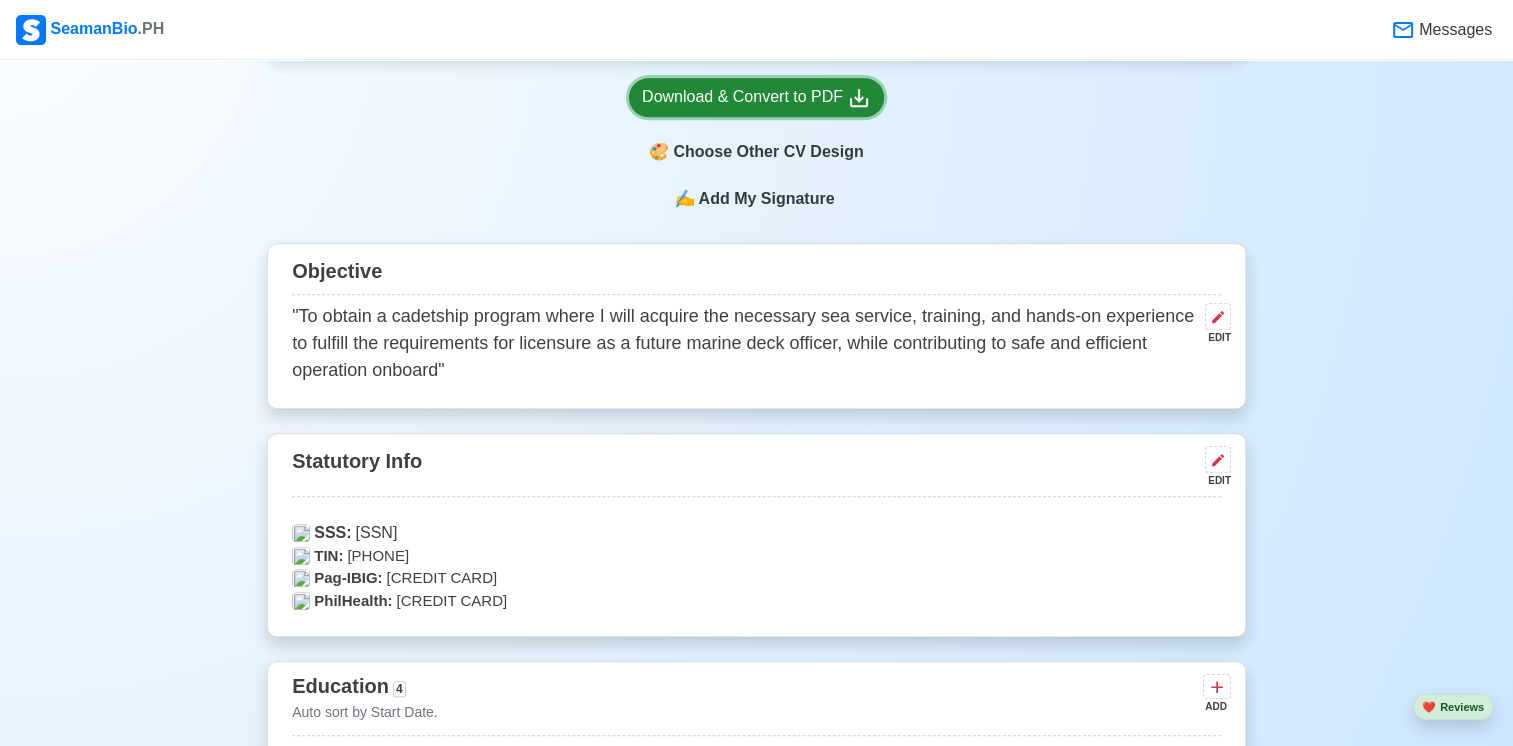 click on "Download & Convert to PDF" at bounding box center [756, 97] 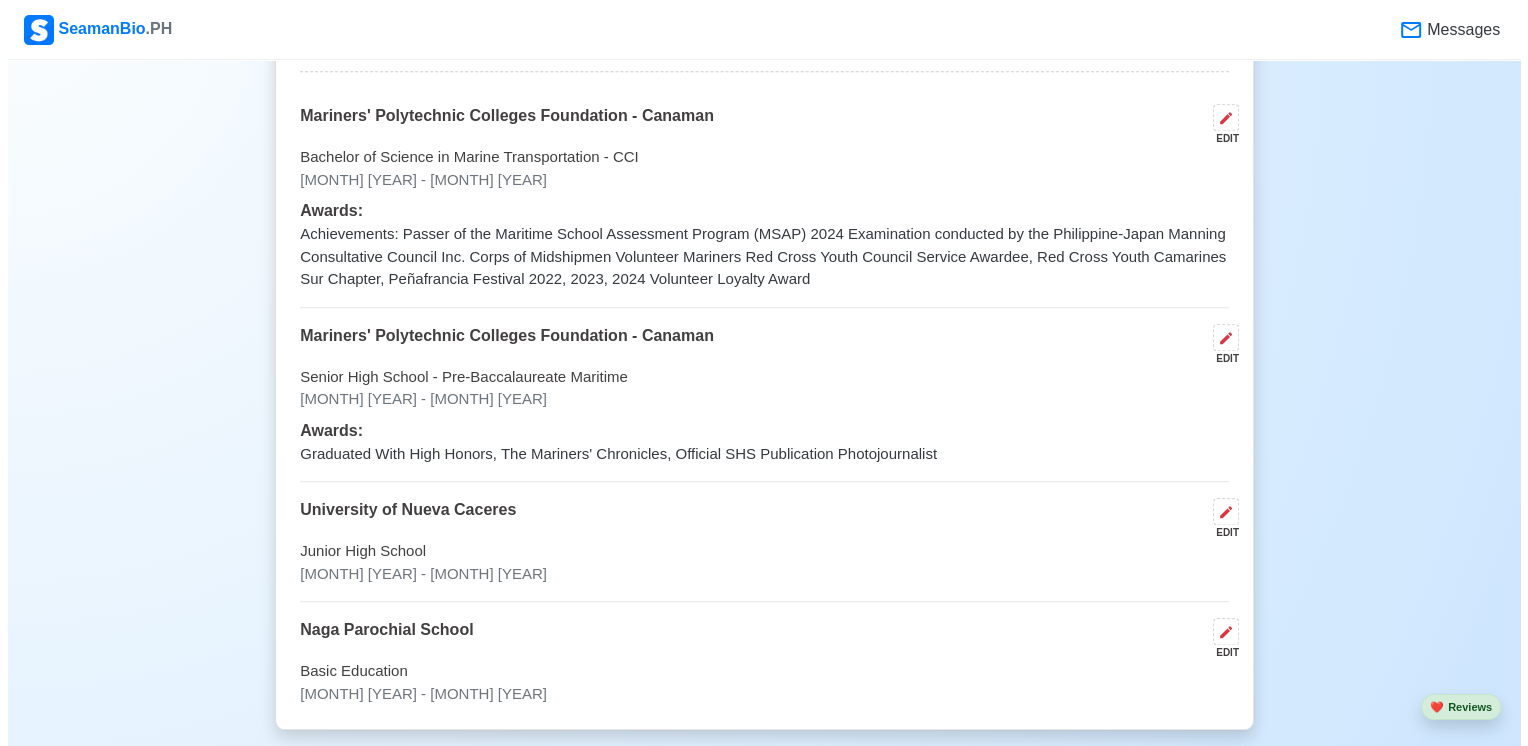 scroll, scrollTop: 1588, scrollLeft: 0, axis: vertical 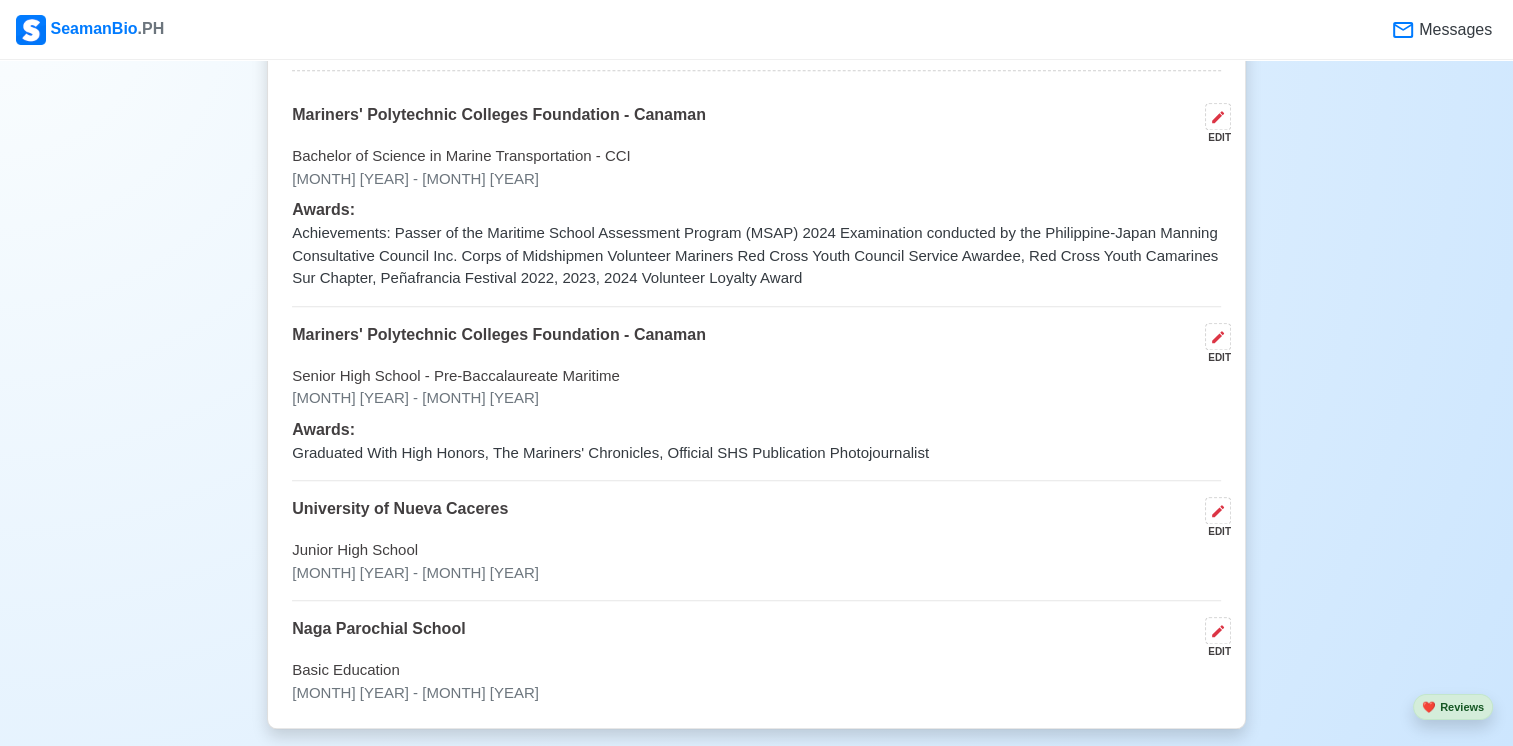 click on "Education 4 Auto sort by Start Date. ADD Mariners' Polytechnic Colleges Foundation - Canaman EDIT Bachelor of Science in Marine Transportation - CCI Jul 2021 - Jun 2024 Awards: Achievements: Passer of the Maritime School Assessment Program (MSAP) 2024 Examination conducted by the Philippine-Japan Manning Consultative Council Inc.                             Corps of Midshipmen Volunteer                                                              Mariners Red Cross Youth Council Service Awardee,                        Red Cross Youth Camarines Sur Chapter, Peñafrancia Festival 2022, 2023, 2024 Volunteer               Loyalty Award Mariners' Polytechnic Colleges Foundation - Canaman EDIT Senior High School - Pre-Baccalaureate Maritime  Jun 2019 - Apr 2021 Awards: Graduated With High Honors,                                                     The Mariners' Chronicles, Official SHS Publication Photojournalist University of Nueva Caceres EDIT Junior High School Jun 2015 - Mar 2019 Naga Parochial School EDIT" at bounding box center (756, 362) 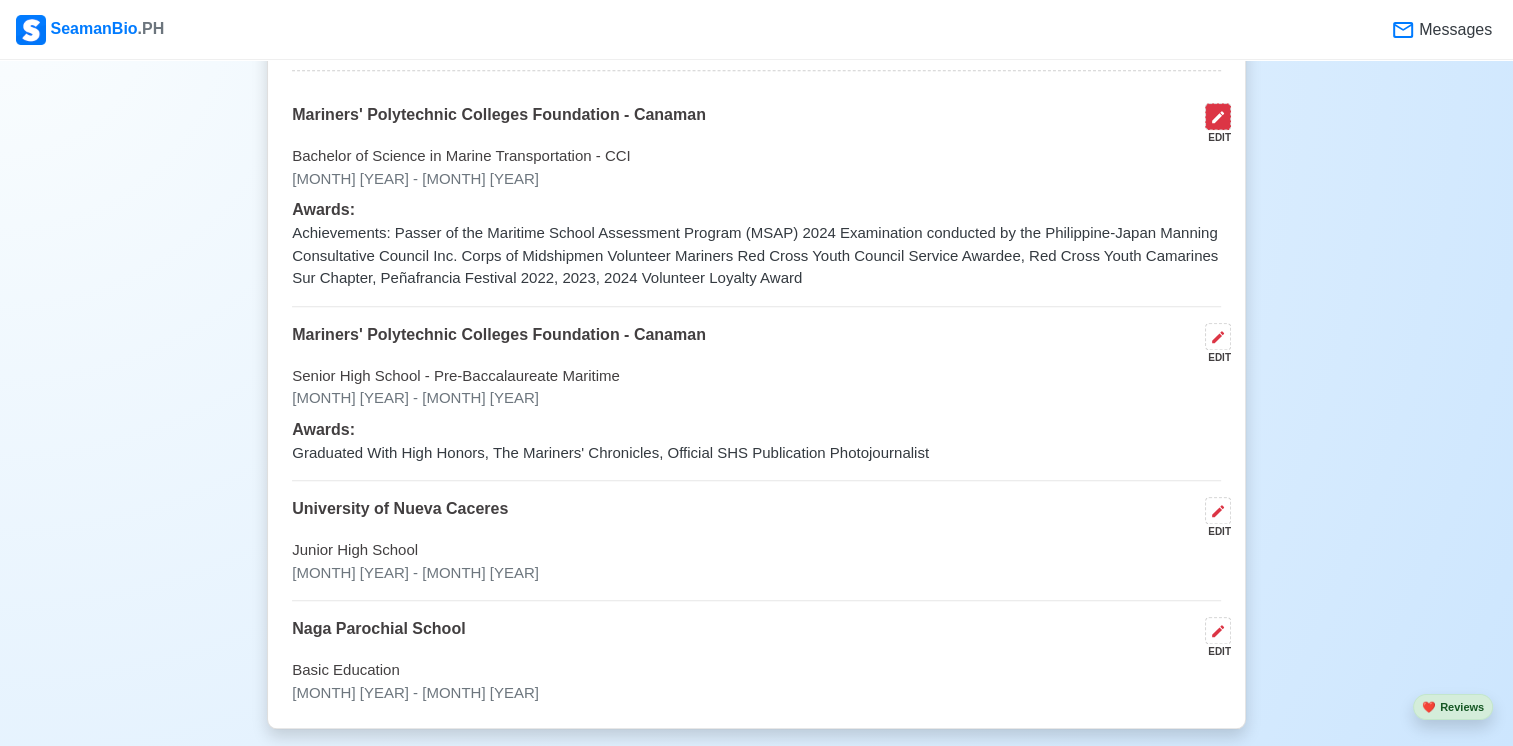 click 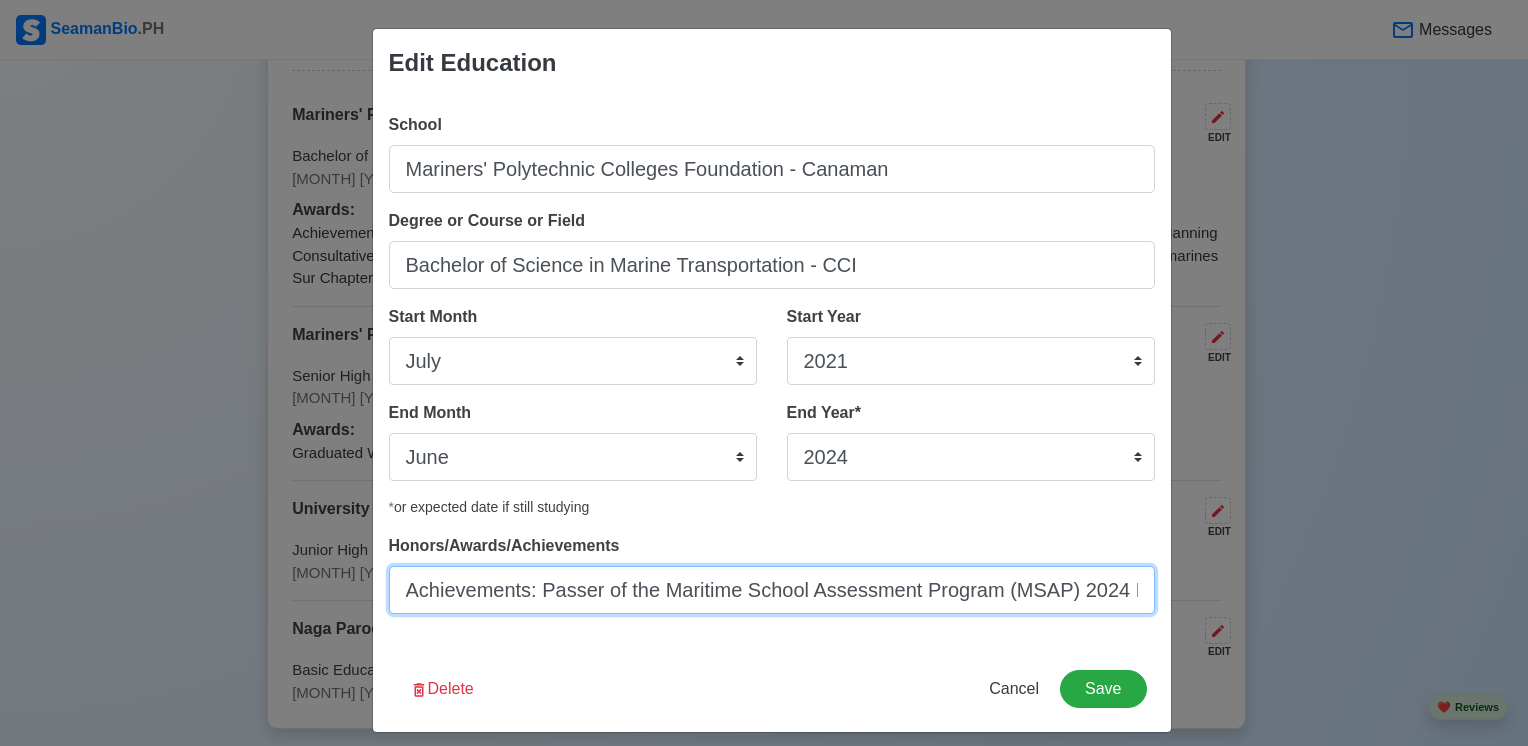 click on "Achievements: Passer of the Maritime School Assessment Program (MSAP) 2024 Examination conducted by the Philippine-Japan Manning Consultative Council Inc.                             Corps of Midshipmen Volunteer                                                              Mariners Red Cross Youth Council Service Awardee,                        Red Cross Youth Camarines Sur Chapter, Peñafrancia Festival 2022, 2023, 2024 Volunteer               Loyalty Award" at bounding box center (772, 590) 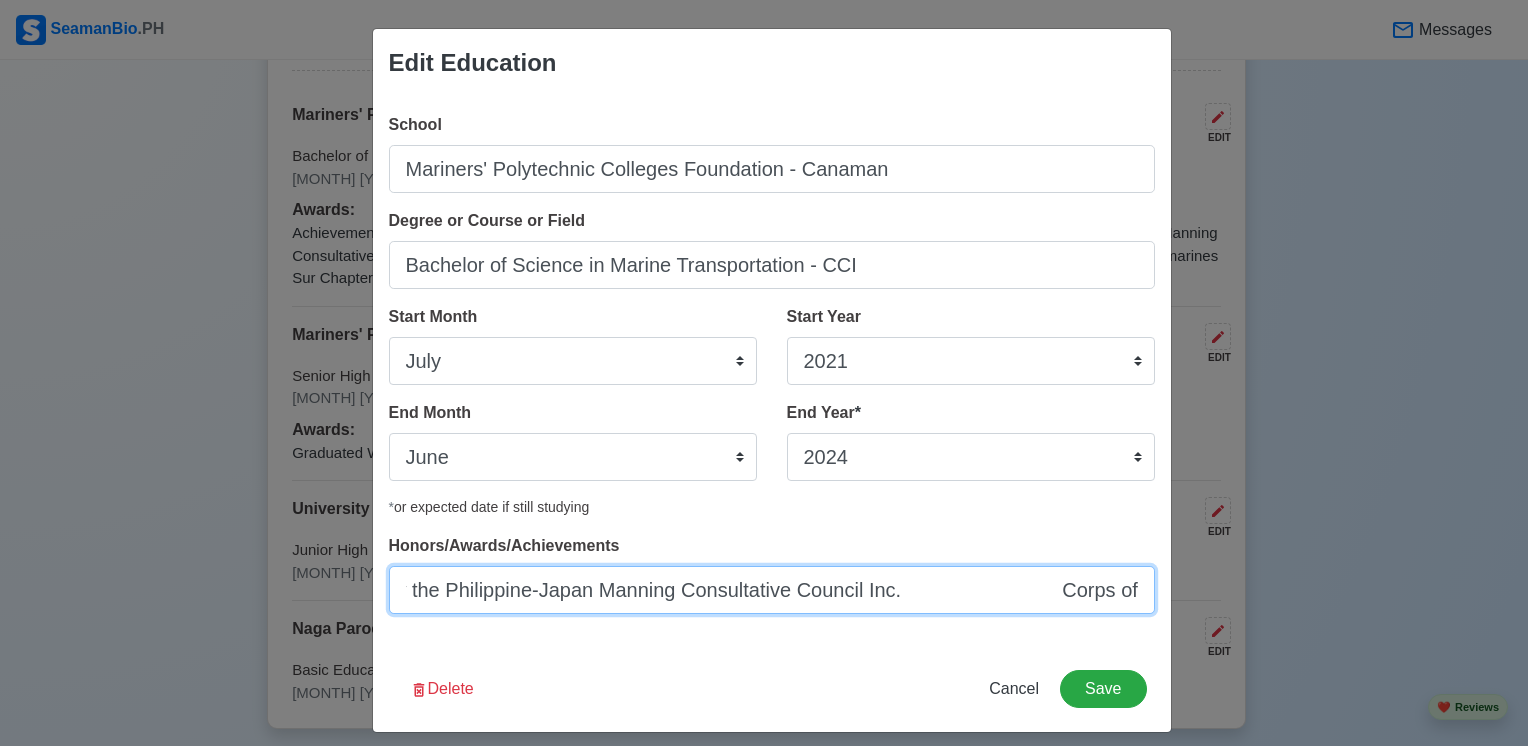 scroll, scrollTop: 0, scrollLeft: 995, axis: horizontal 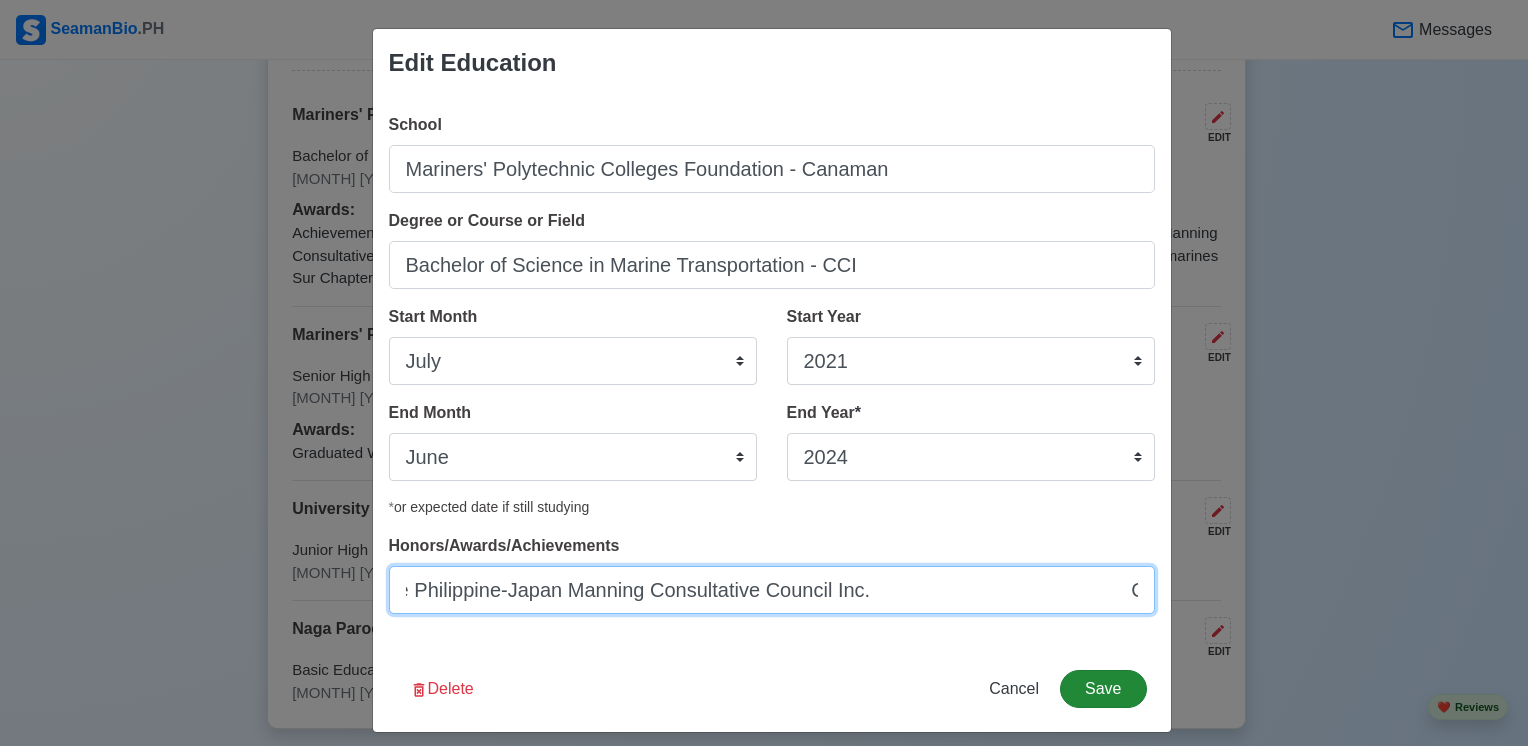 type on "Achievements: Passer of the Maritime School Assessment Program (MSAP) 2024 Examination conducted by the Philippine-Japan Manning Consultative Council Inc.                                               Corps of Midshipmen Volunteer                                                              Mariners Red Cross Youth Council Service Awardee,                        Red Cross Youth Camarines Sur Chapter, Peñafrancia Festival 2022, 2023, 2024 Volunteer               Loyalty Award" 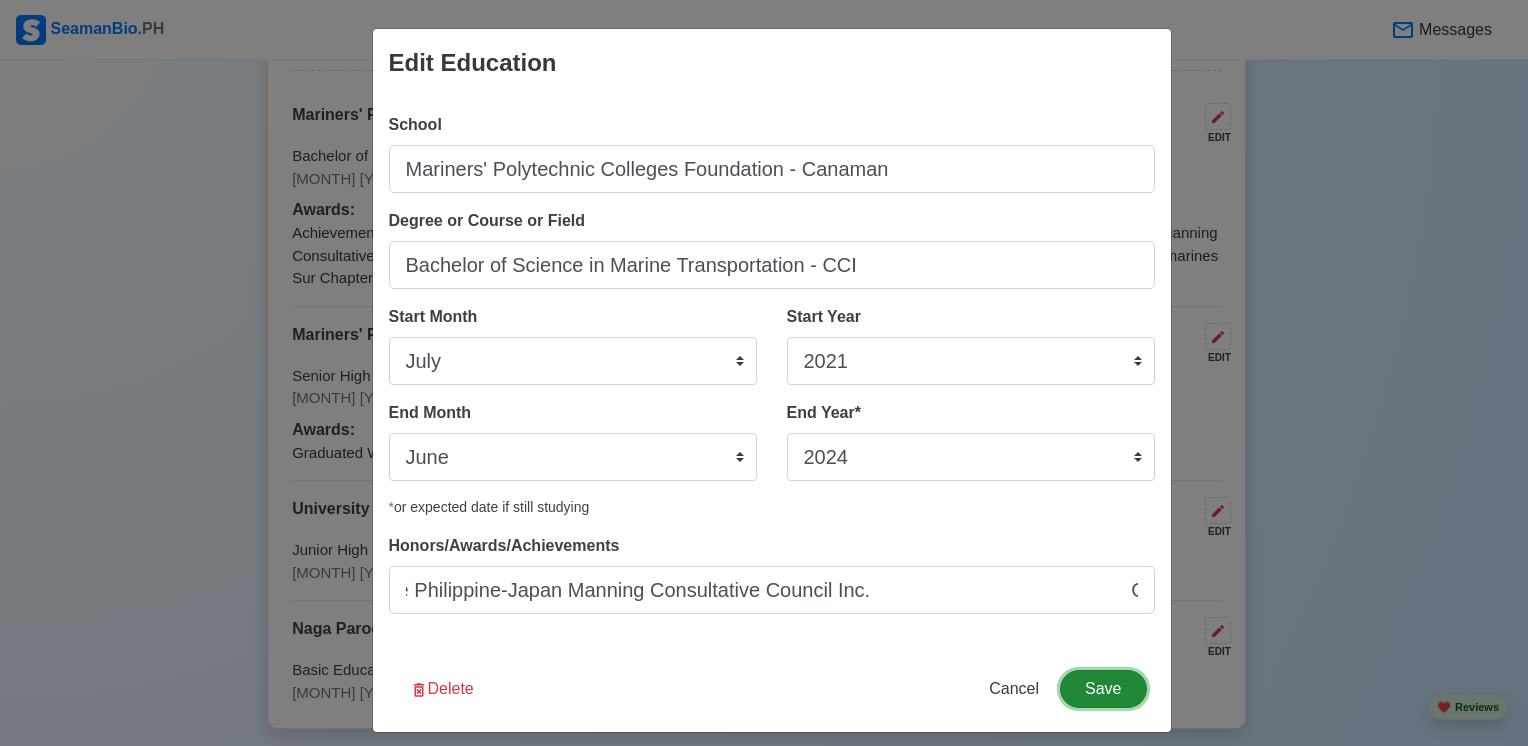 click on "Save" at bounding box center [1103, 689] 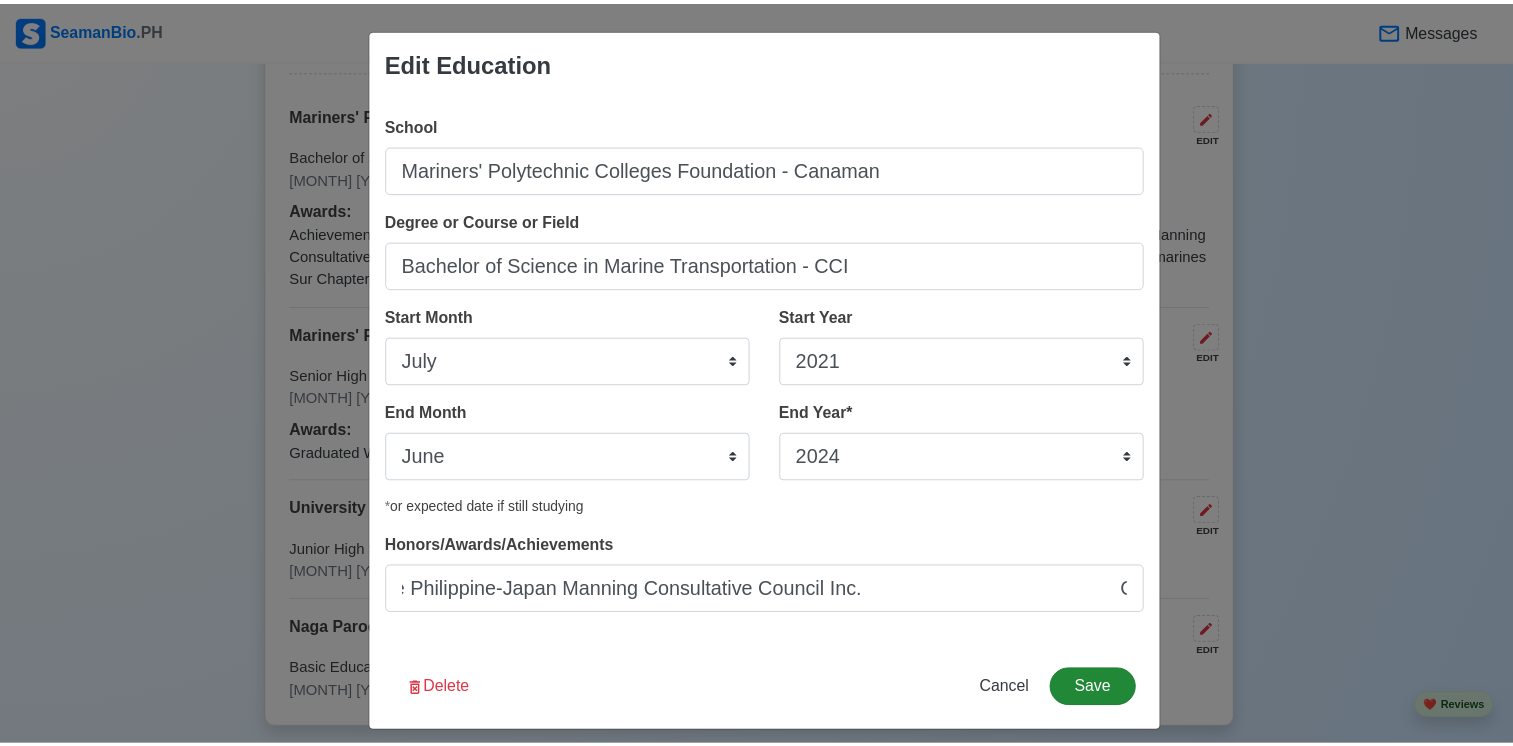 scroll, scrollTop: 0, scrollLeft: 0, axis: both 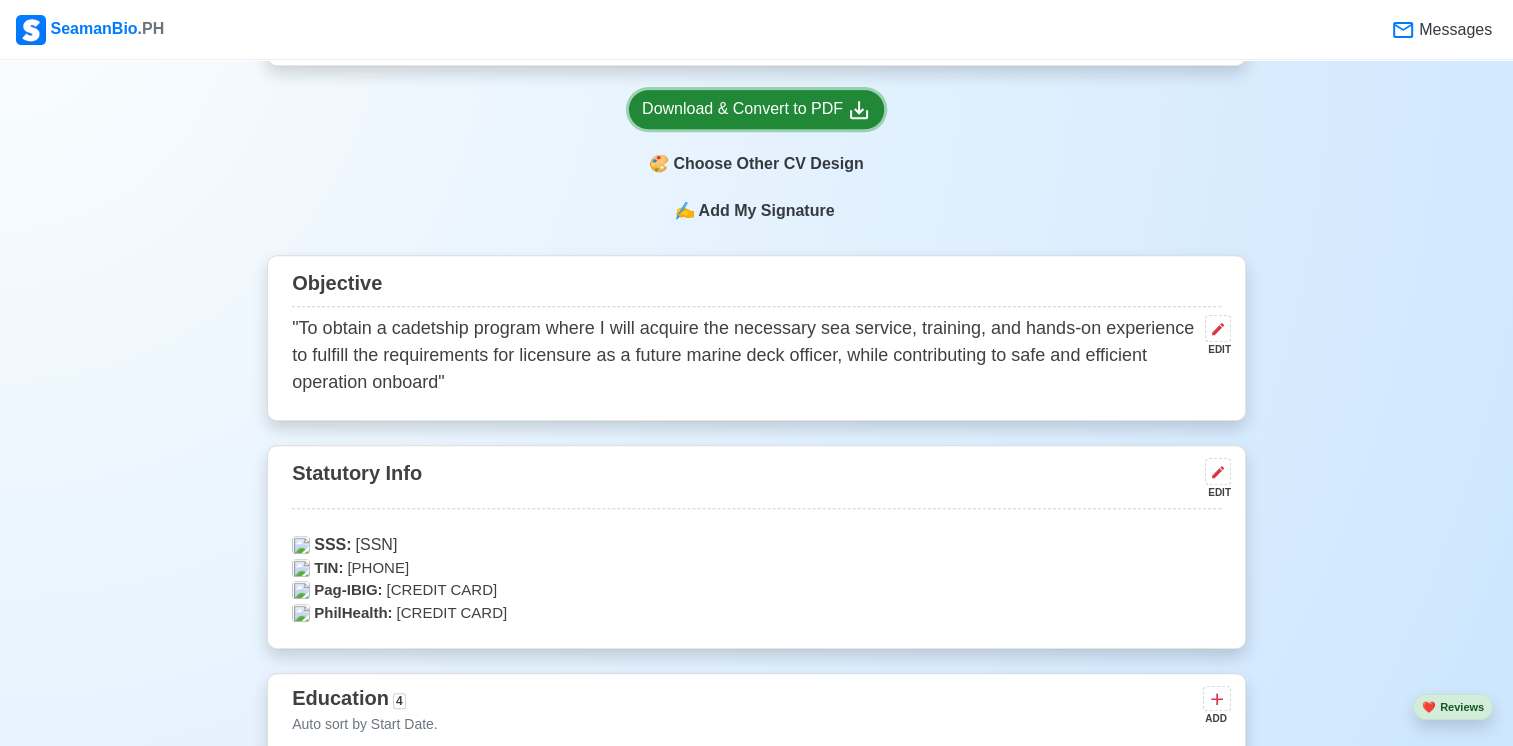 click on "Download & Convert to PDF" at bounding box center [756, 109] 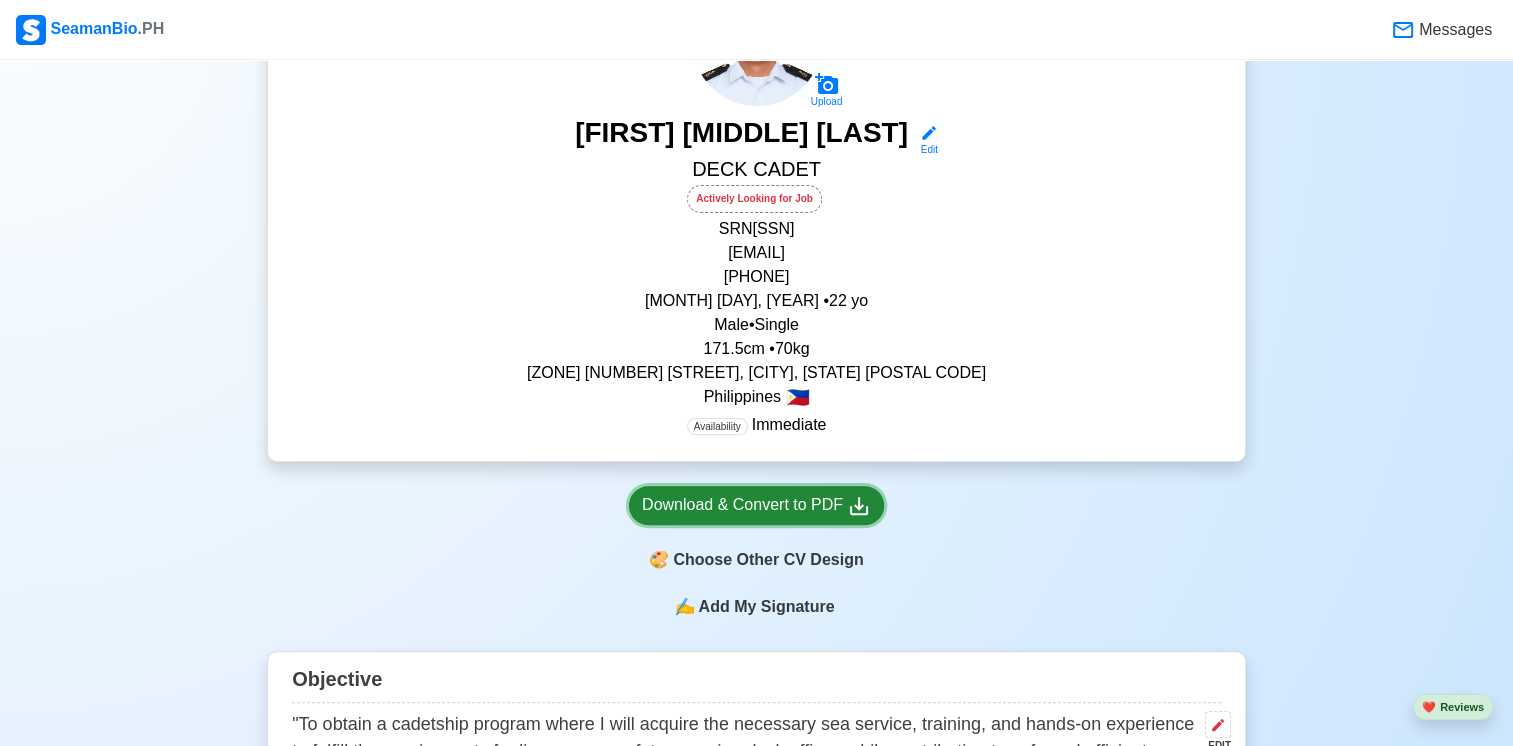 scroll, scrollTop: 511, scrollLeft: 0, axis: vertical 